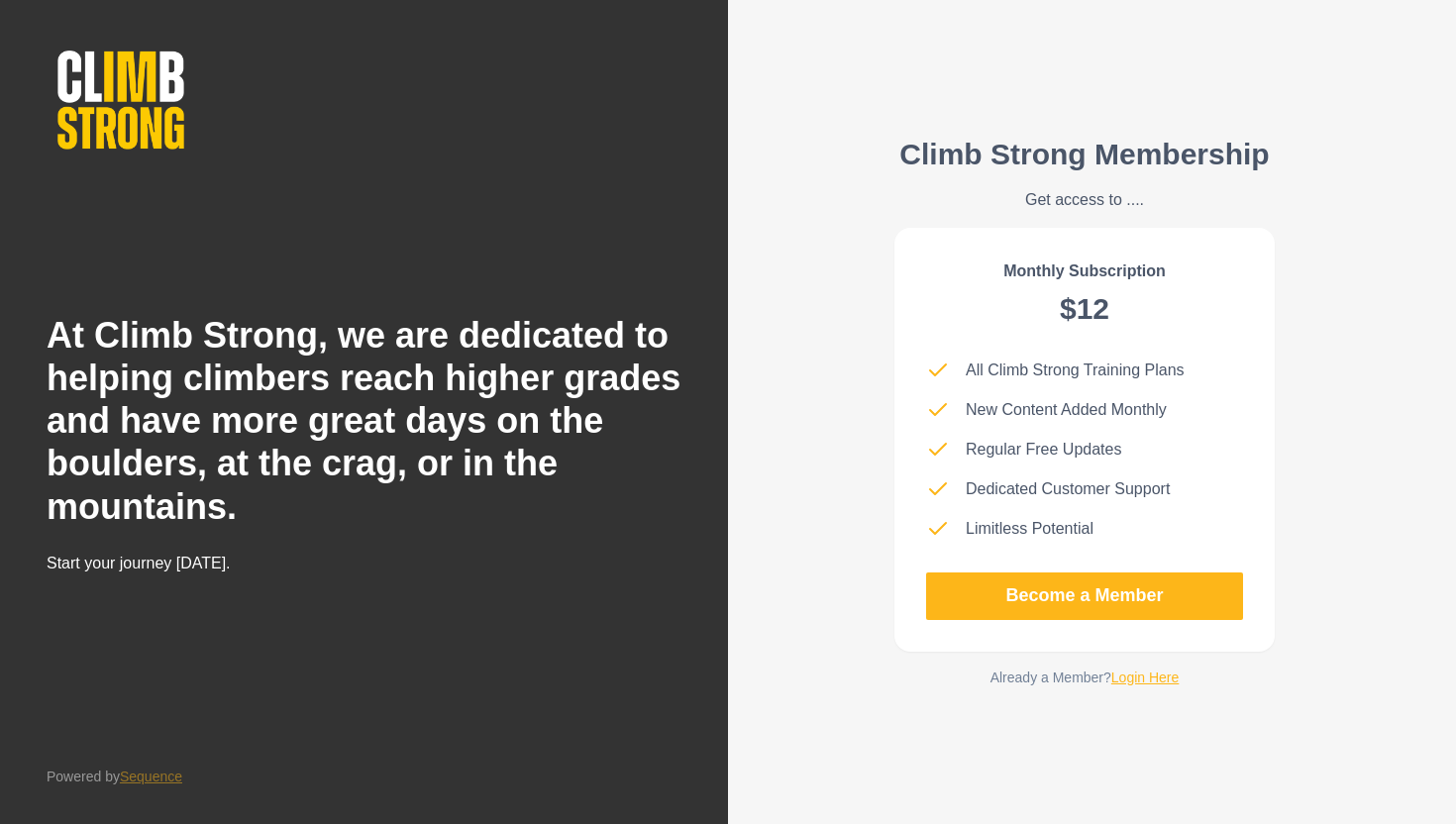 scroll, scrollTop: 0, scrollLeft: 0, axis: both 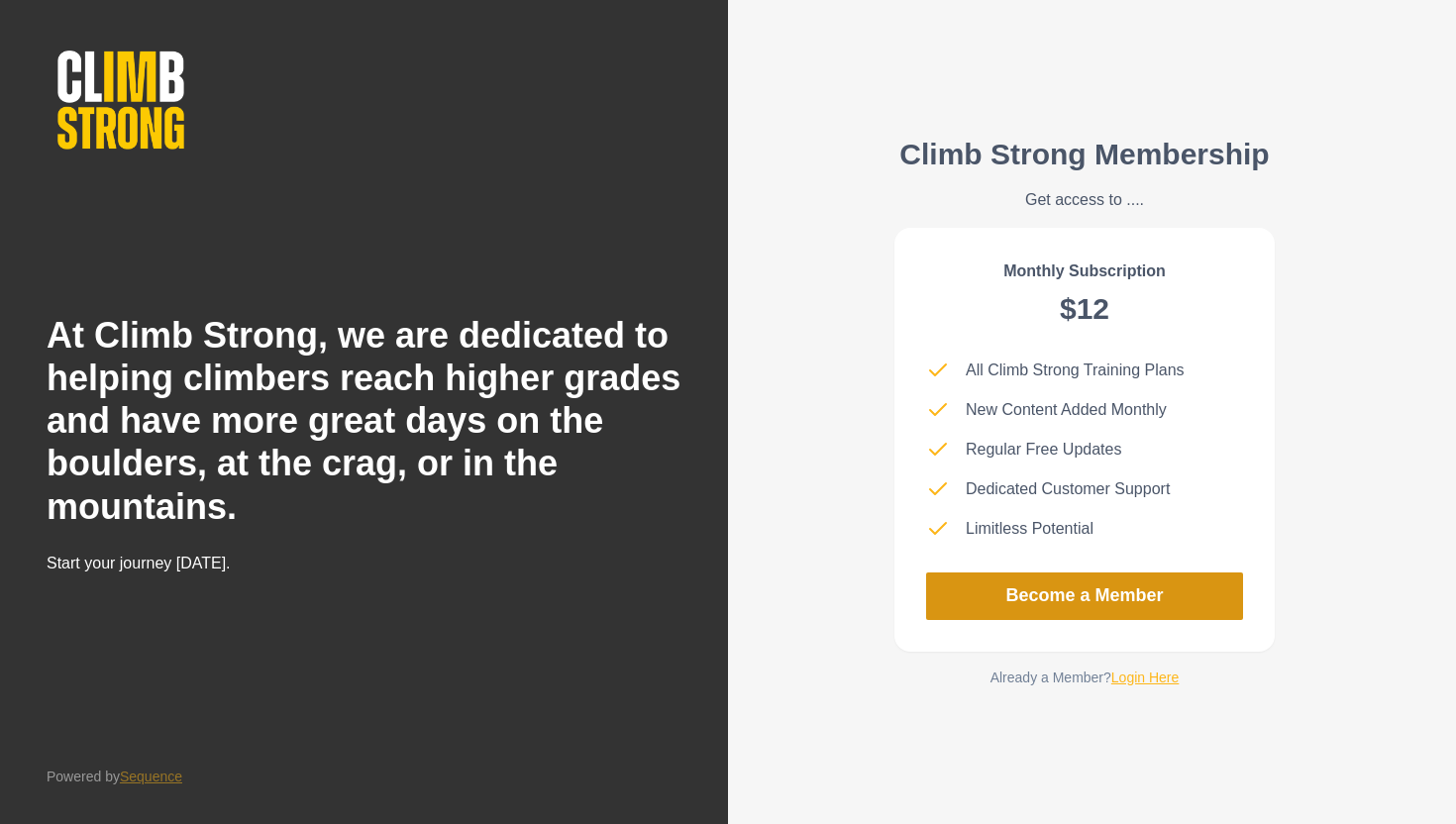 click on "Become a Member" at bounding box center [1085, 596] 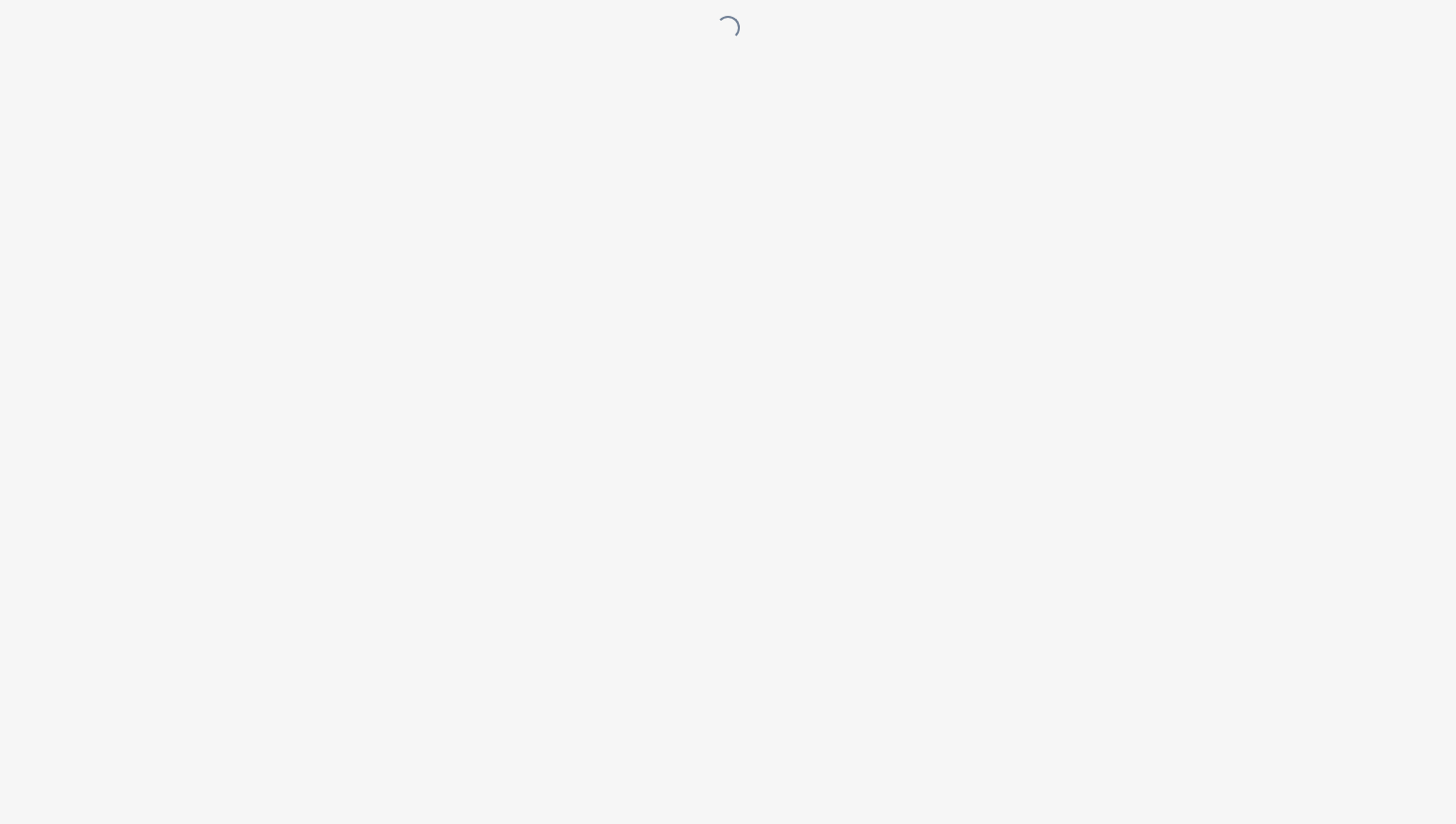 scroll, scrollTop: 0, scrollLeft: 0, axis: both 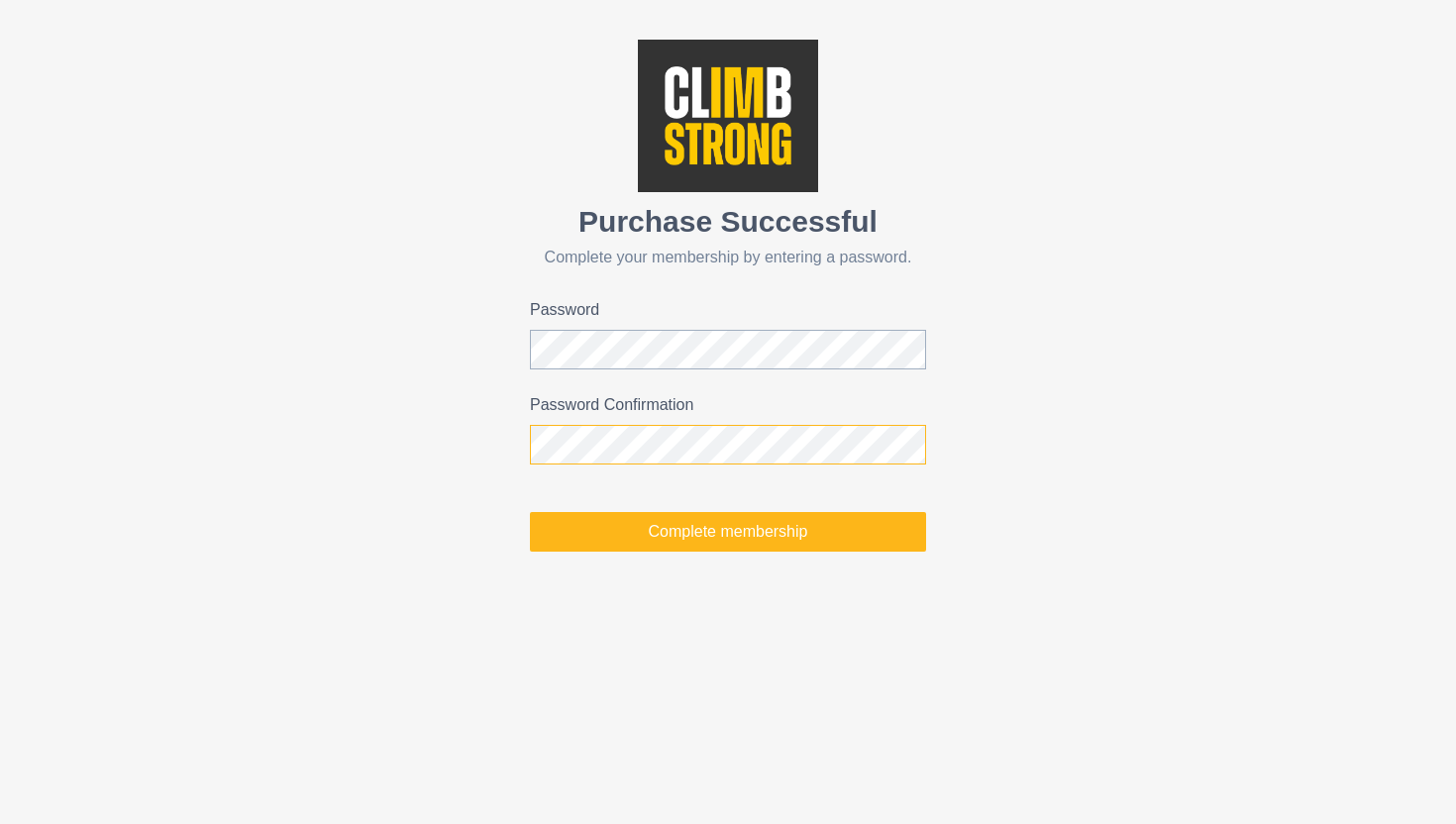 click on "Complete membership" at bounding box center [728, 532] 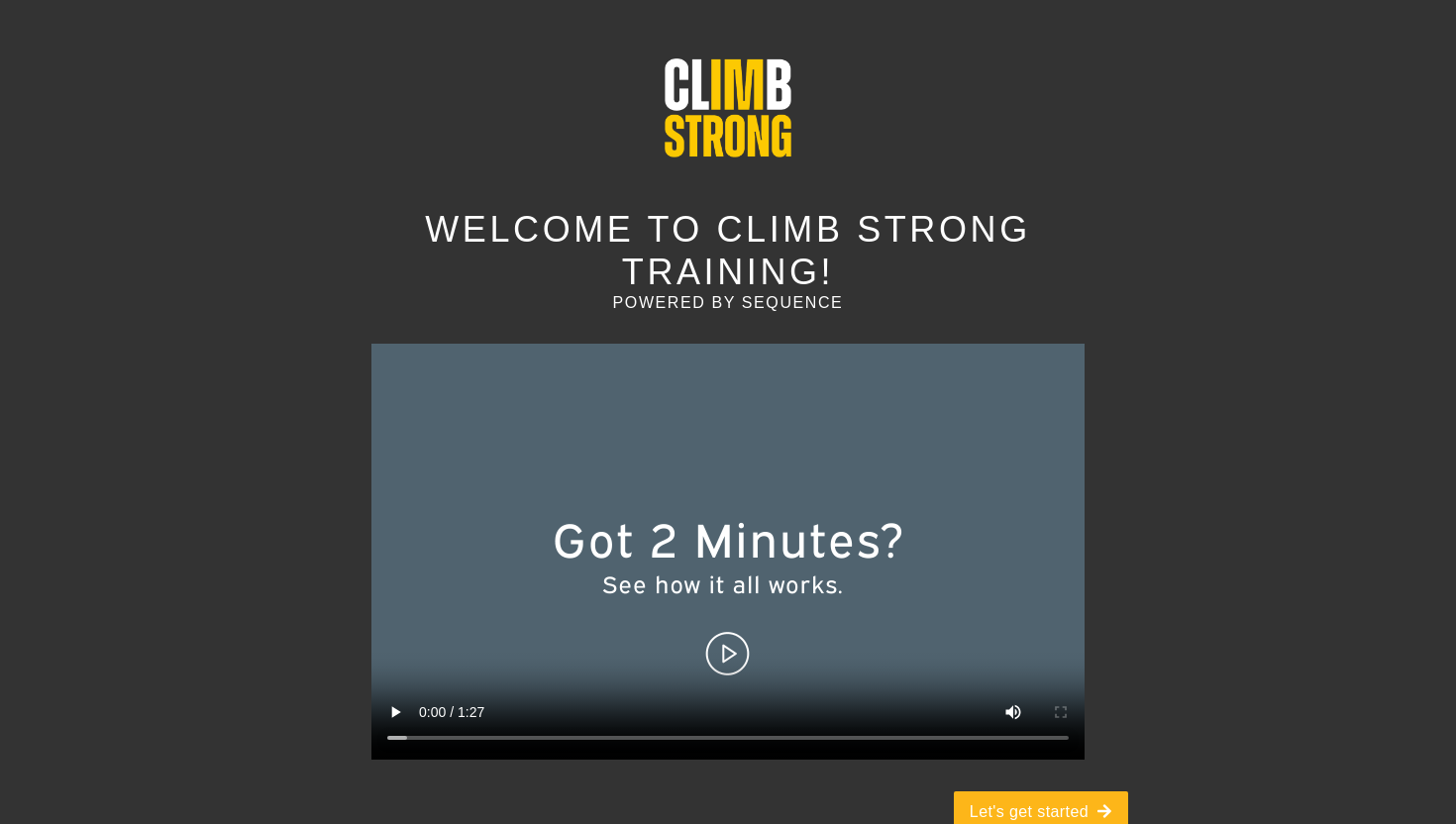 click at bounding box center (728, 552) 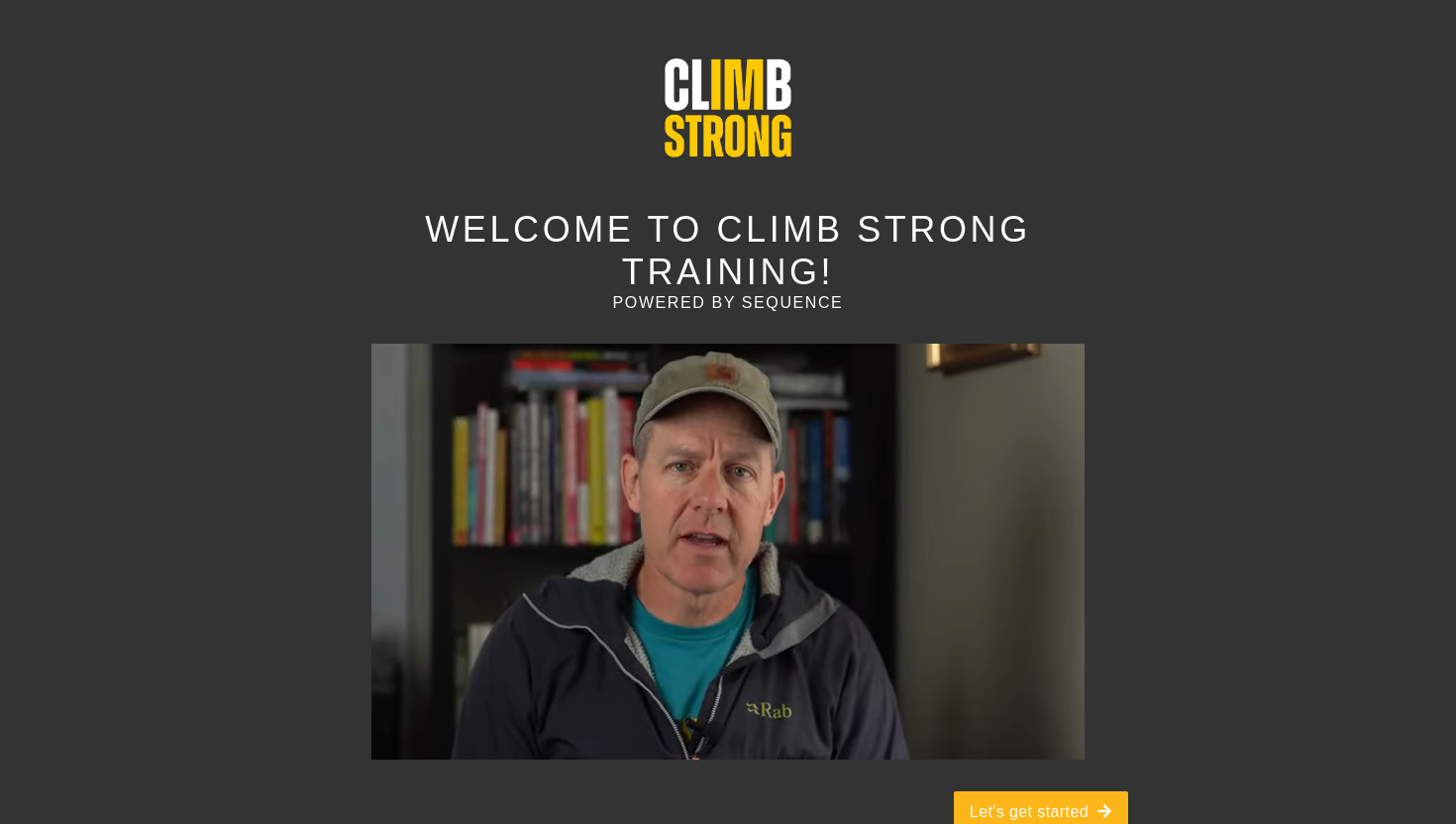 click at bounding box center (728, 552) 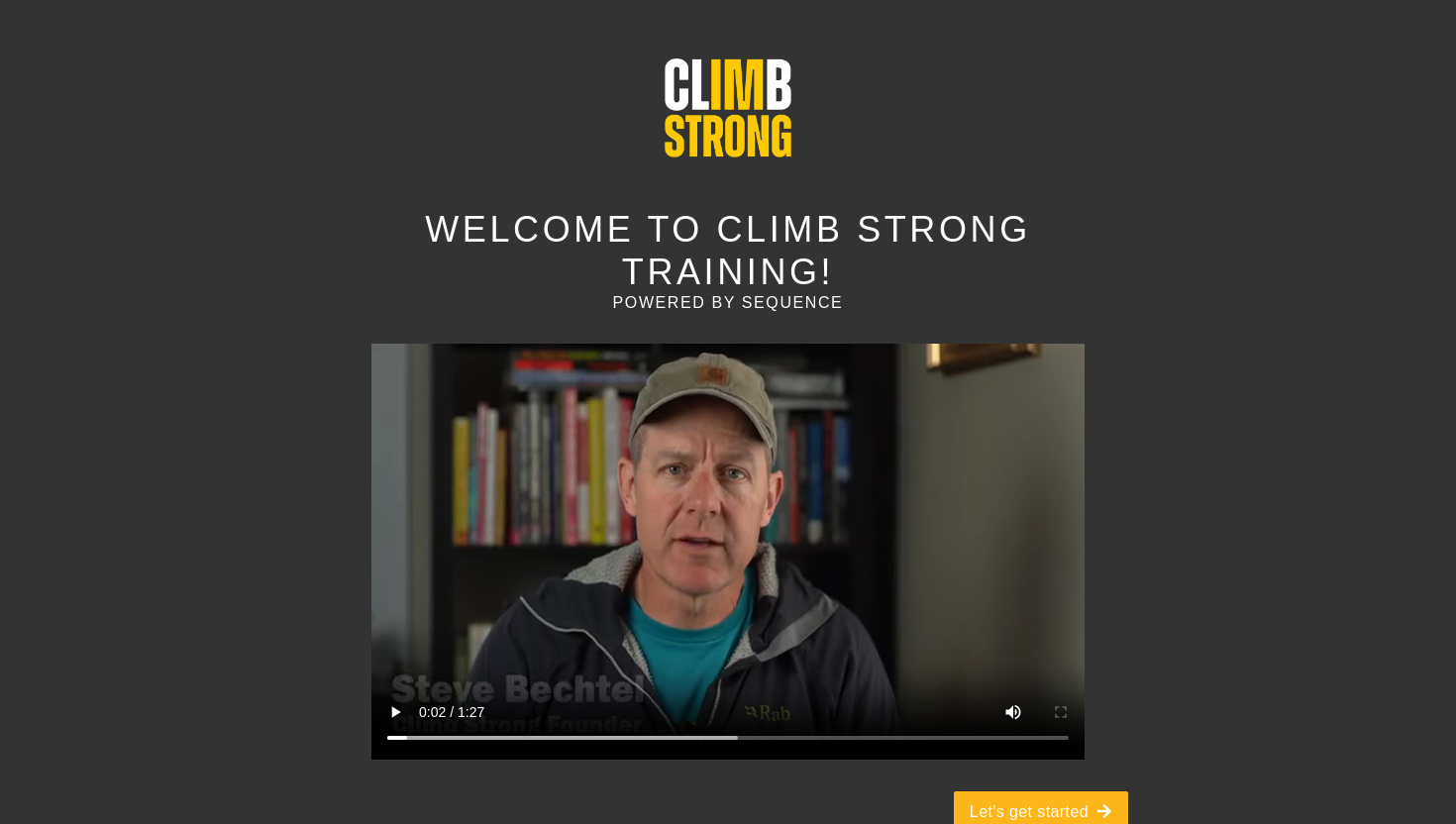 click on "Welcome to Climb Strong Training! powered by Sequence Let's get started" at bounding box center (728, 412) 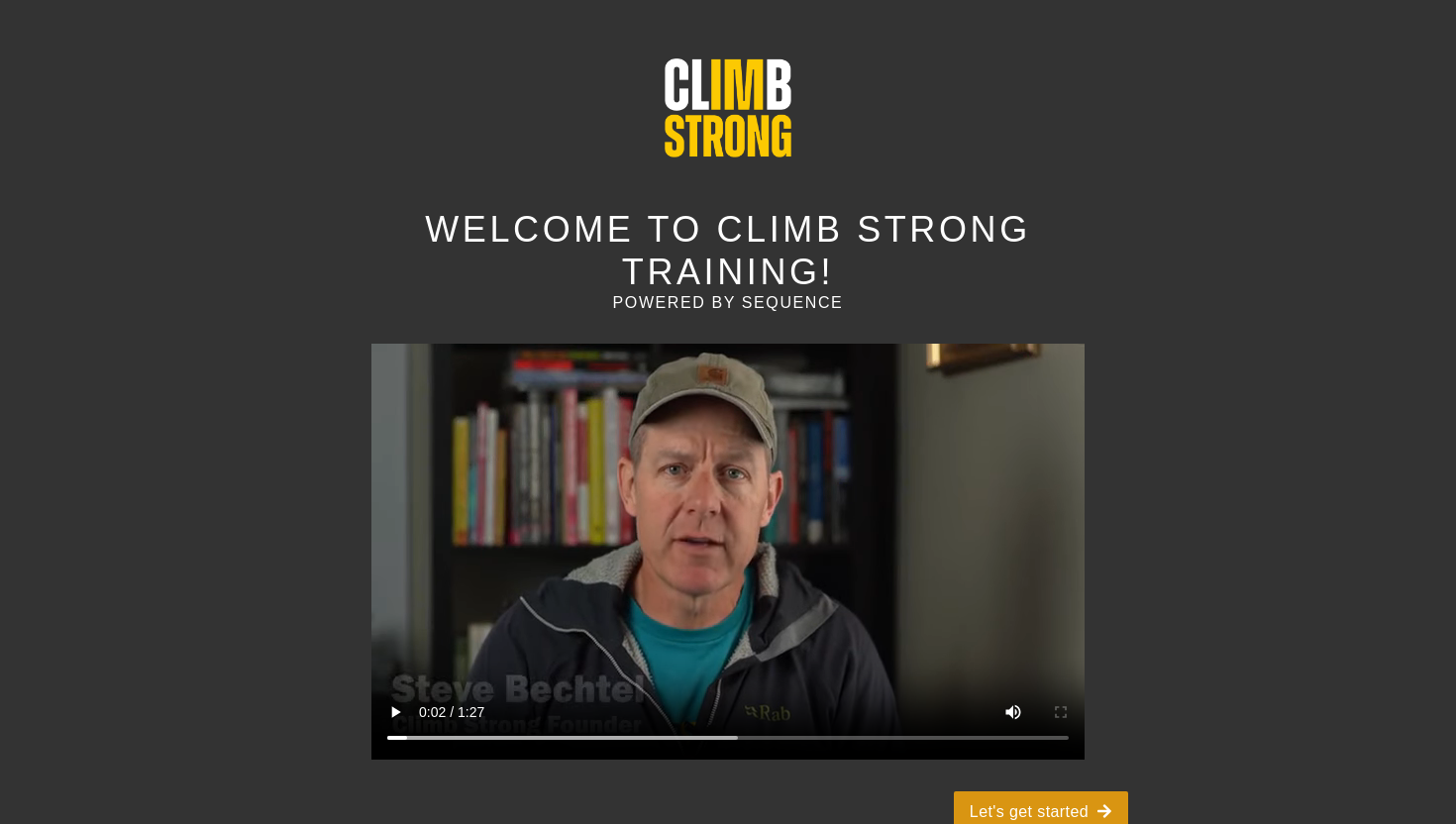 click on "Let's get started" at bounding box center (1041, 811) 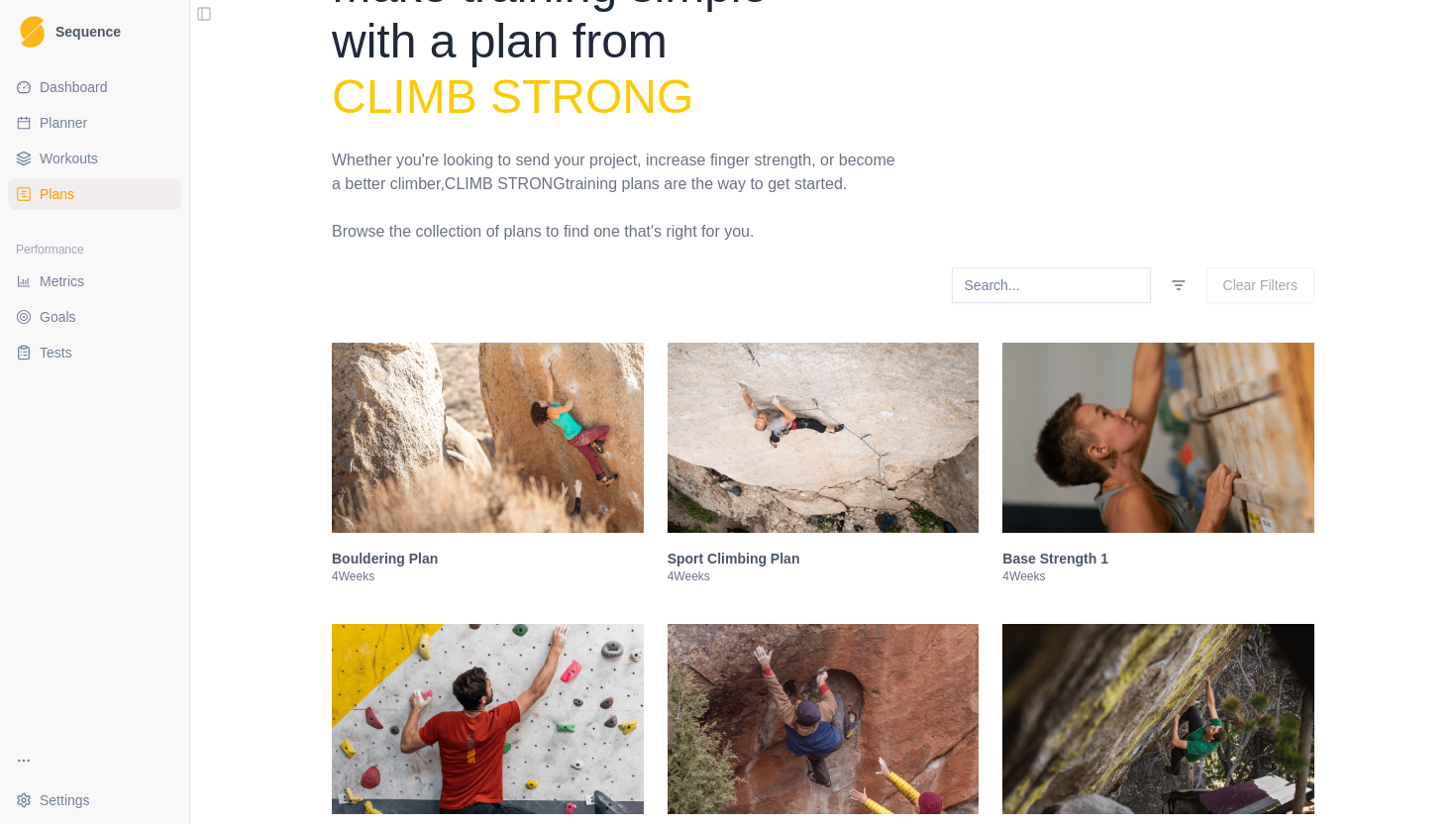 scroll, scrollTop: 86, scrollLeft: 0, axis: vertical 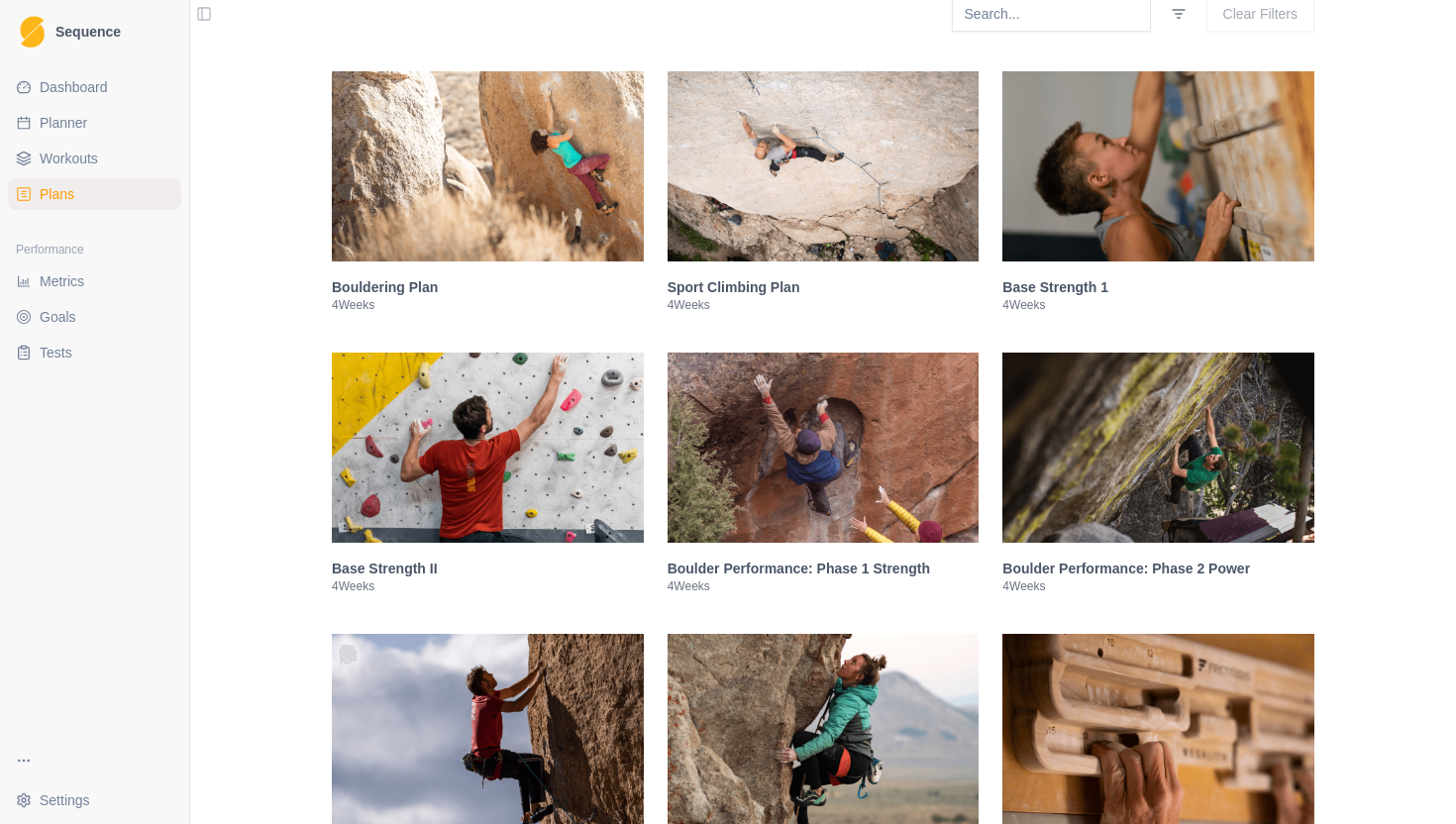 click on "Base Strength 1" at bounding box center (1158, 287) 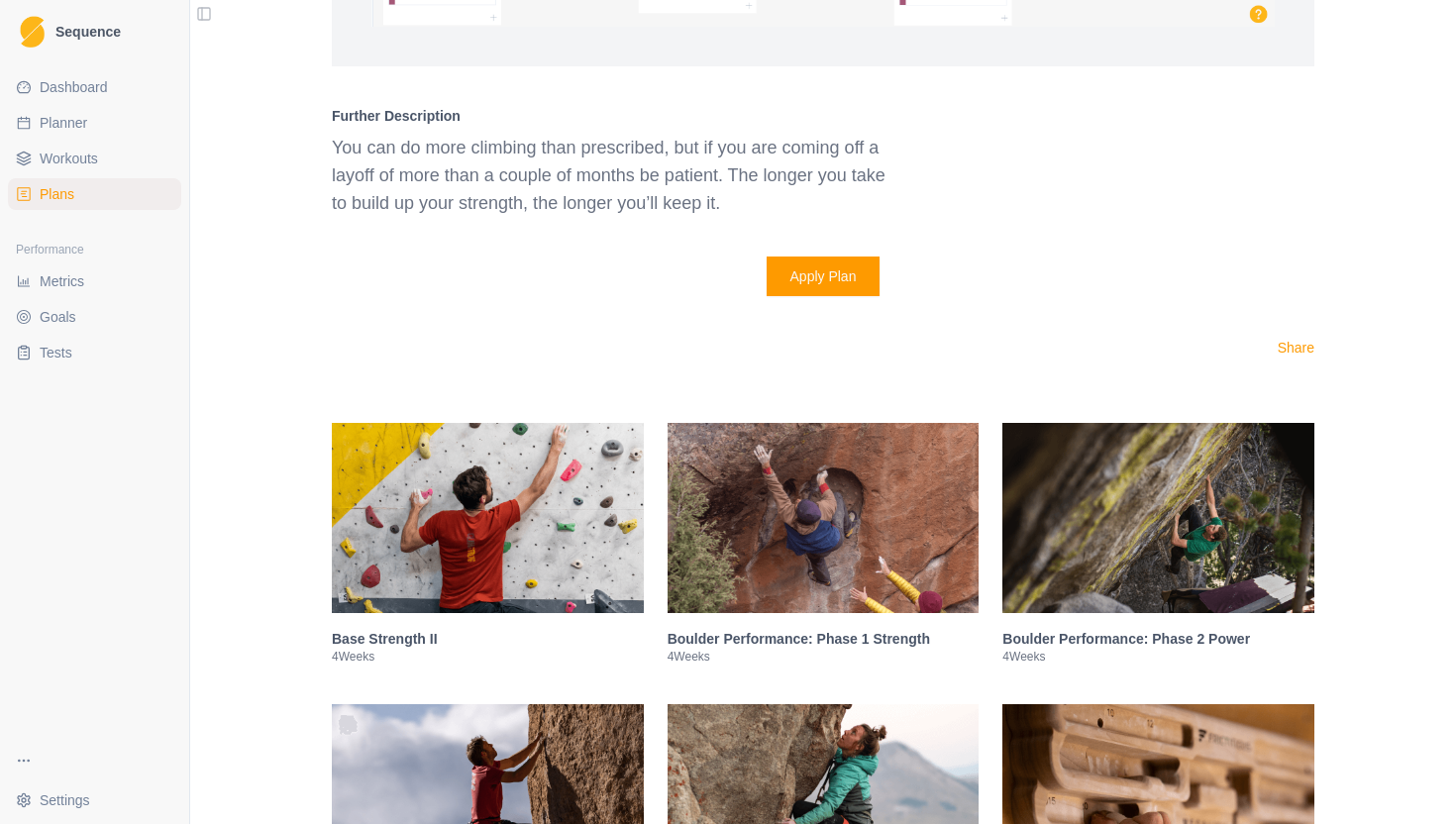 scroll, scrollTop: 1908, scrollLeft: 0, axis: vertical 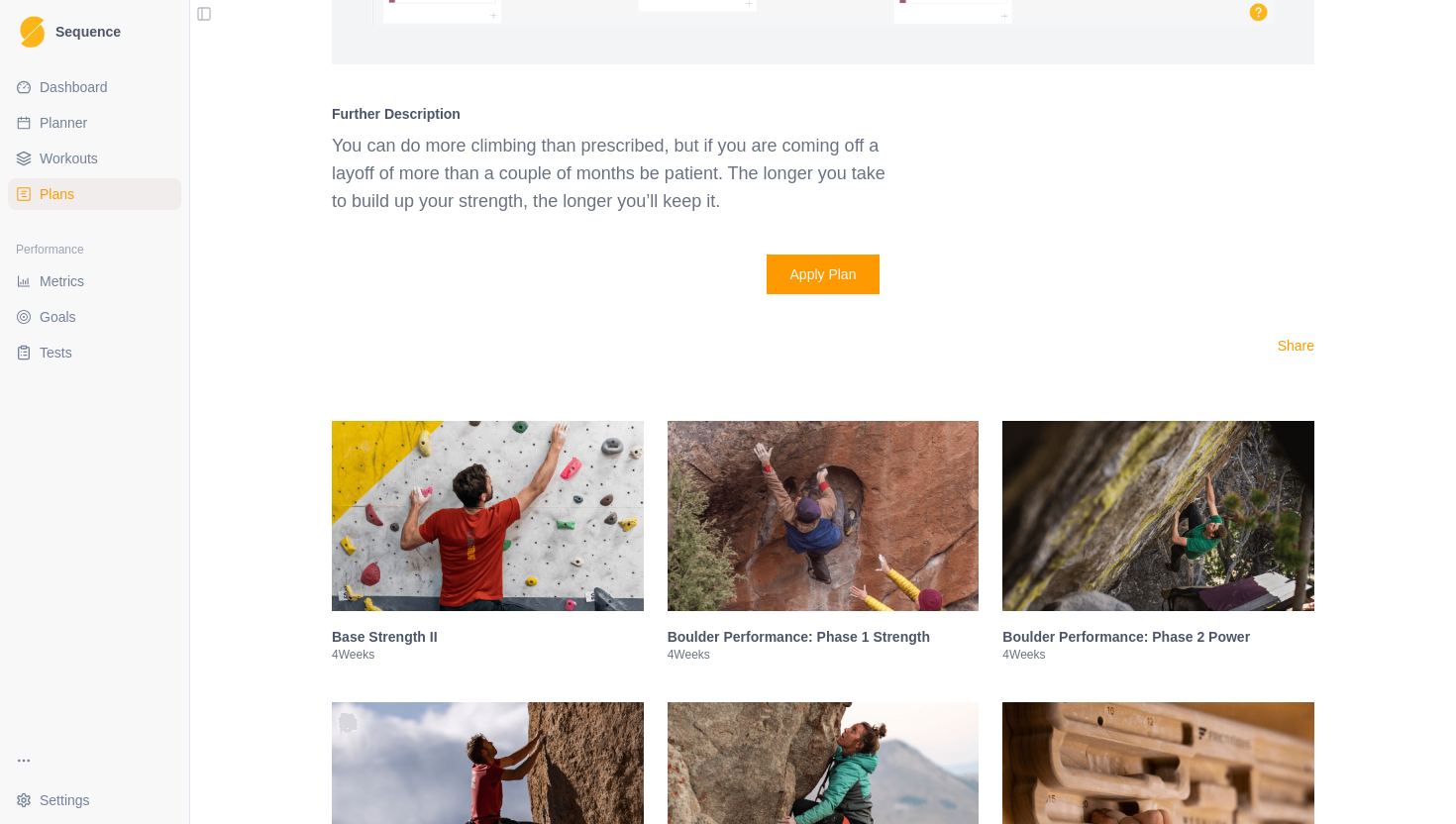 click at bounding box center [487, 516] 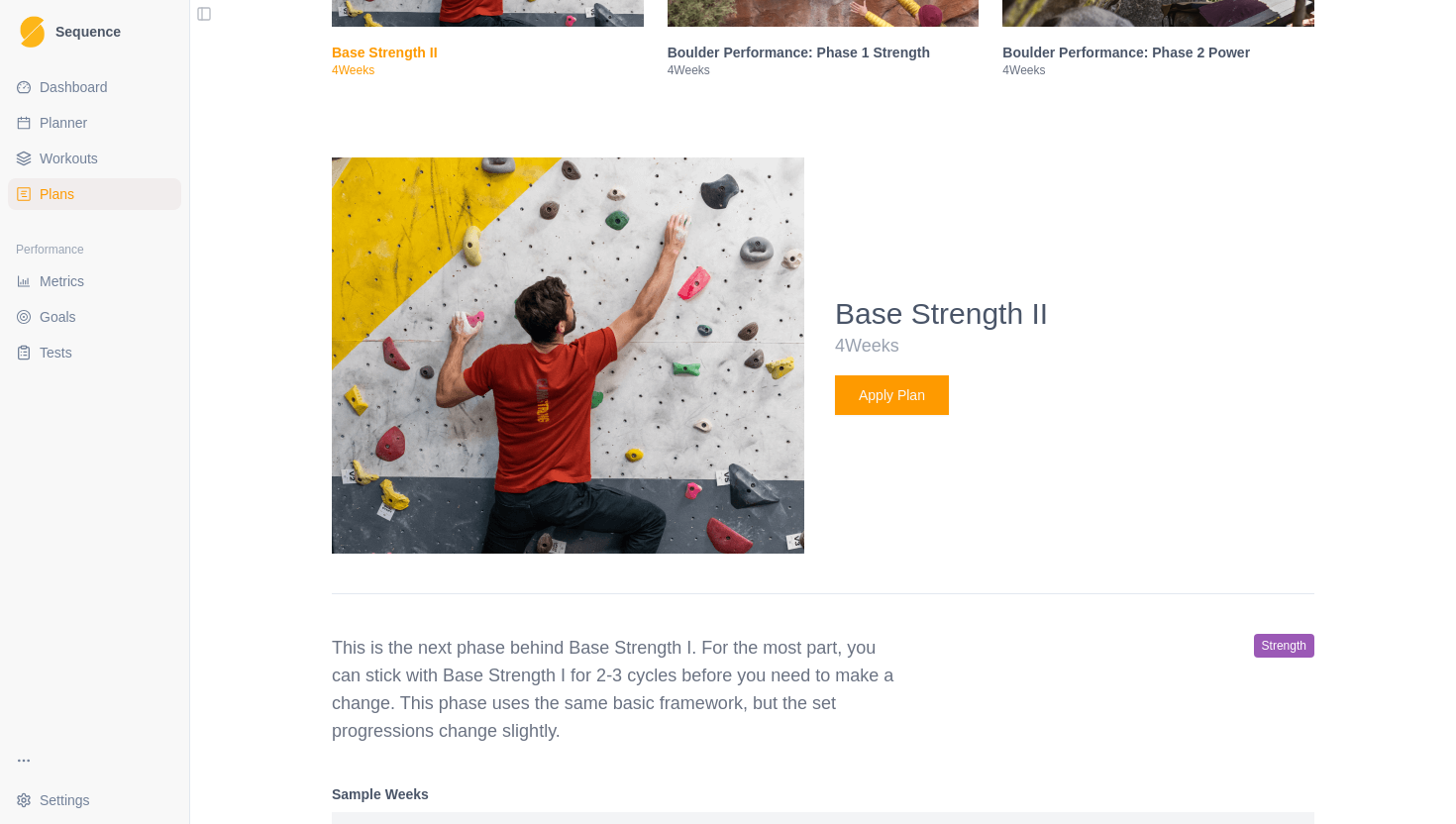 scroll, scrollTop: 674, scrollLeft: 0, axis: vertical 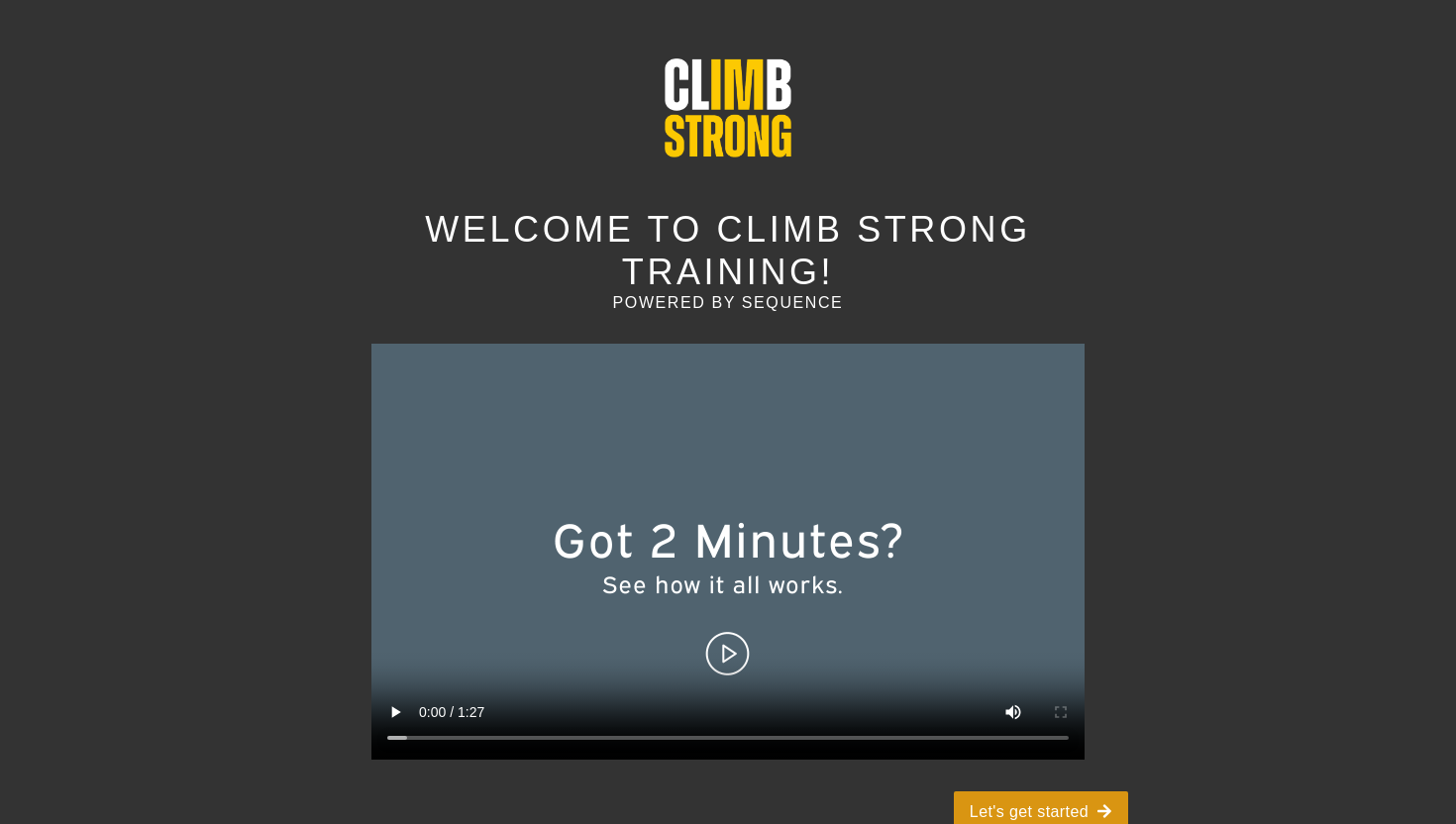 click on "Let's get started" at bounding box center [1041, 811] 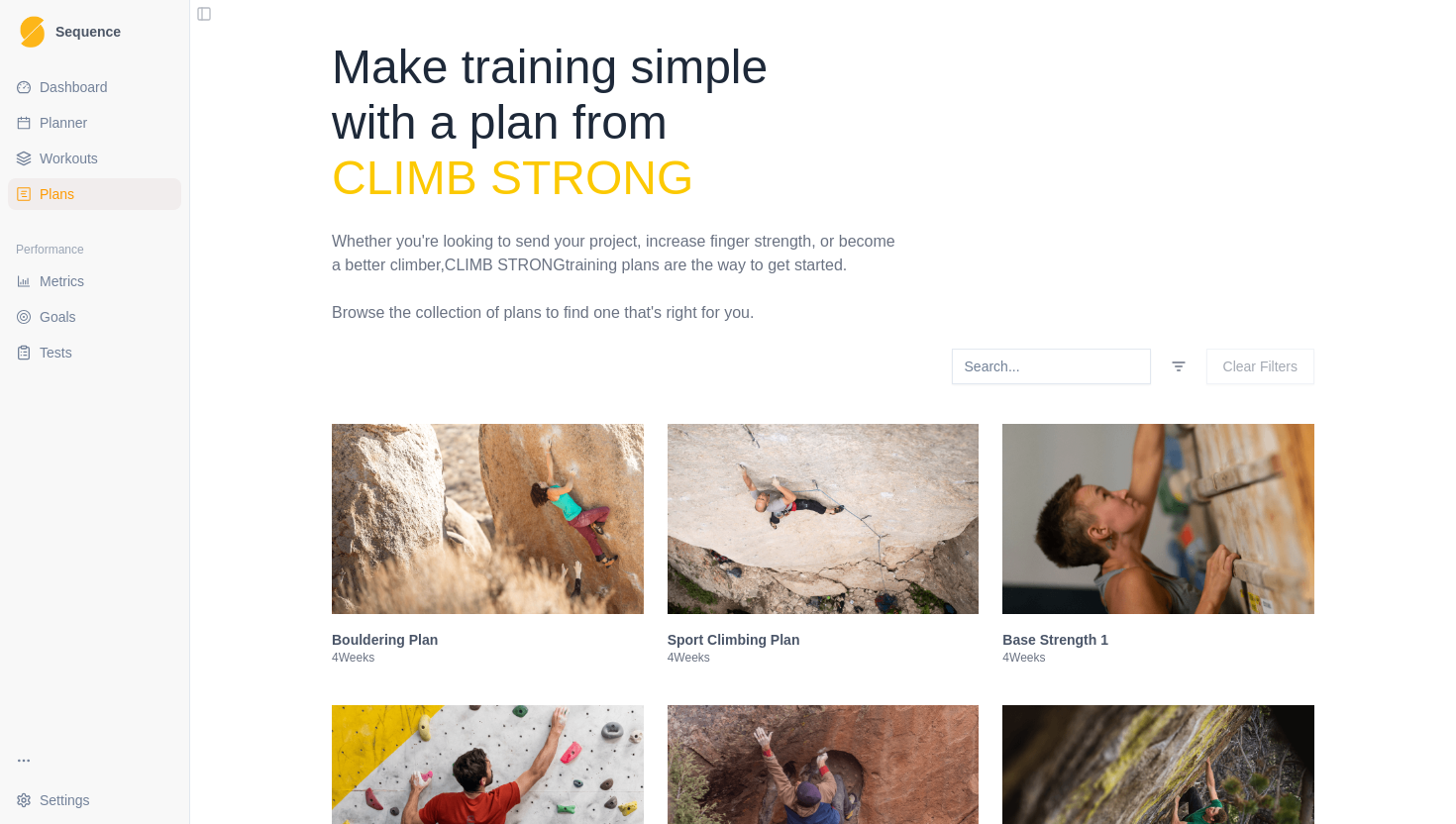 scroll, scrollTop: 77, scrollLeft: 0, axis: vertical 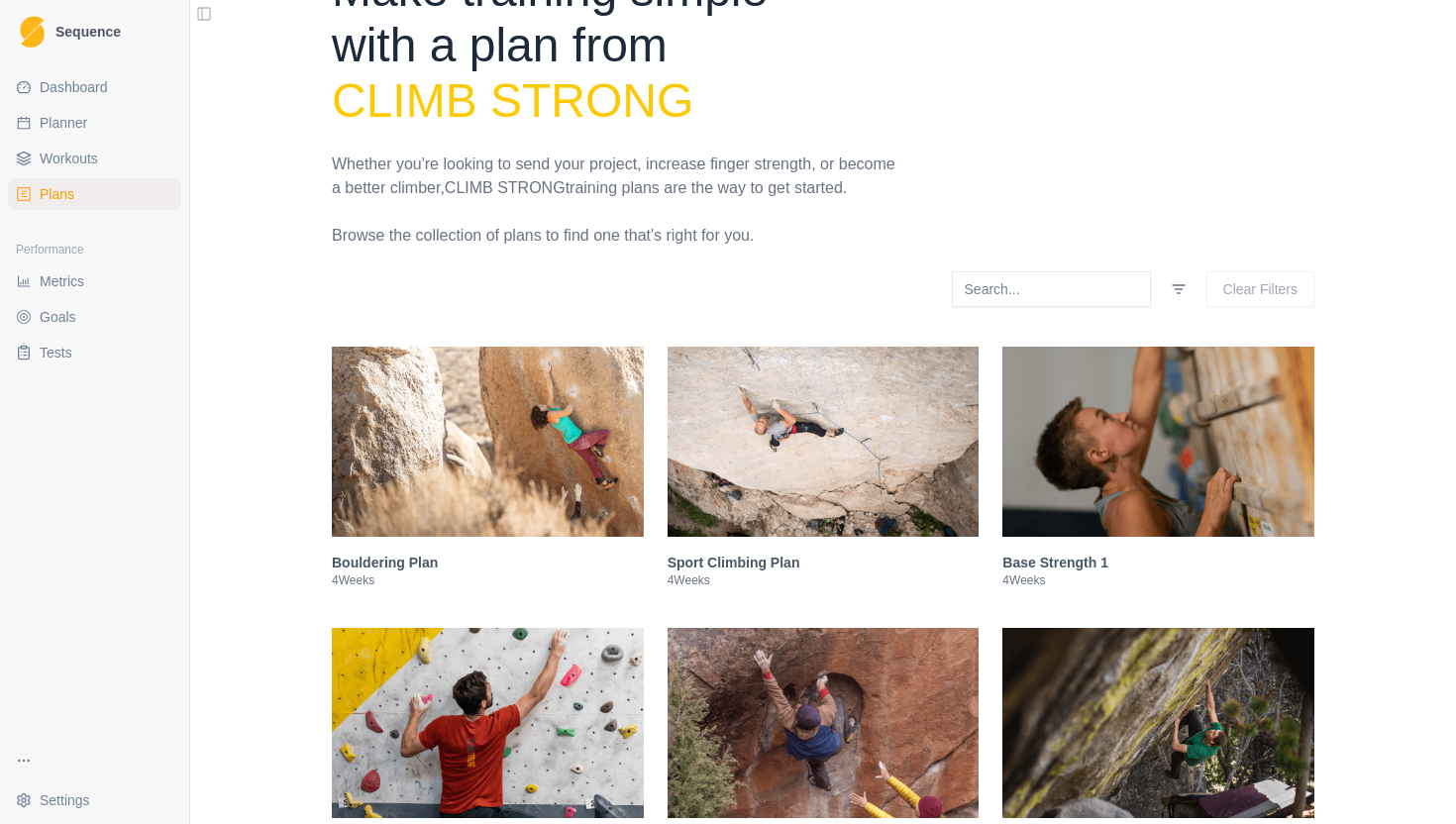 click at bounding box center (487, 442) 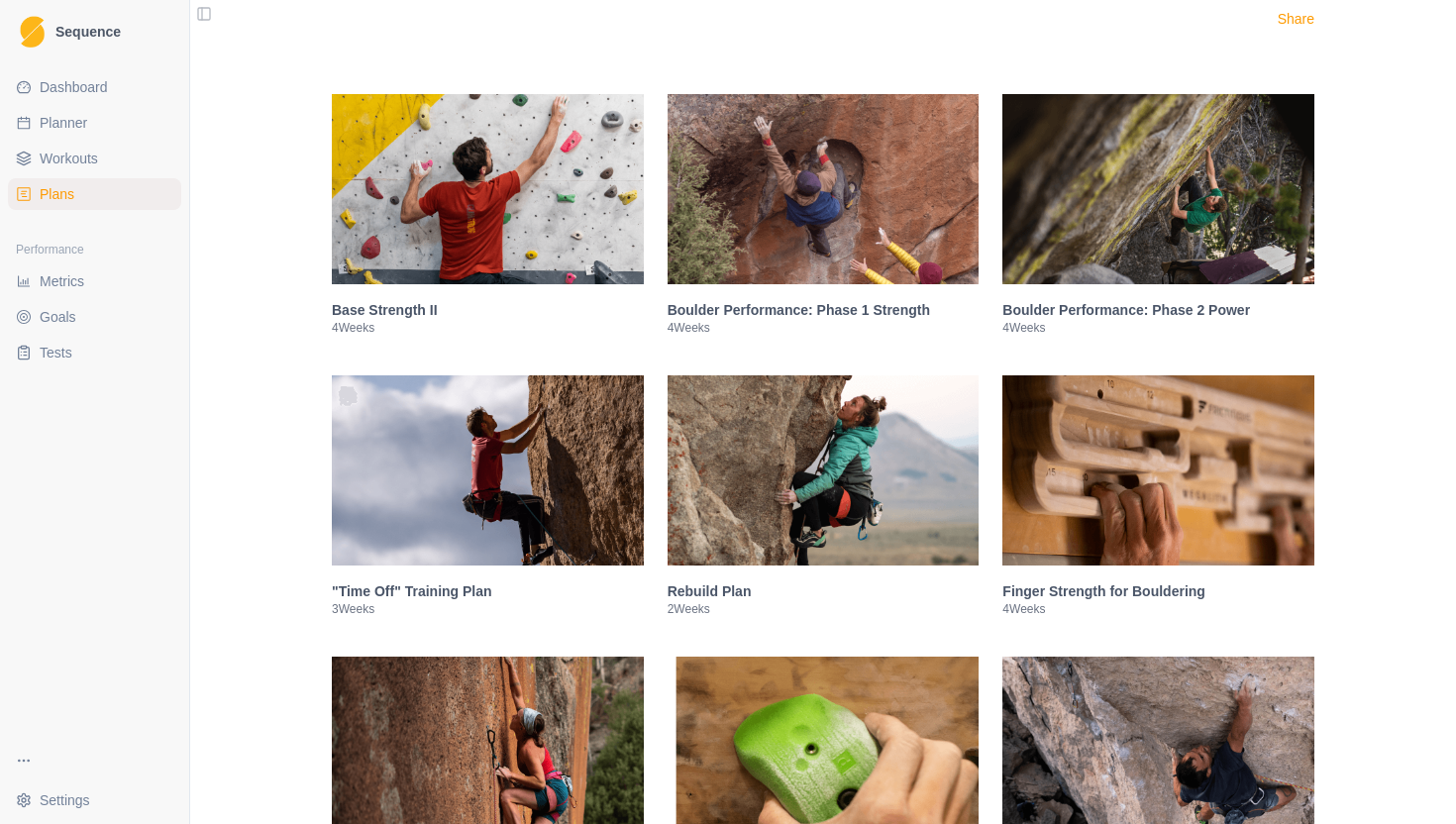 scroll, scrollTop: 2639, scrollLeft: 0, axis: vertical 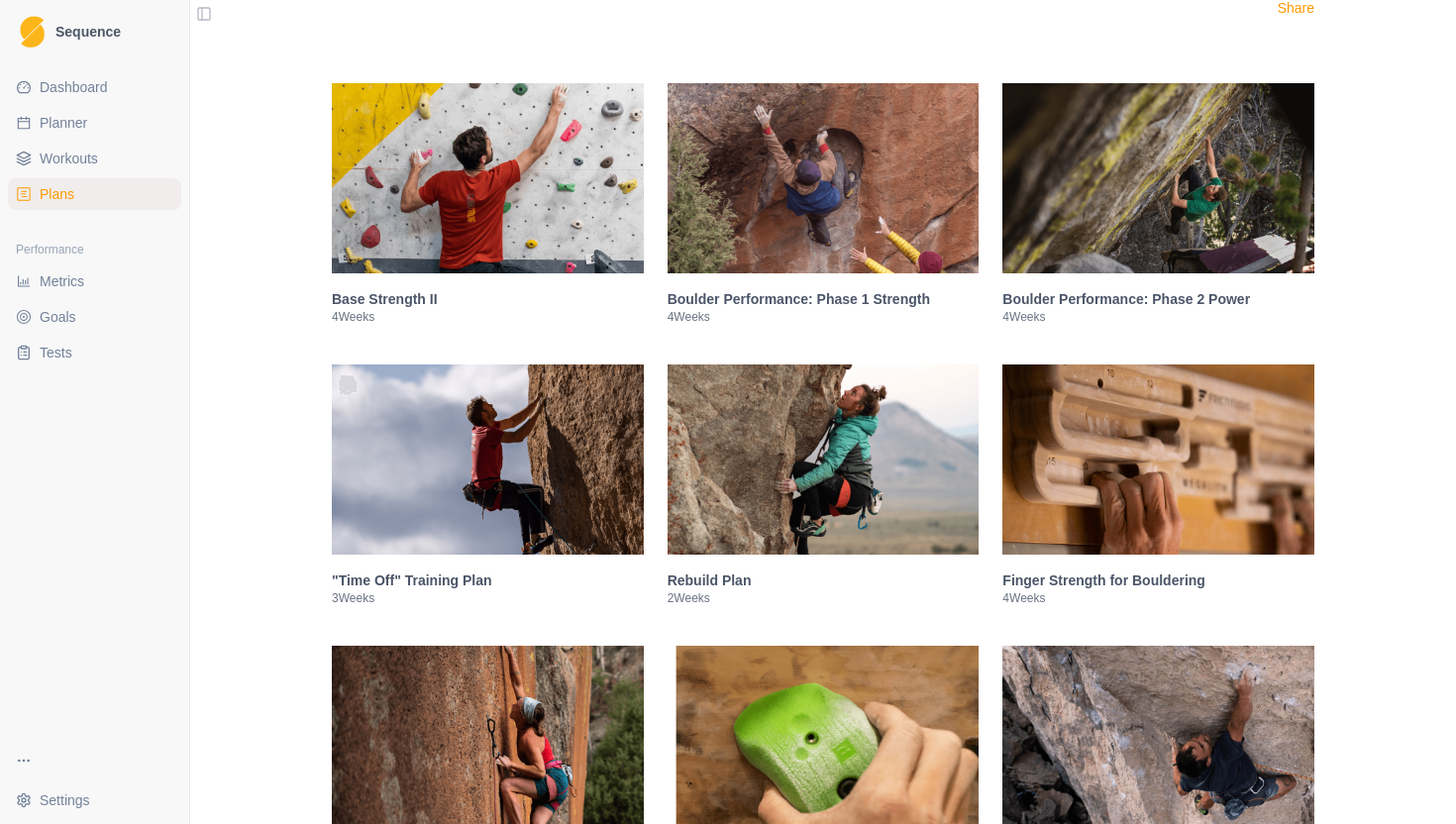 click on "Plans" at bounding box center (94, 194) 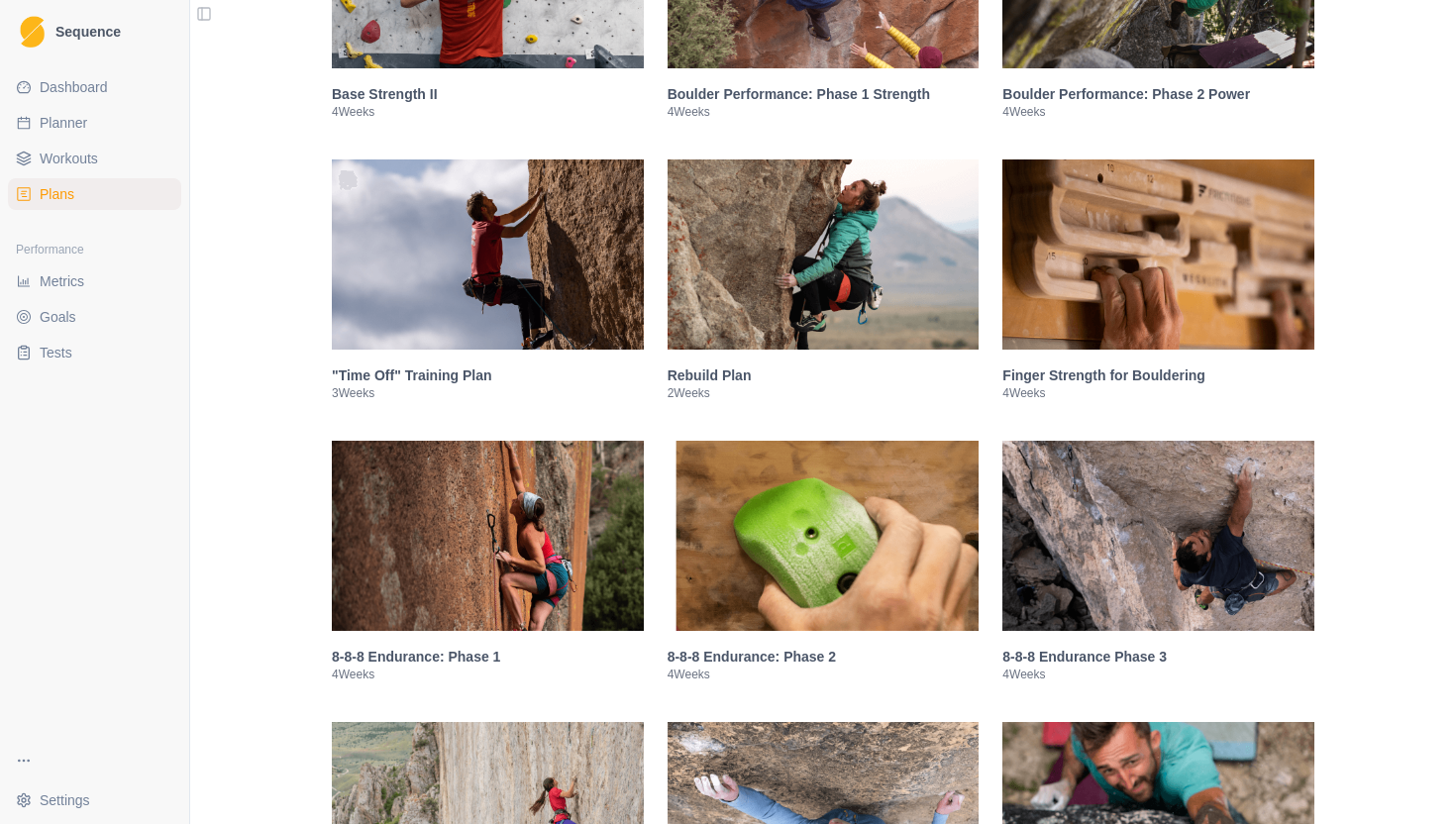 scroll, scrollTop: 2910, scrollLeft: 0, axis: vertical 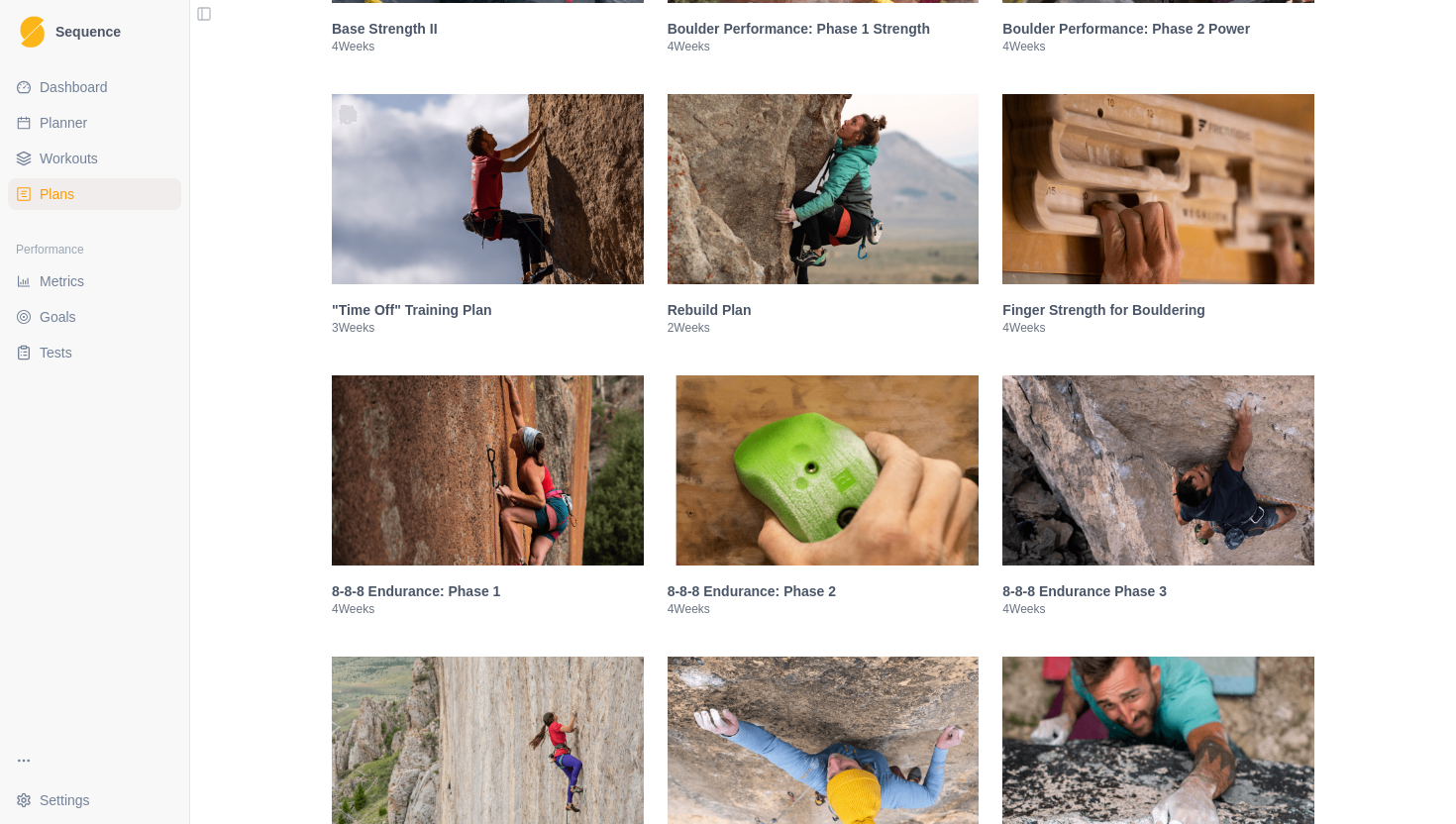 click on "Finger Strength for Bouldering" at bounding box center (1158, 310) 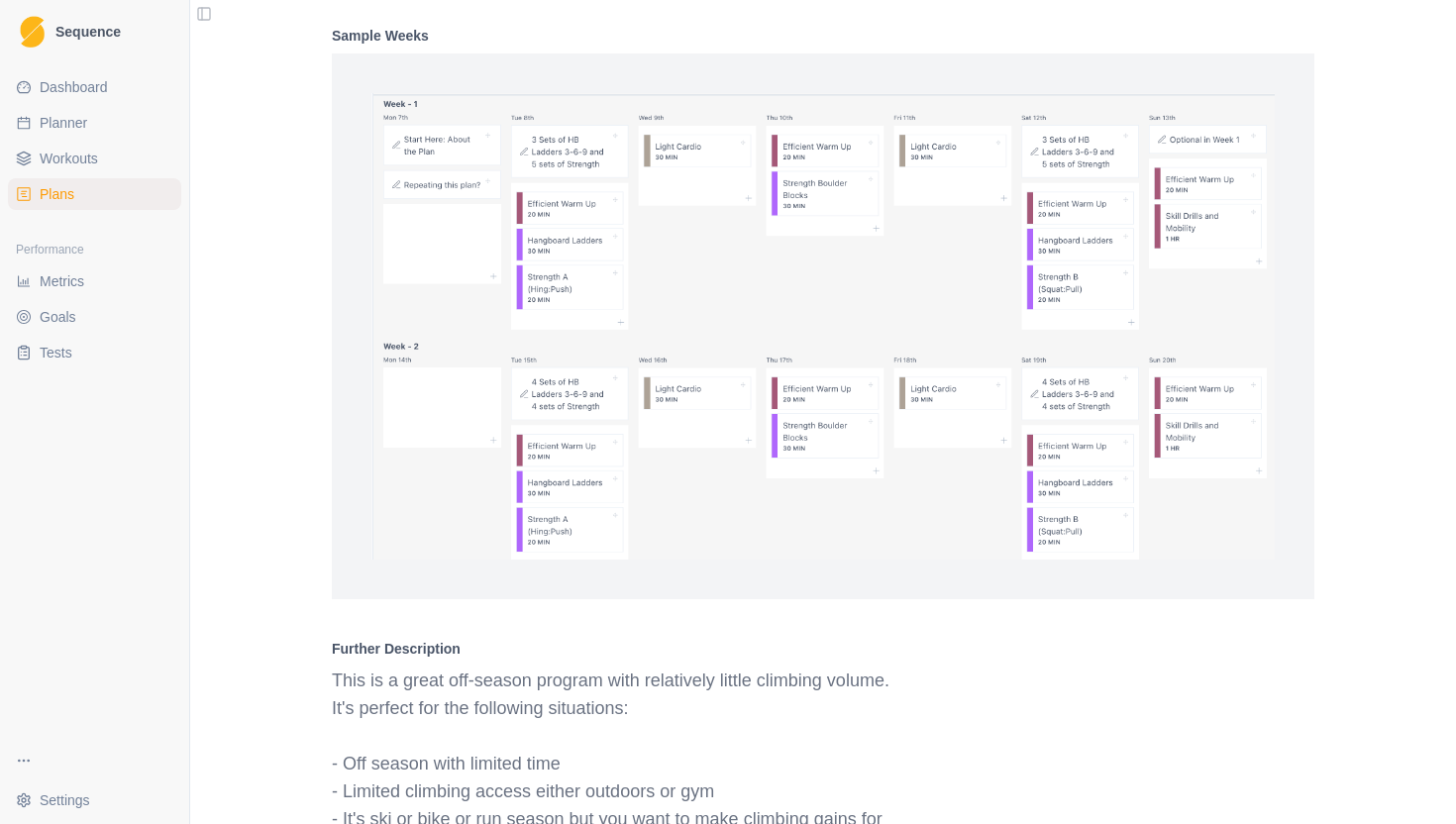 scroll, scrollTop: 1336, scrollLeft: 0, axis: vertical 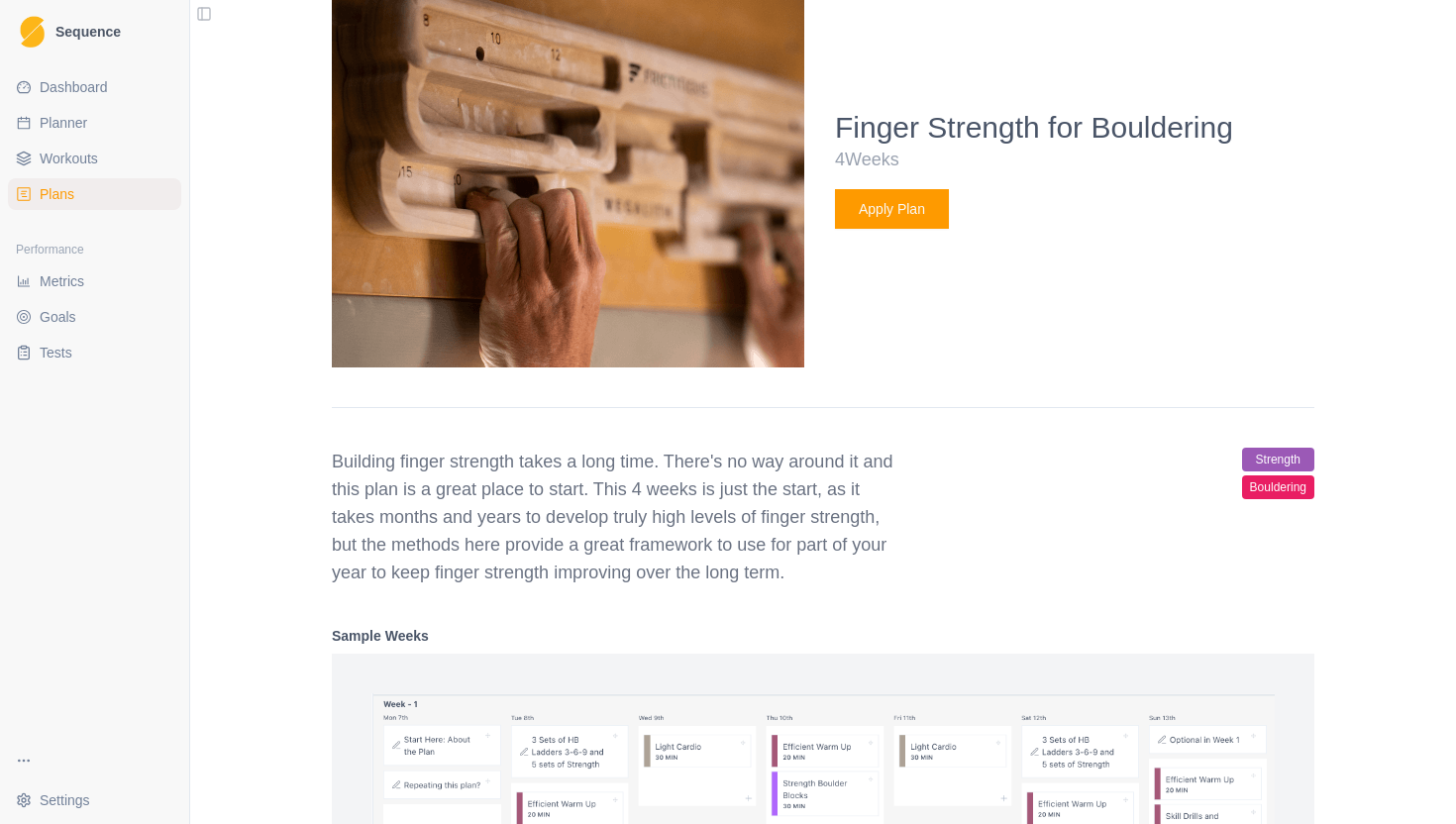 click on "Workouts" at bounding box center (68, 158) 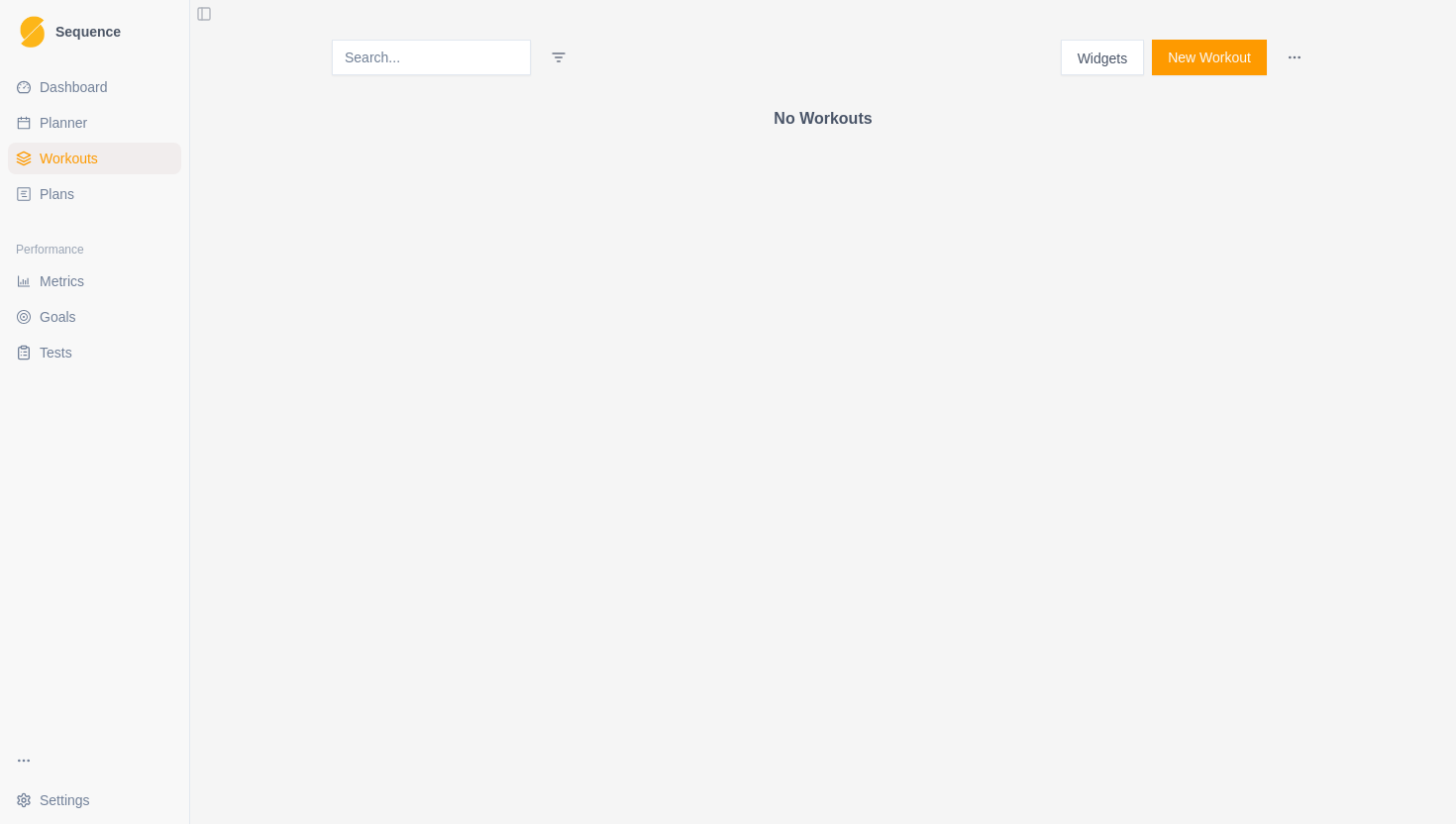 click on "Dashboard" at bounding box center (94, 87) 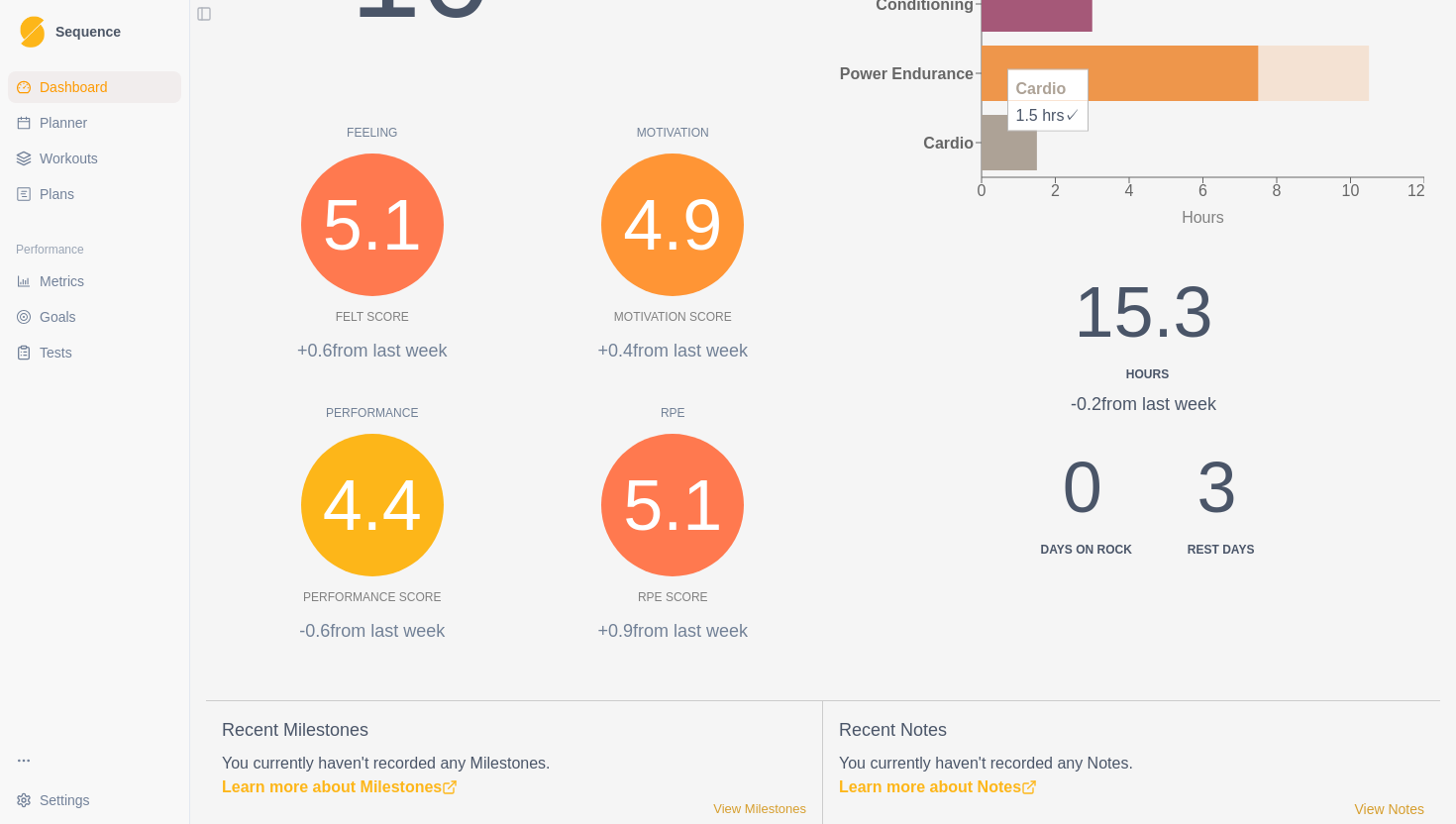 scroll, scrollTop: 455, scrollLeft: 0, axis: vertical 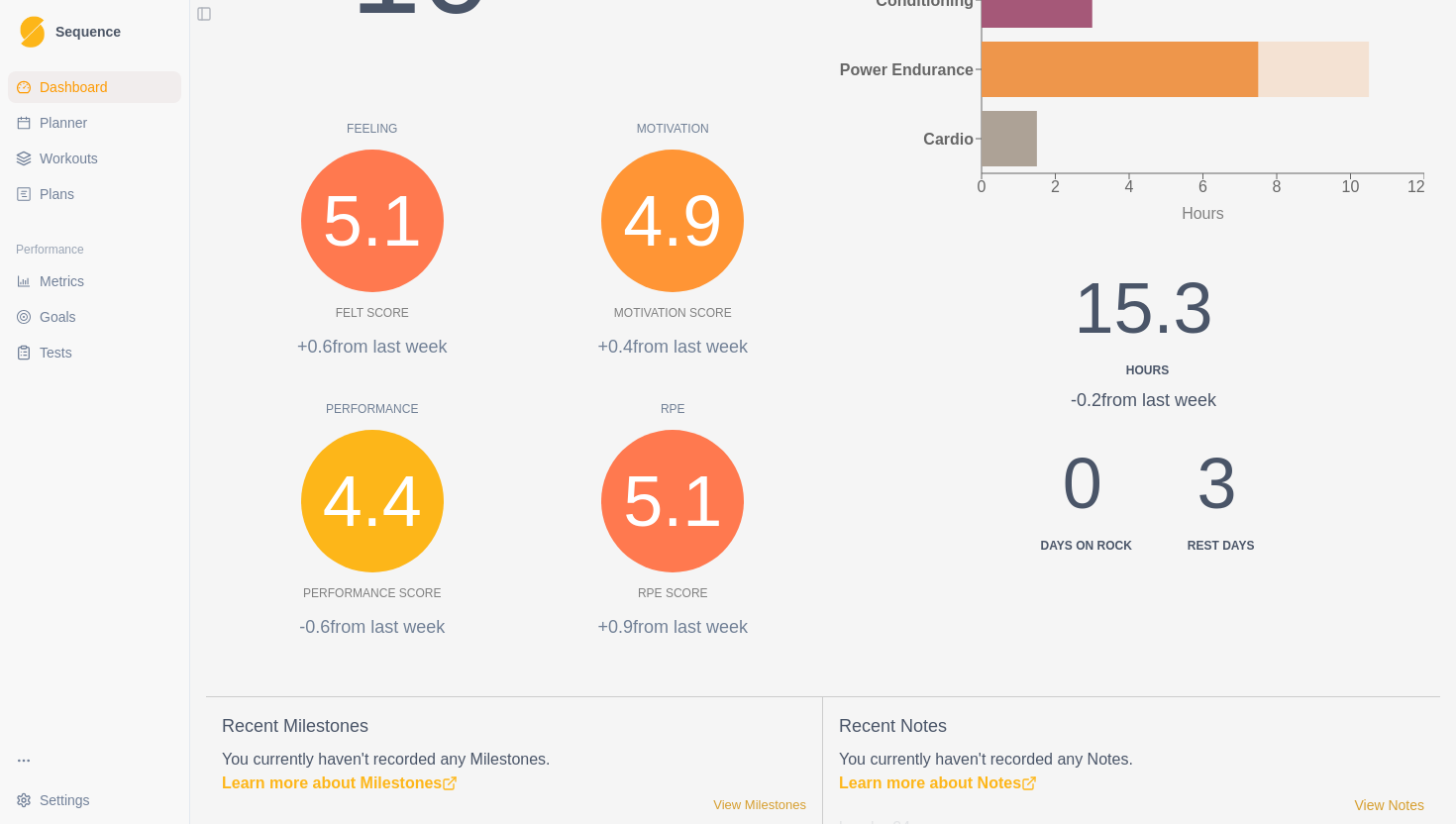 click on "Planner" at bounding box center [94, 123] 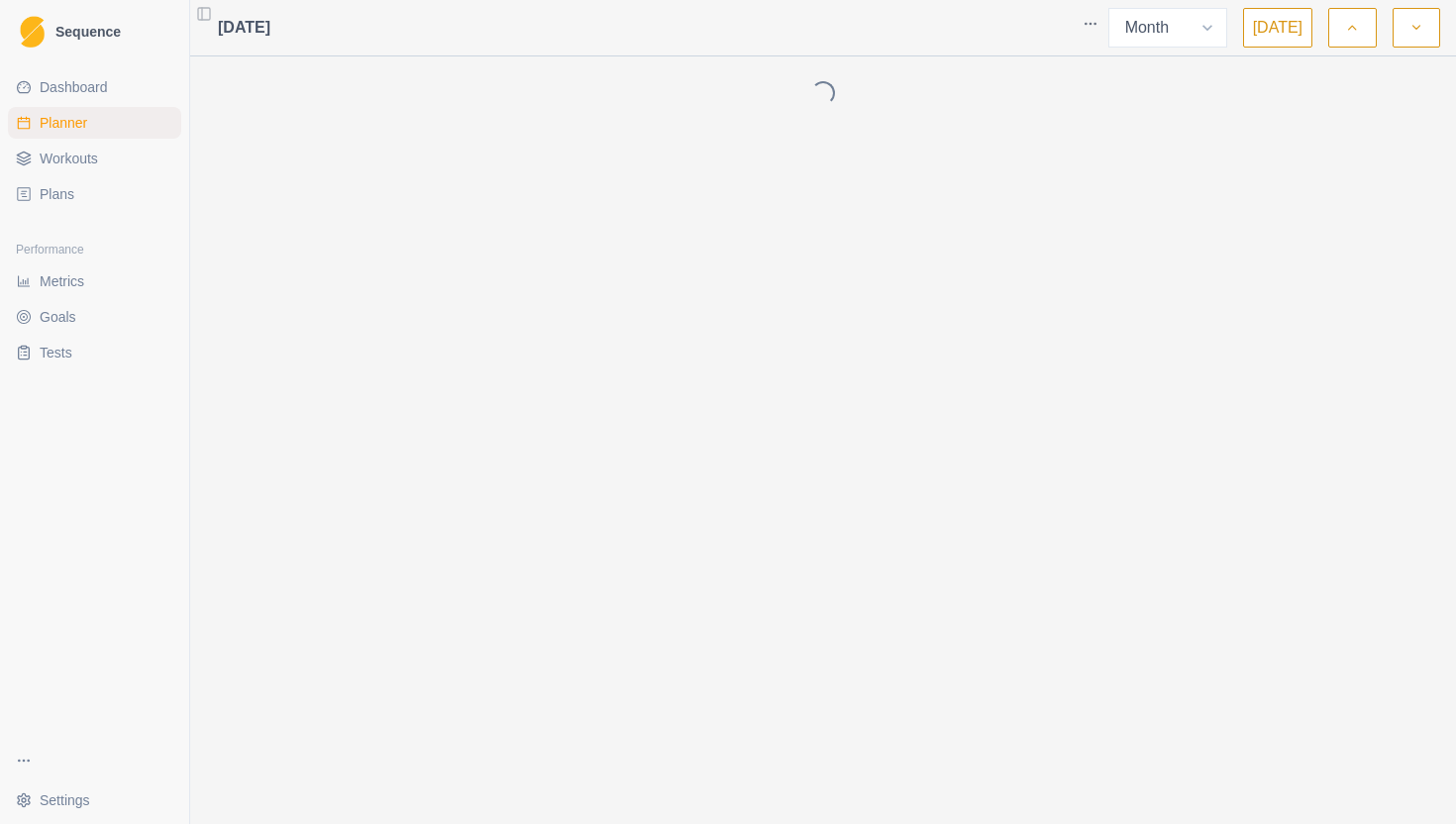 scroll, scrollTop: 0, scrollLeft: 0, axis: both 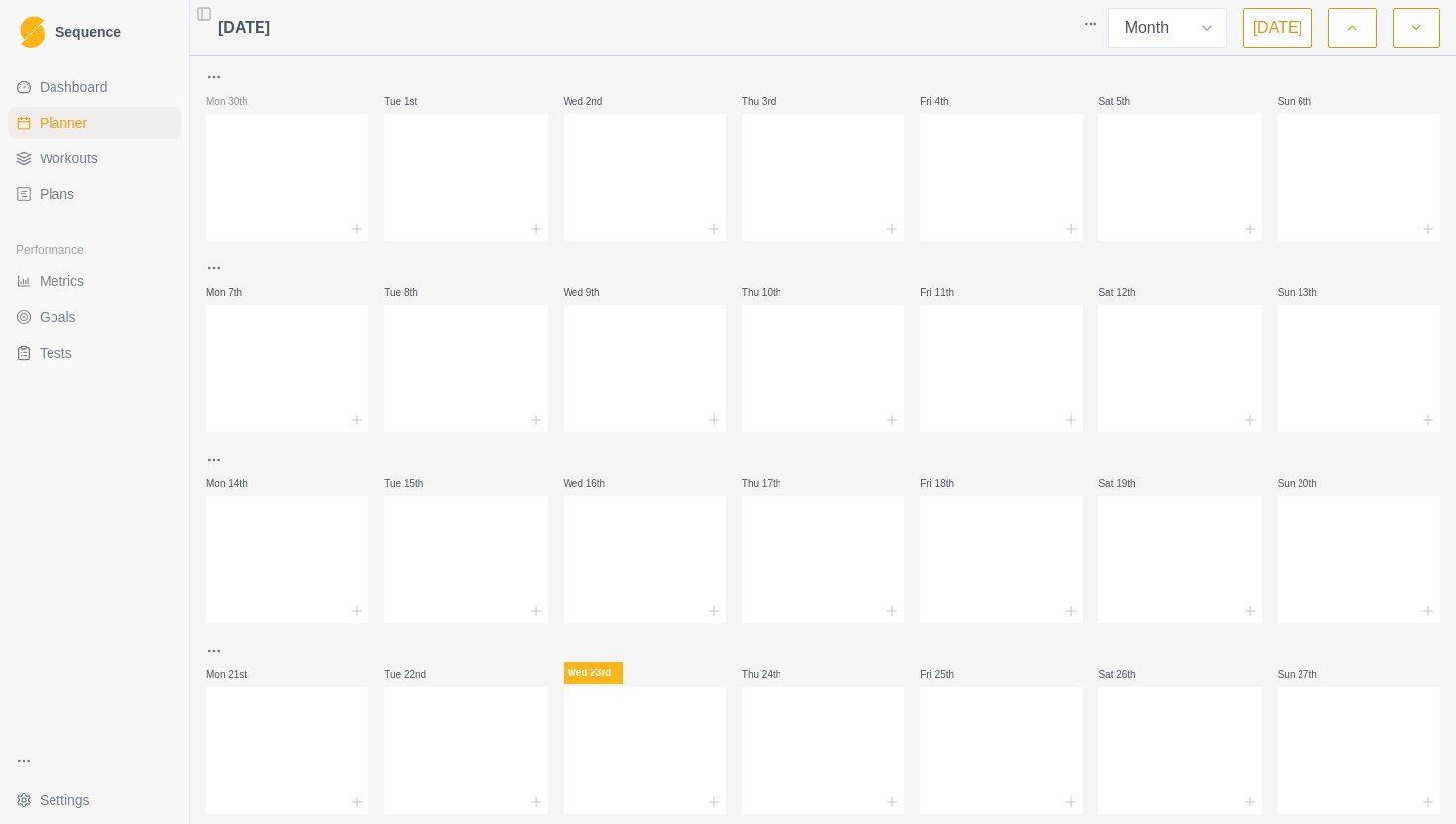 click on "Workouts" at bounding box center (68, 158) 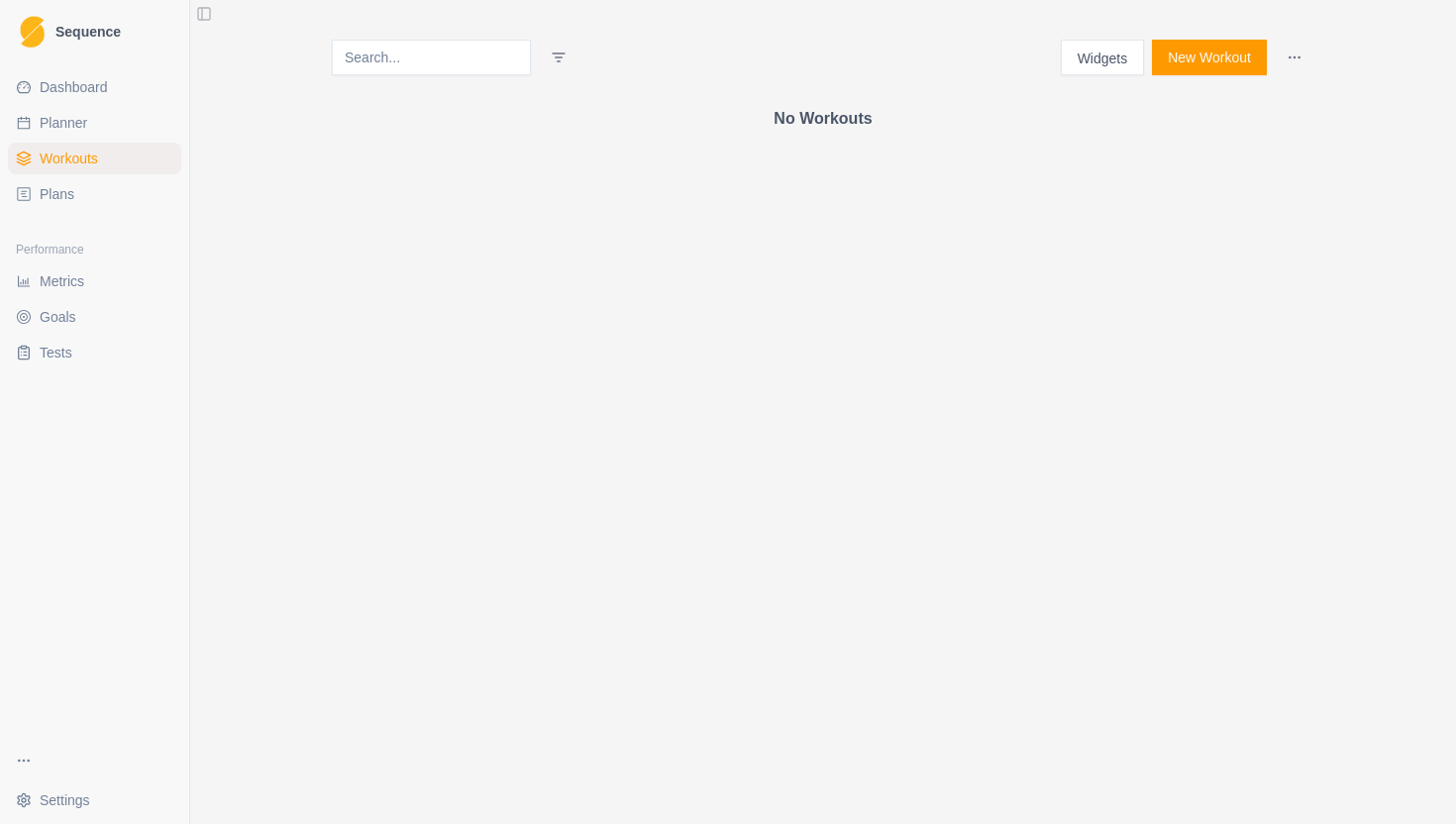 click on "Plans" at bounding box center [94, 194] 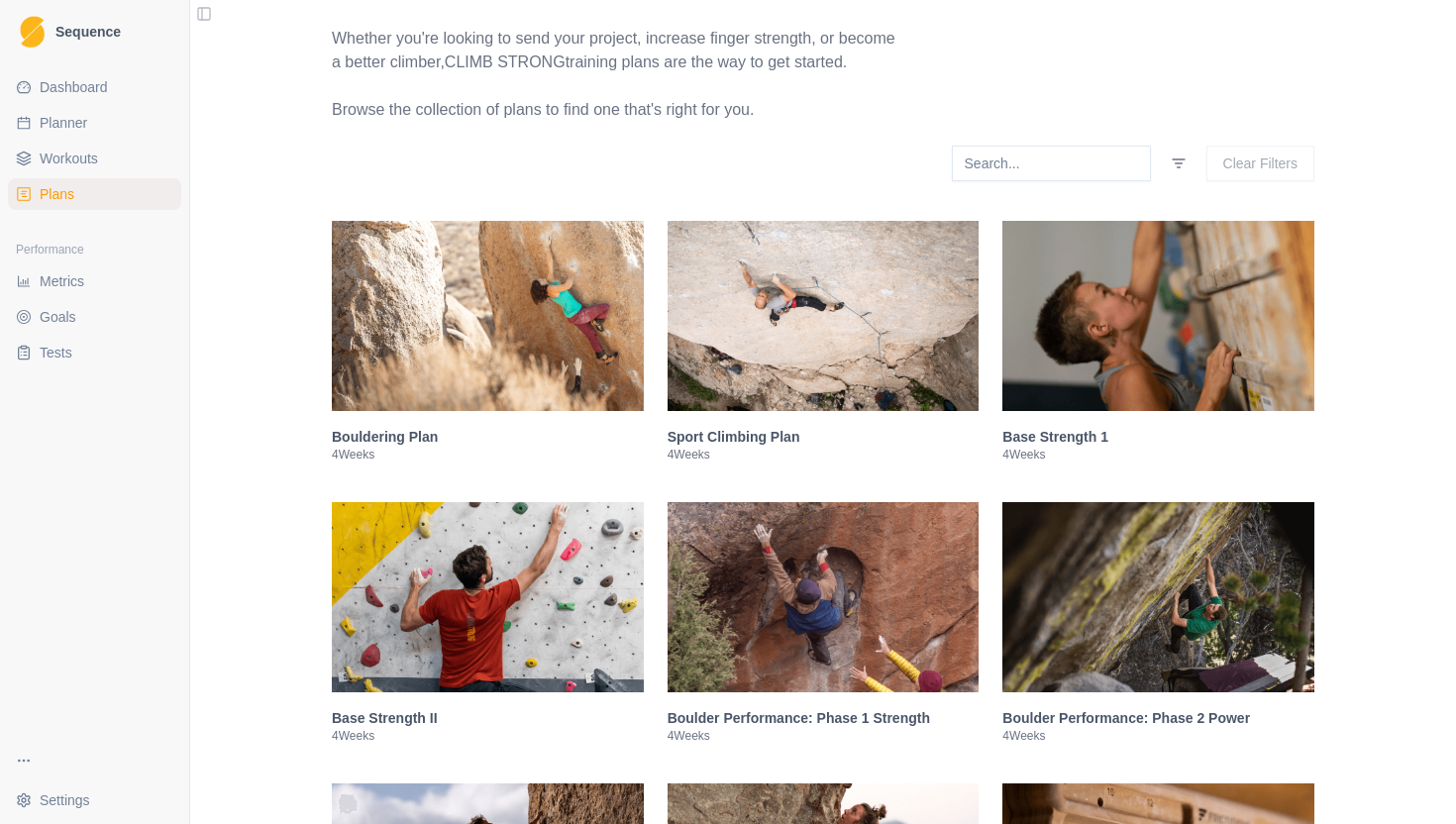 scroll, scrollTop: 205, scrollLeft: 0, axis: vertical 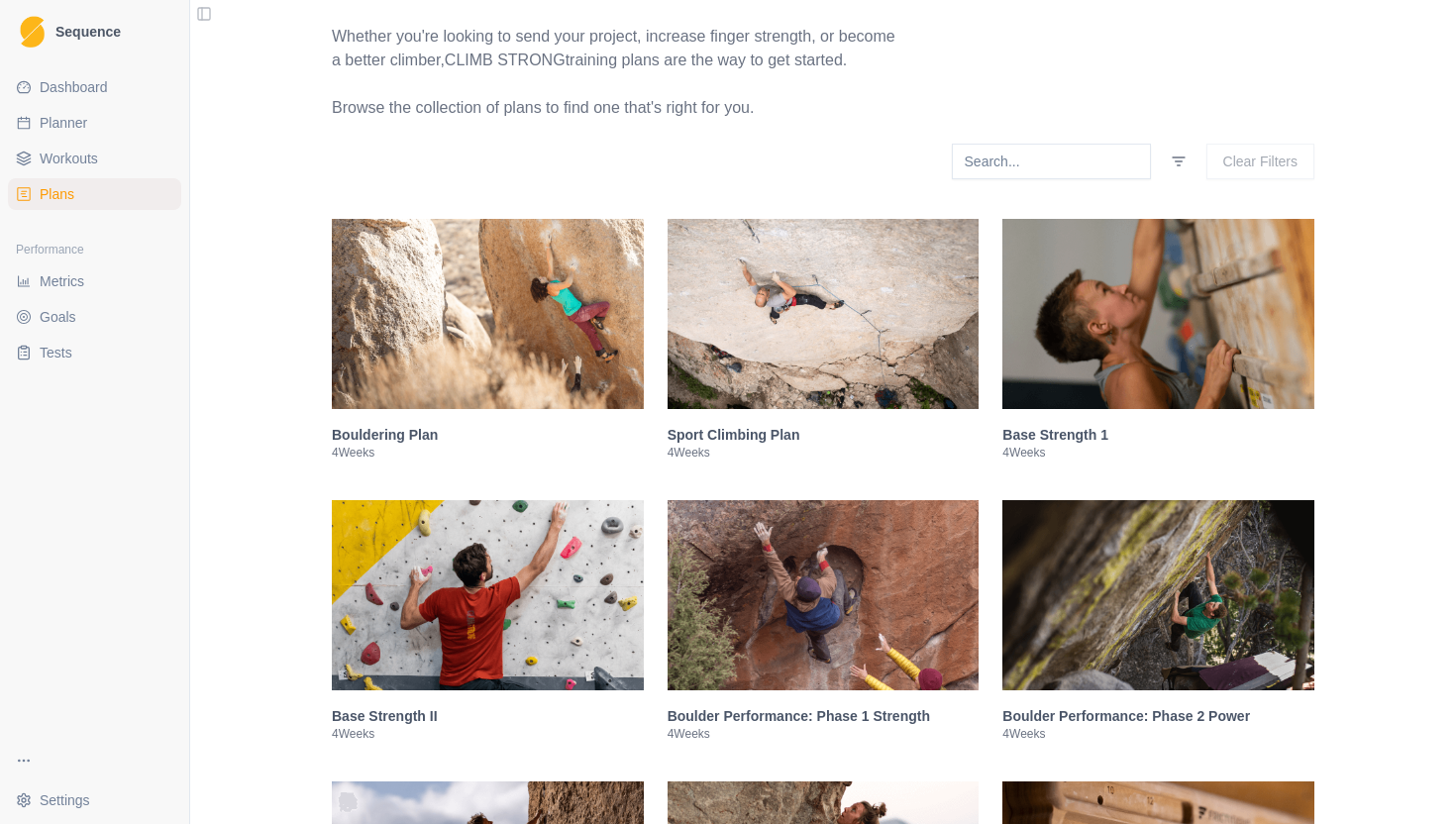 click at bounding box center [1158, 314] 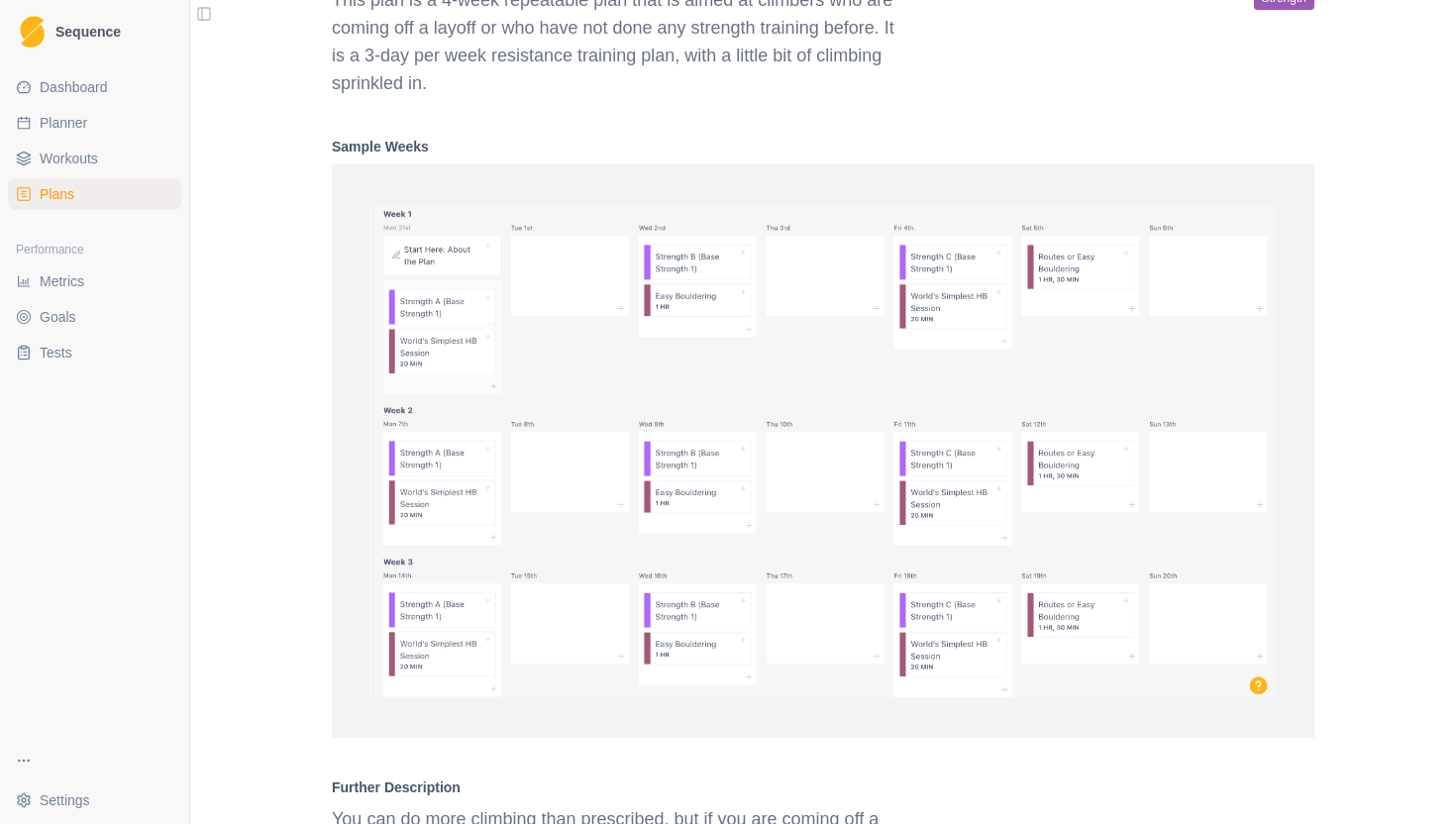 scroll, scrollTop: 1162, scrollLeft: 0, axis: vertical 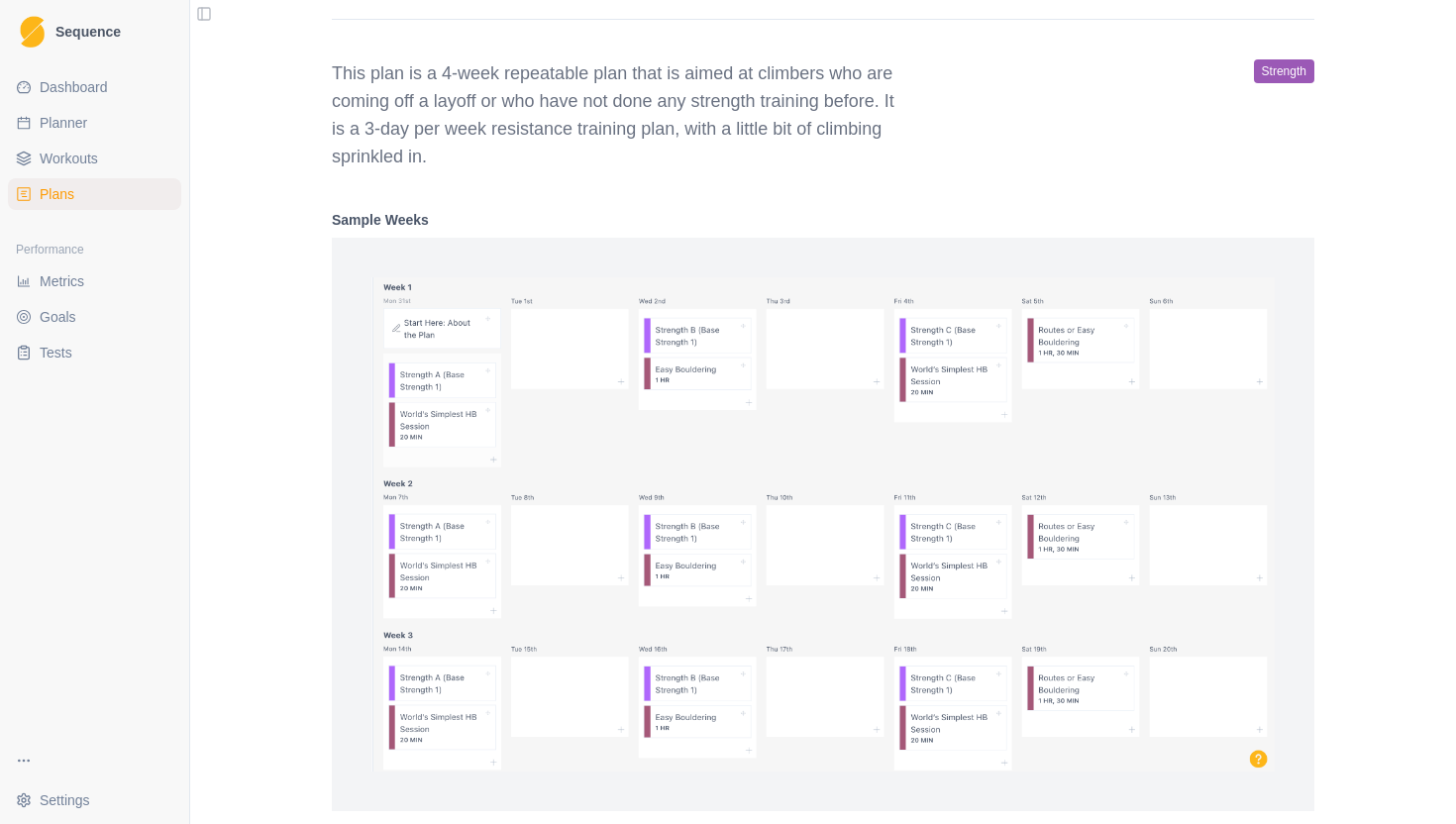 click on "Plans" at bounding box center [56, 194] 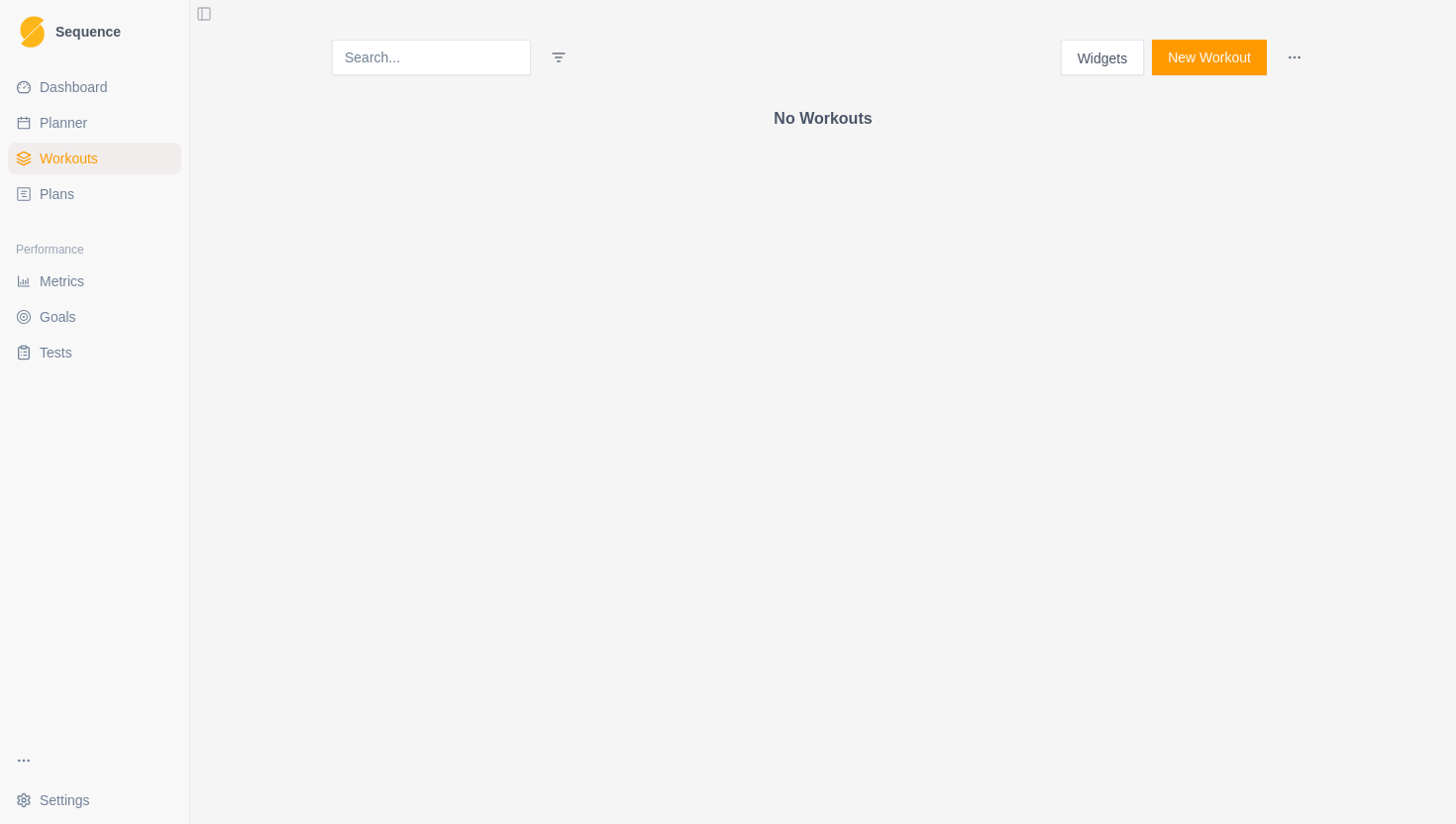 scroll, scrollTop: 0, scrollLeft: 0, axis: both 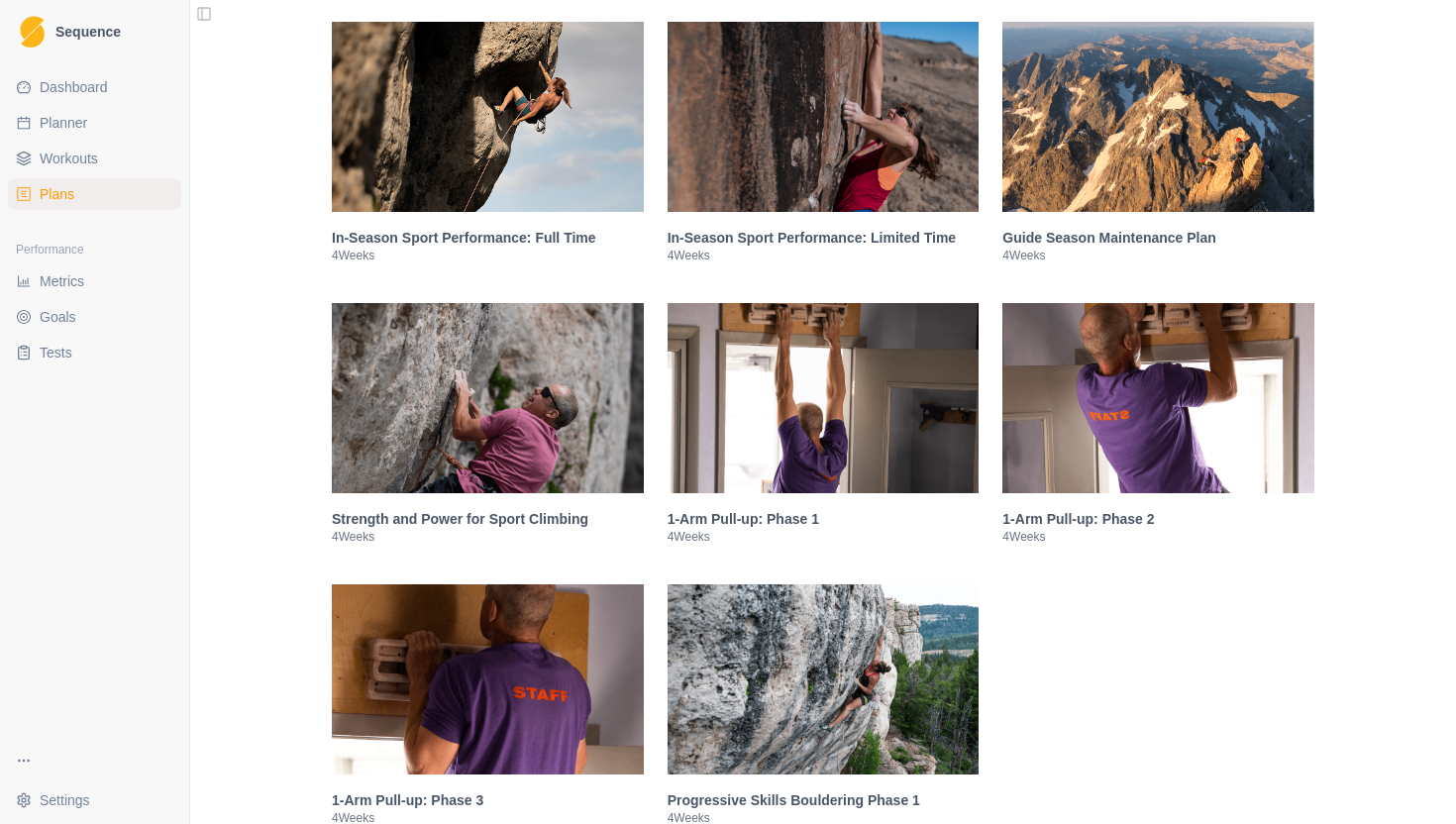 click on "1-Arm Pull-up: Phase 1" at bounding box center (823, 519) 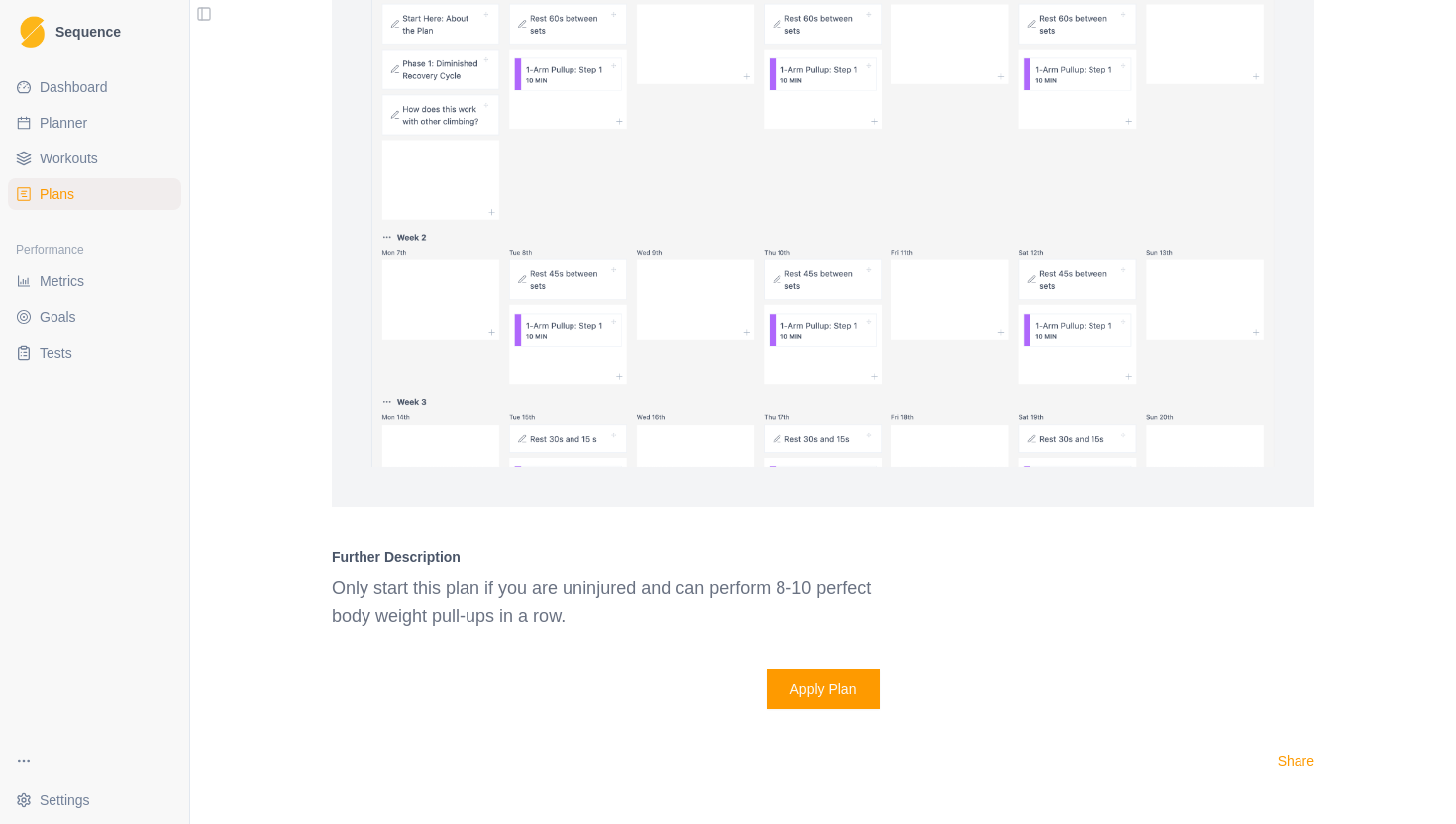 scroll, scrollTop: 4086, scrollLeft: 0, axis: vertical 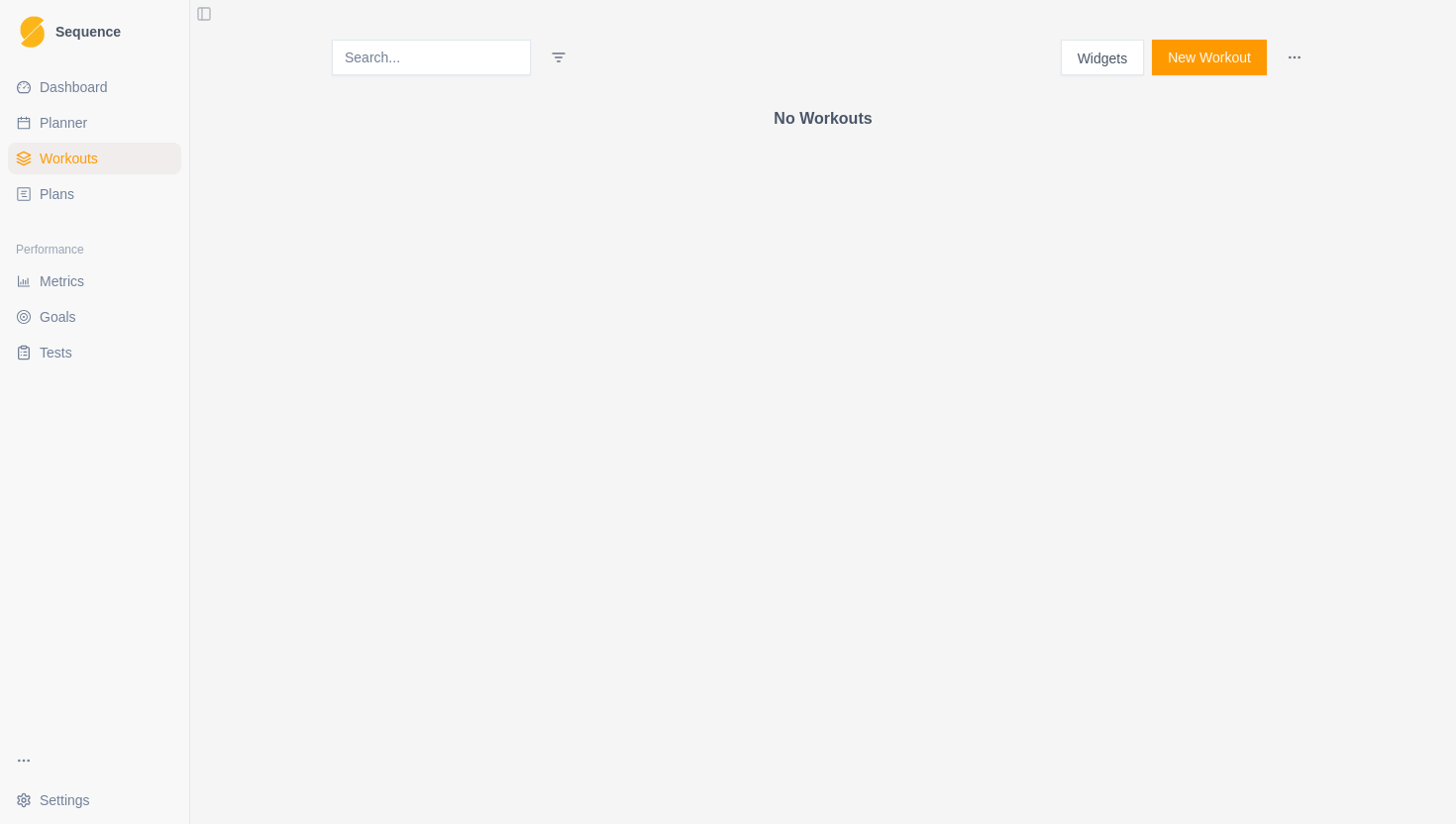 click on "Dashboard" at bounding box center [73, 87] 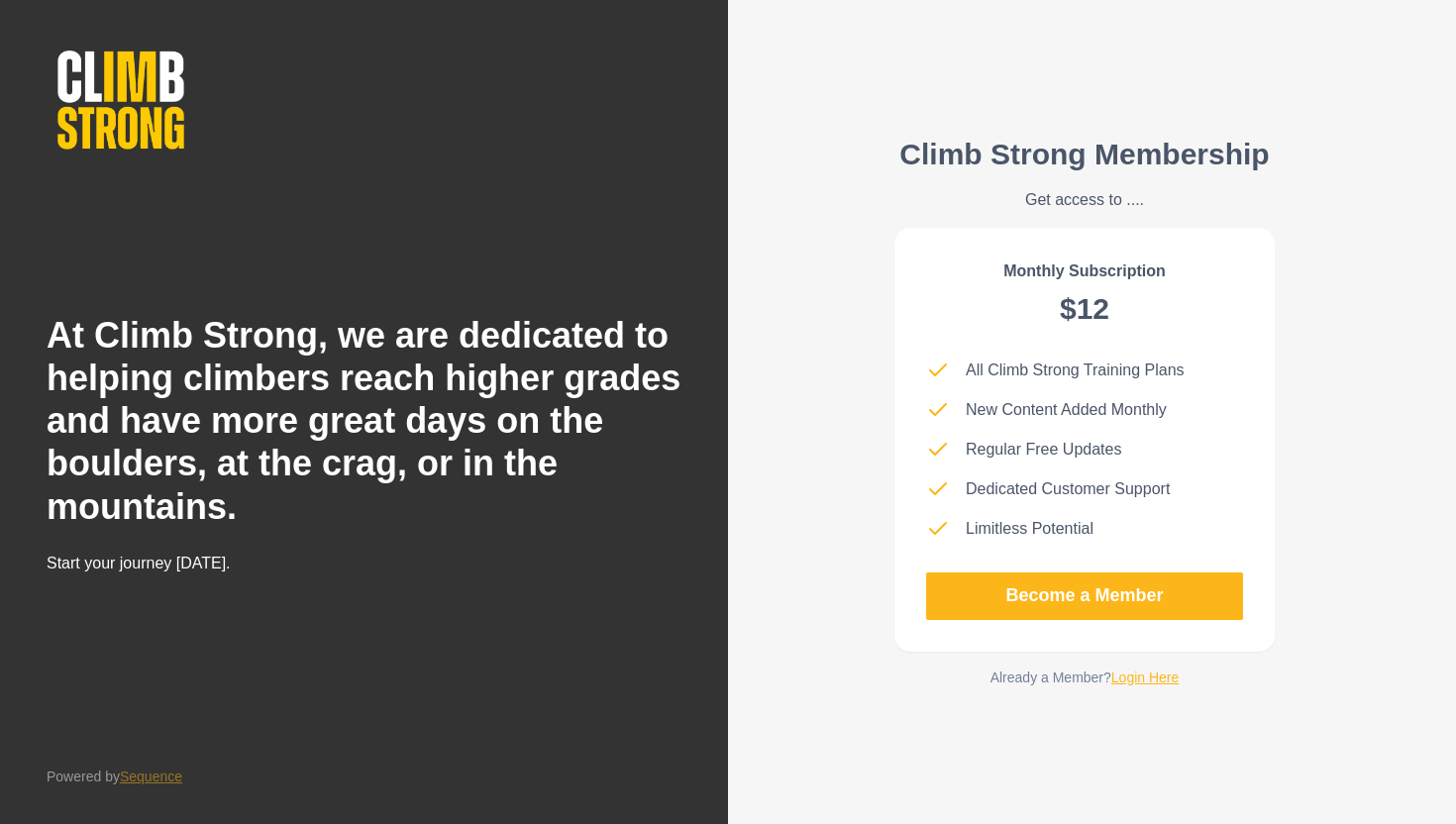 scroll, scrollTop: 0, scrollLeft: 0, axis: both 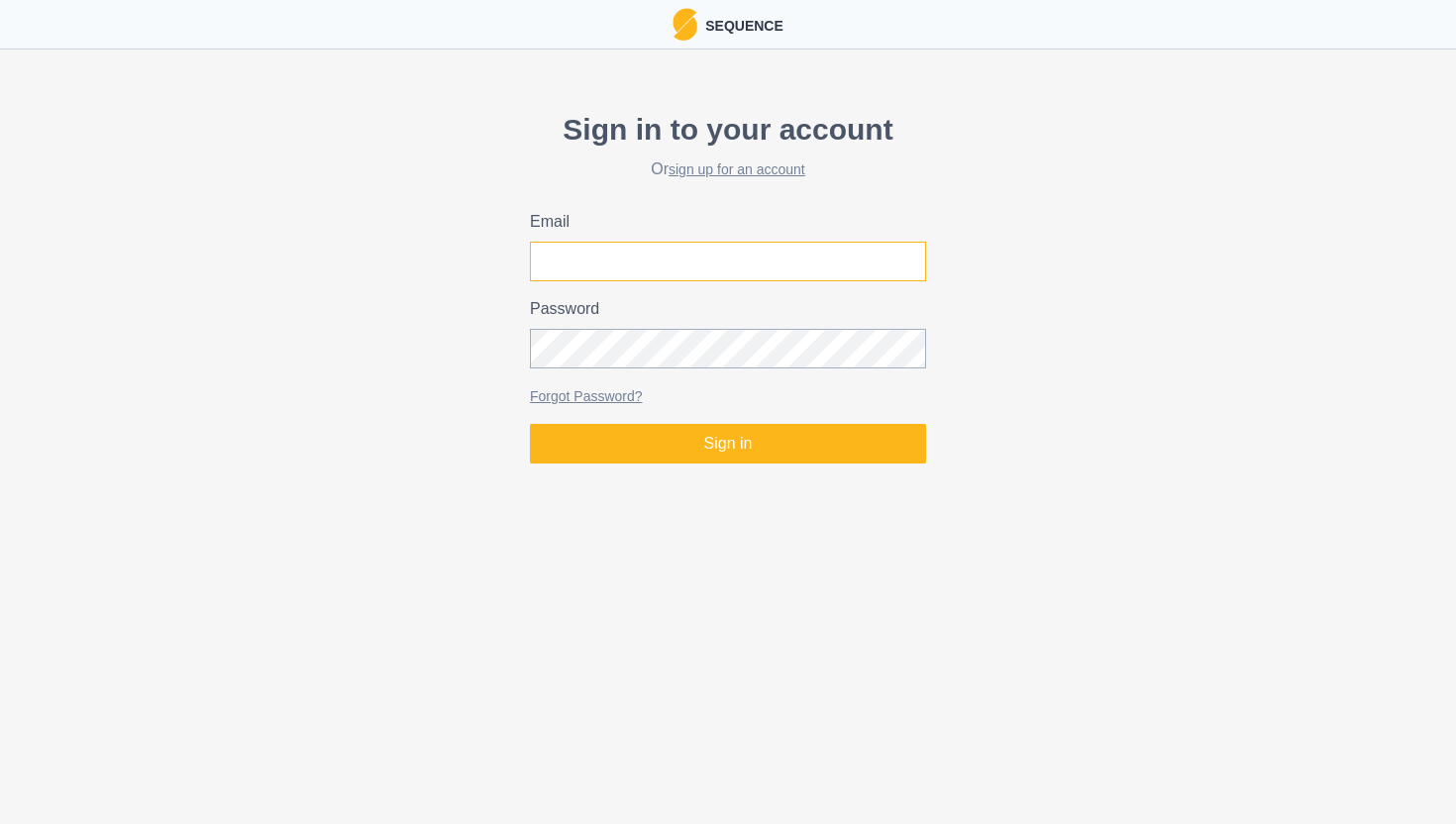 click on "Email" at bounding box center [728, 261] 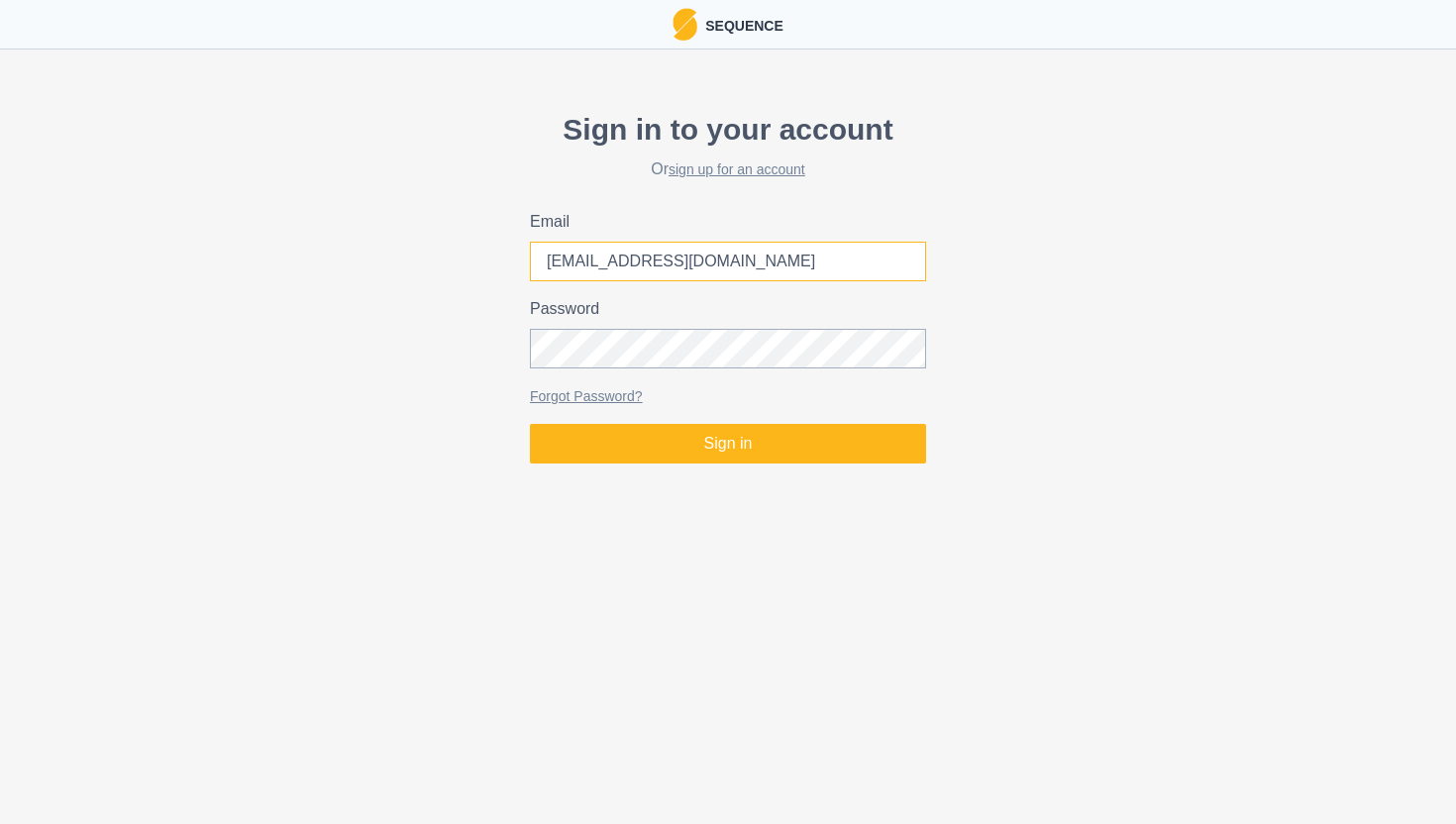 type on "eliasmaggiolo@gmail.com" 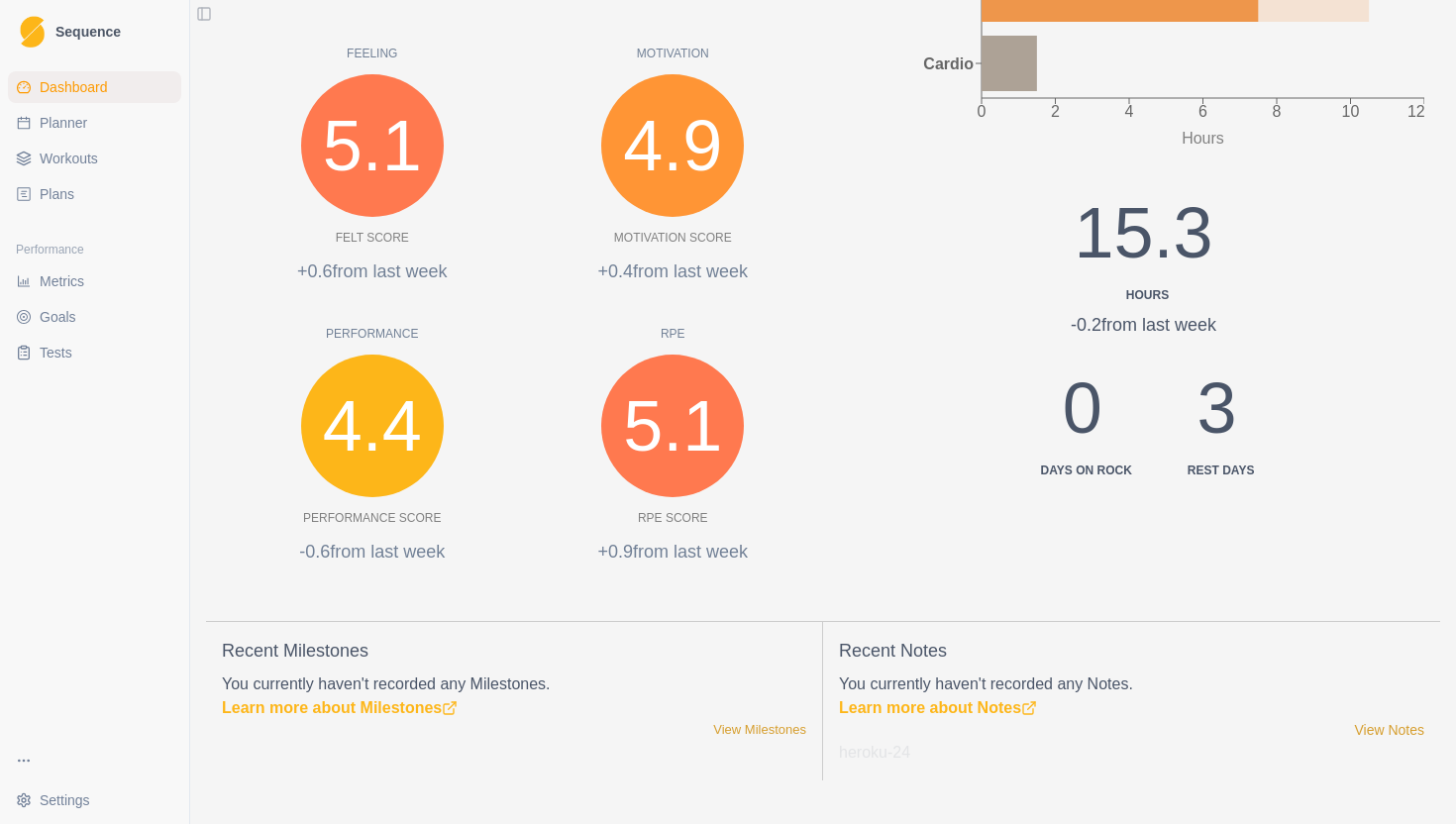 scroll, scrollTop: 565, scrollLeft: 0, axis: vertical 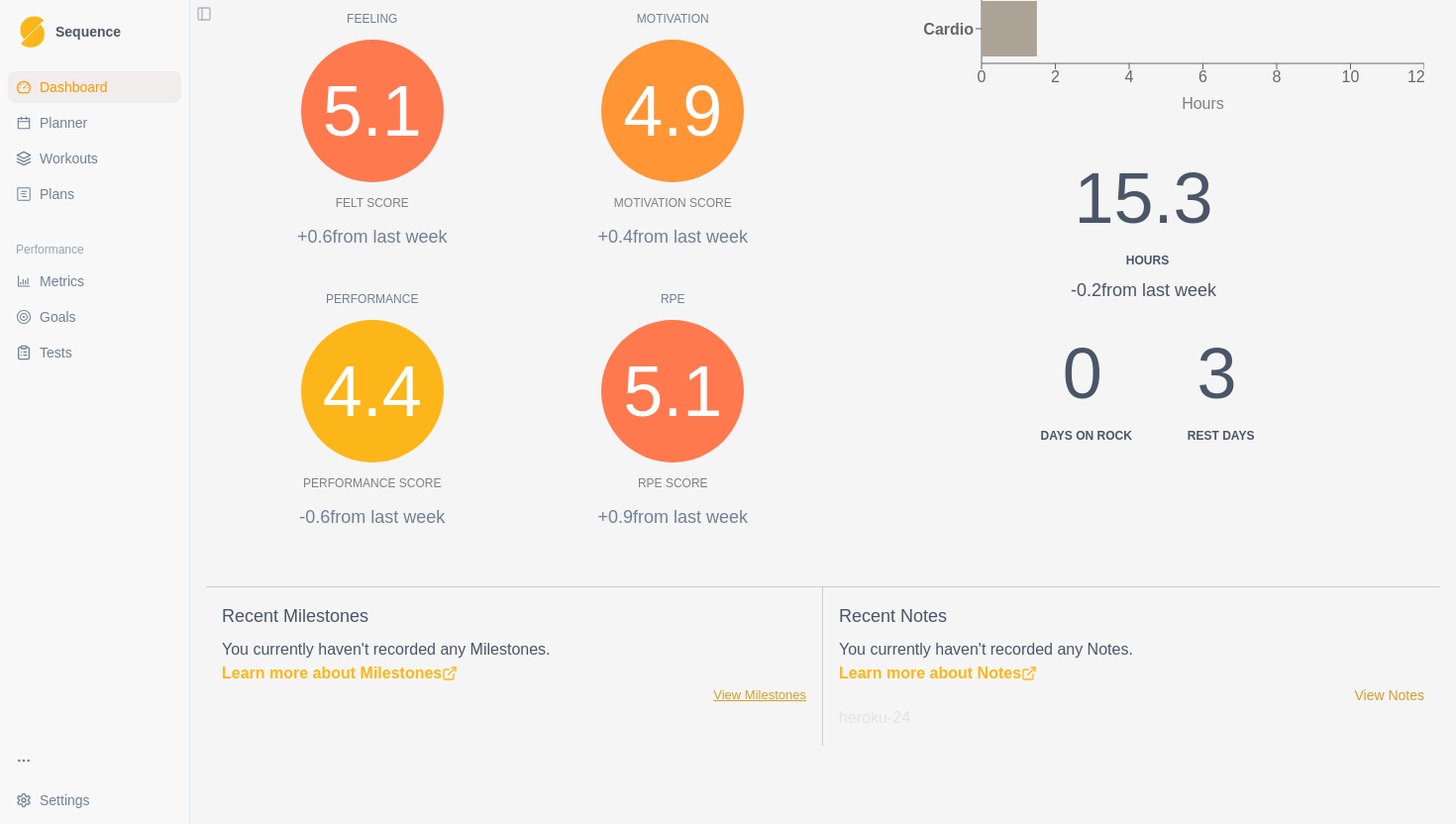 click on "View Milestones" at bounding box center [760, 695] 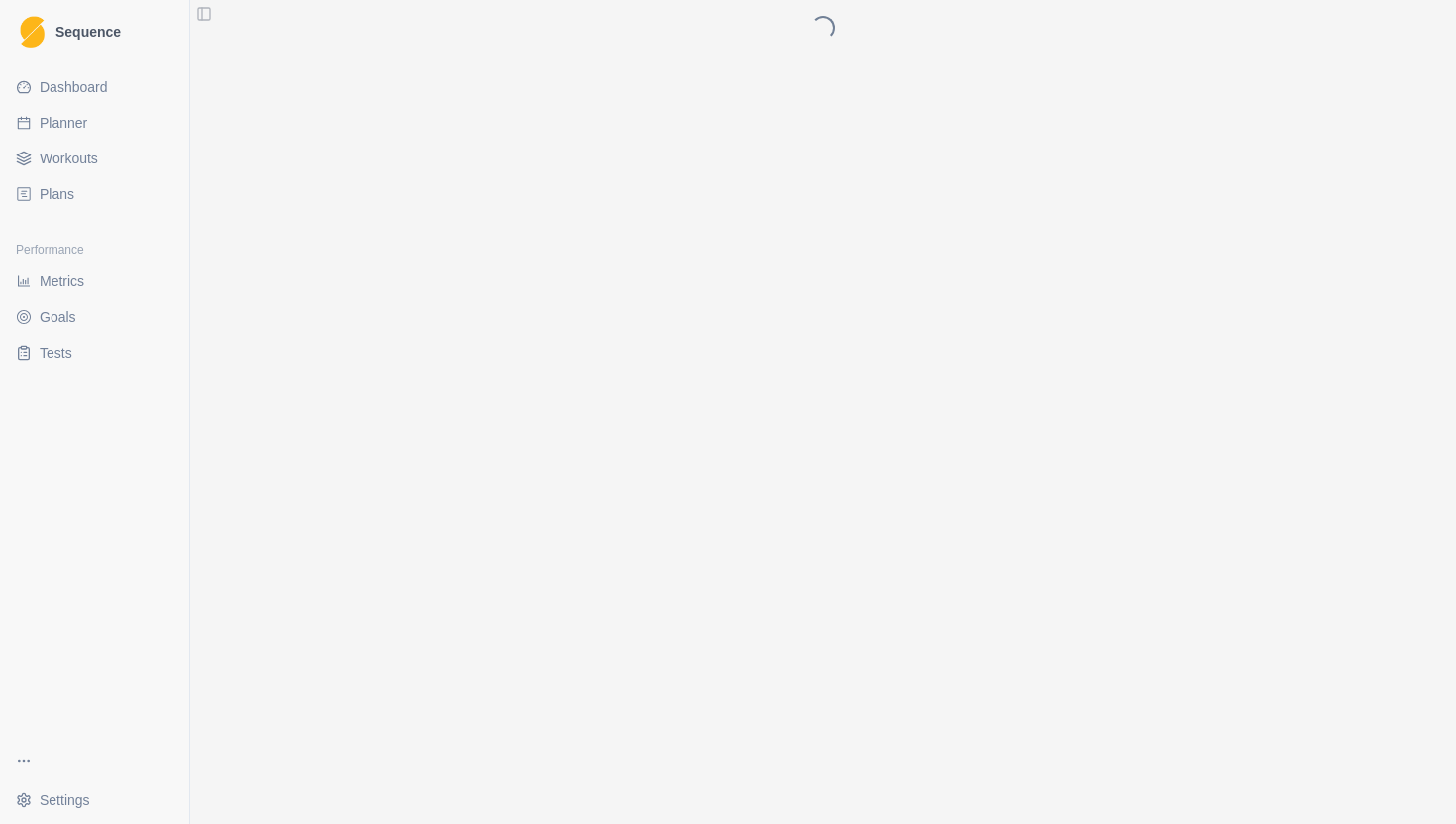 scroll, scrollTop: 0, scrollLeft: 0, axis: both 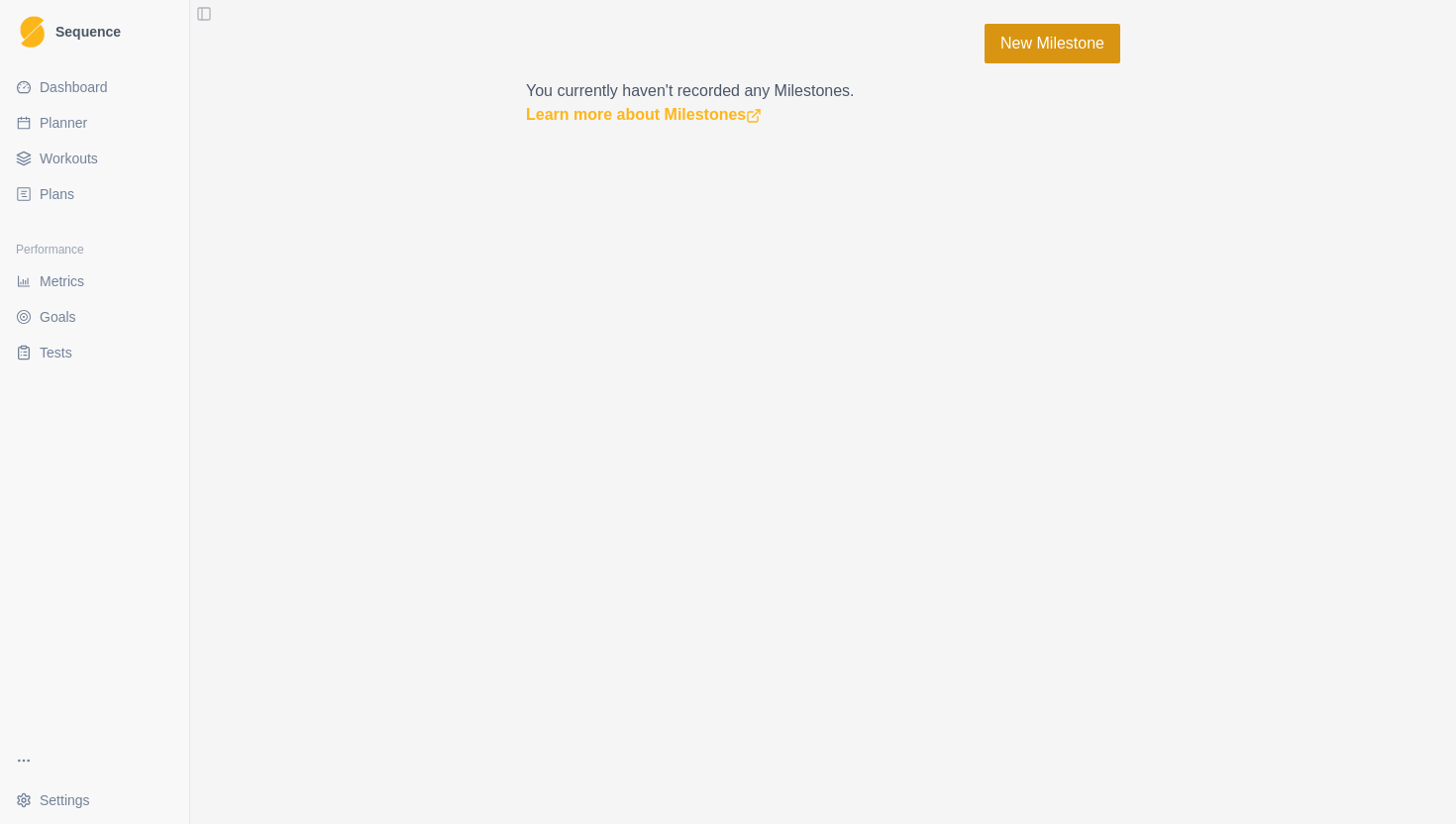 click on "New Milestone" at bounding box center [1052, 44] 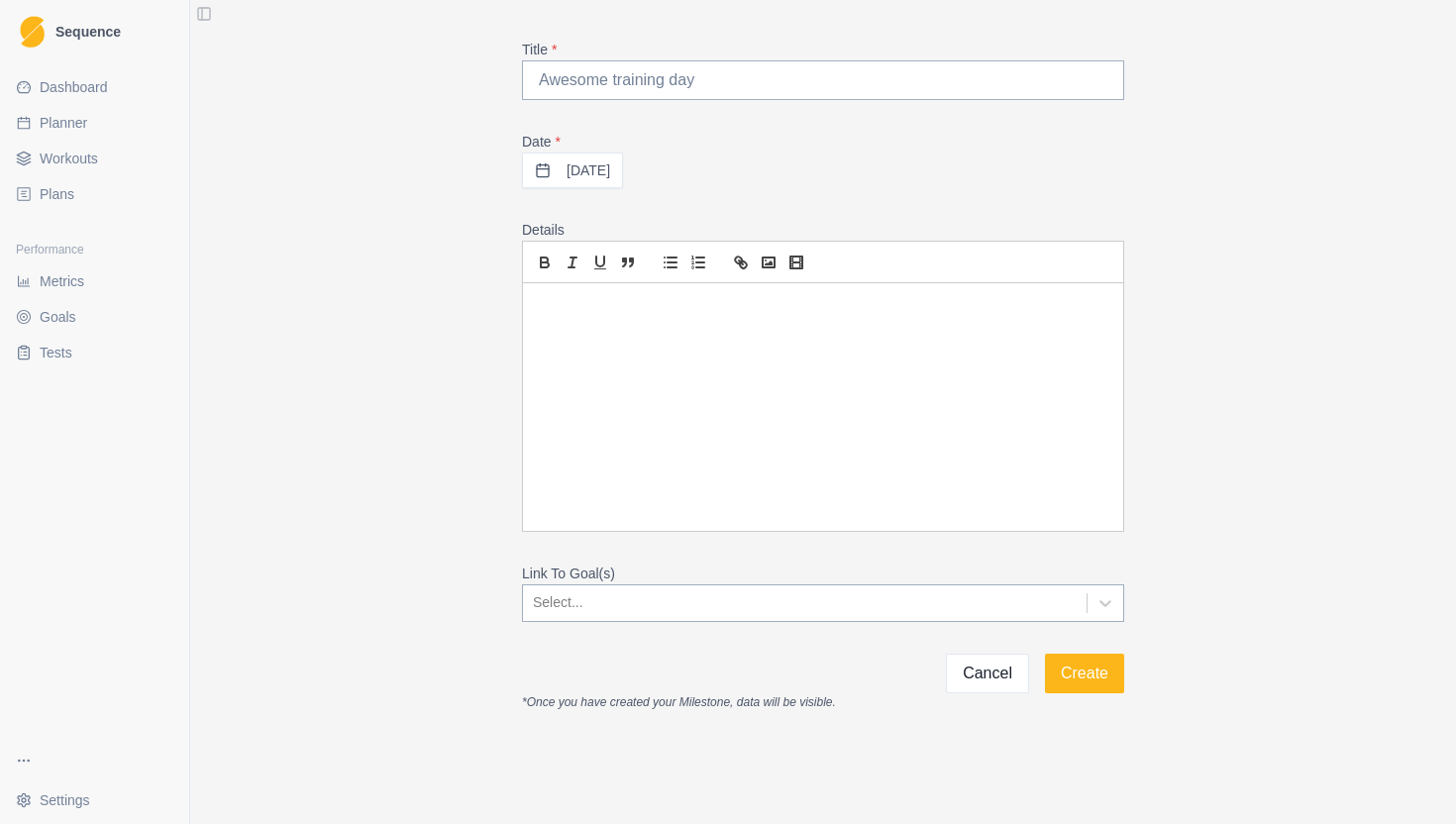 click on "Dashboard" at bounding box center (73, 87) 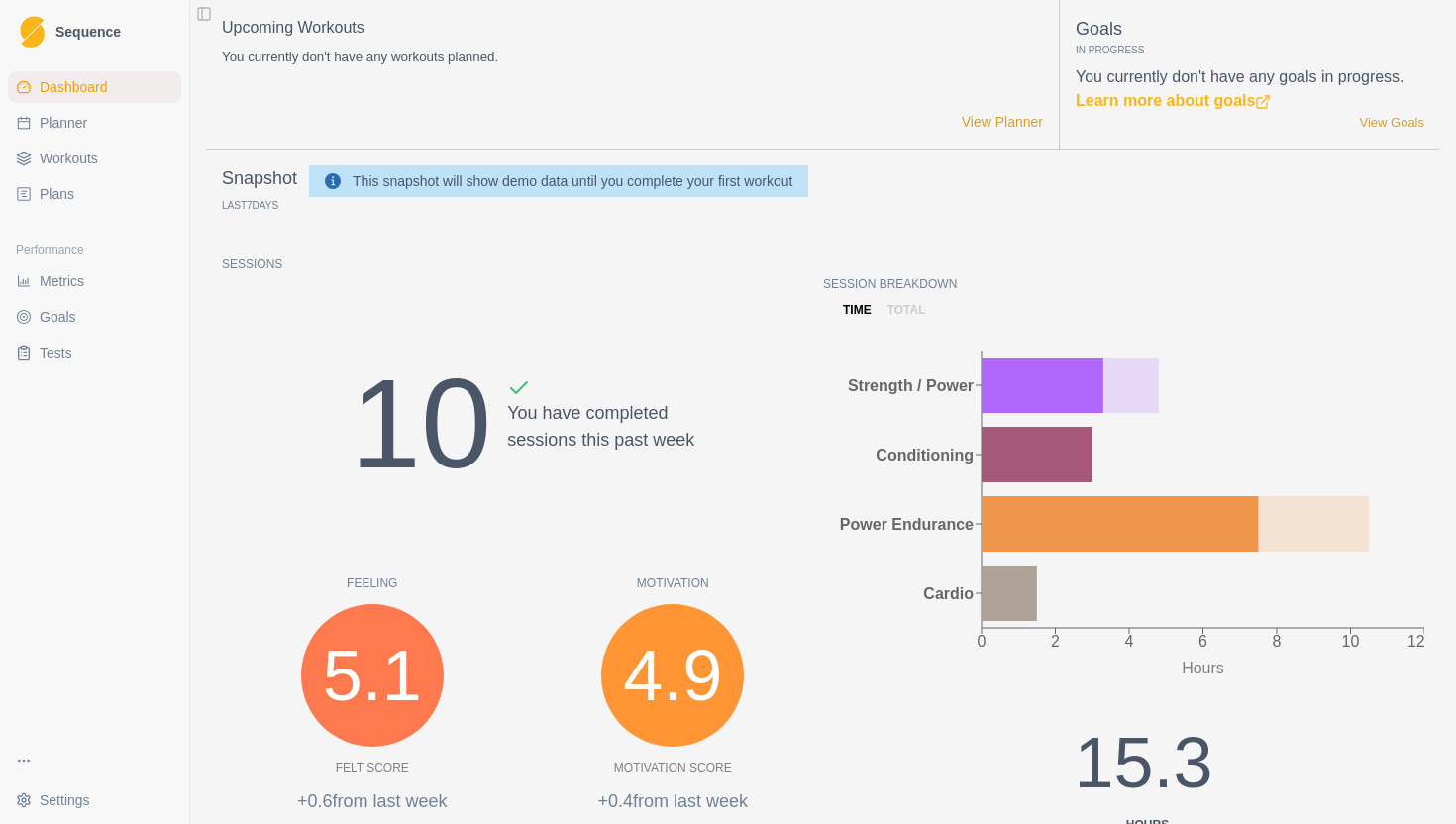 click on "Planner" at bounding box center [63, 123] 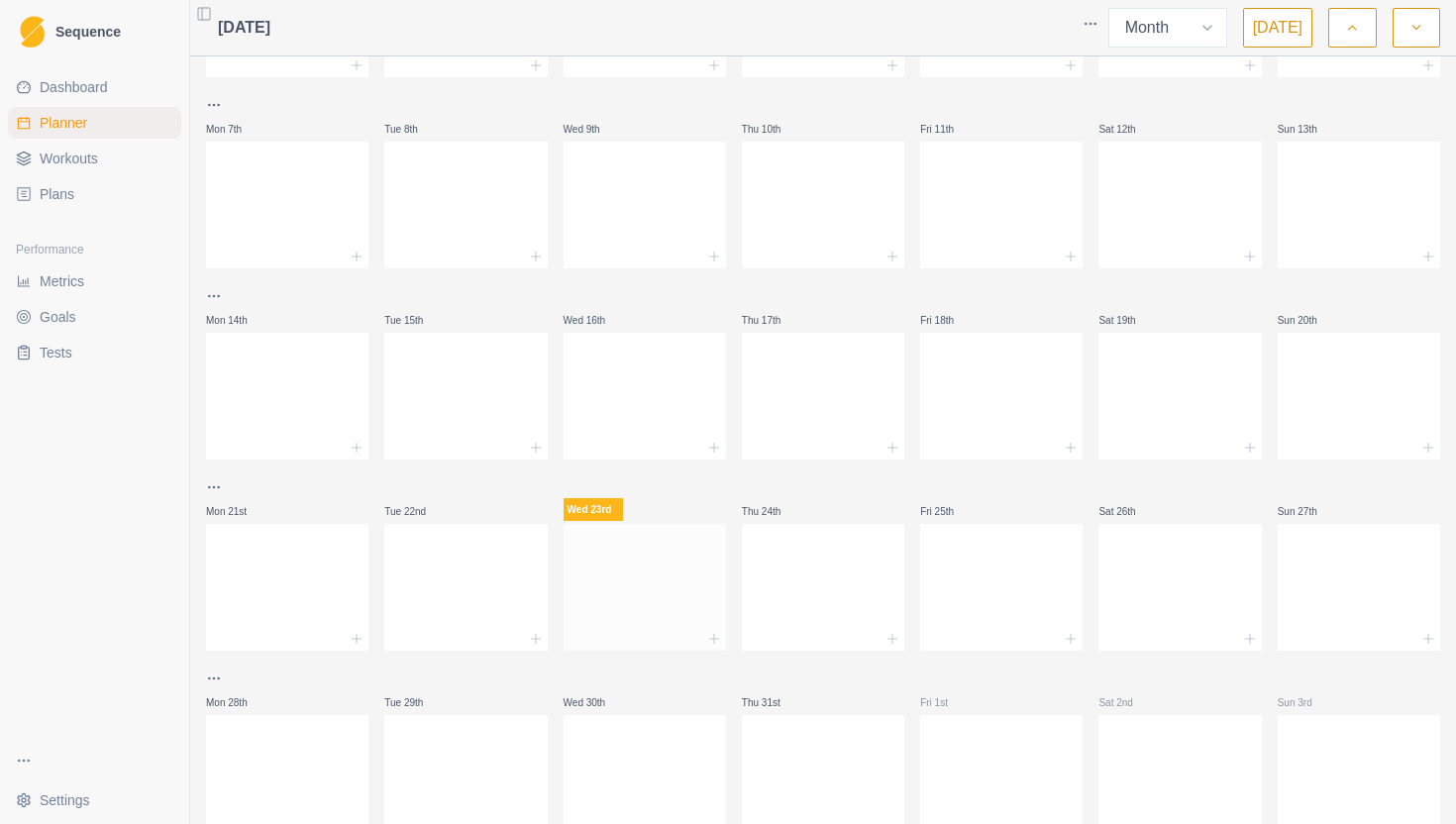 scroll, scrollTop: 237, scrollLeft: 0, axis: vertical 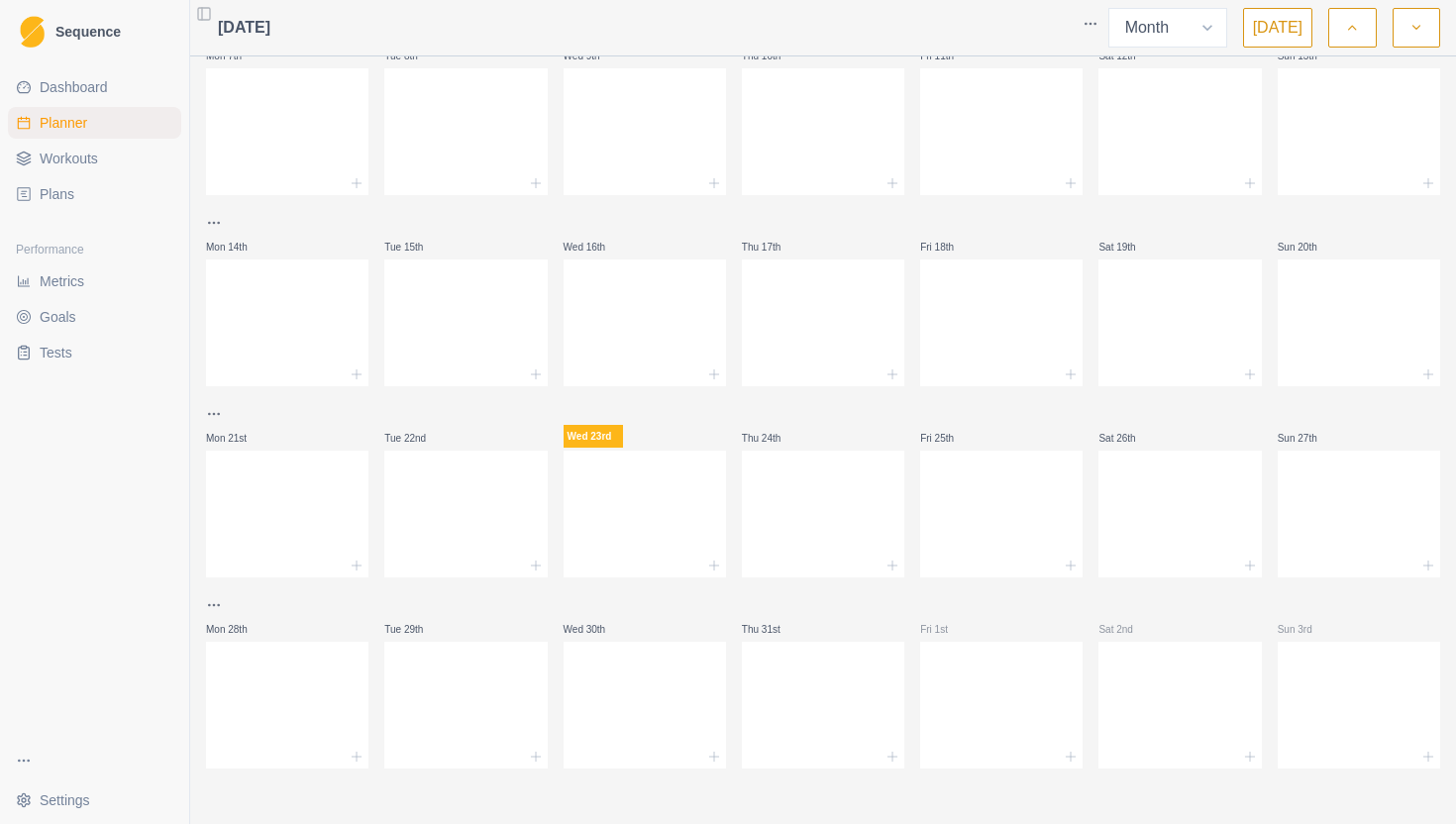 click on "Plans" at bounding box center [56, 194] 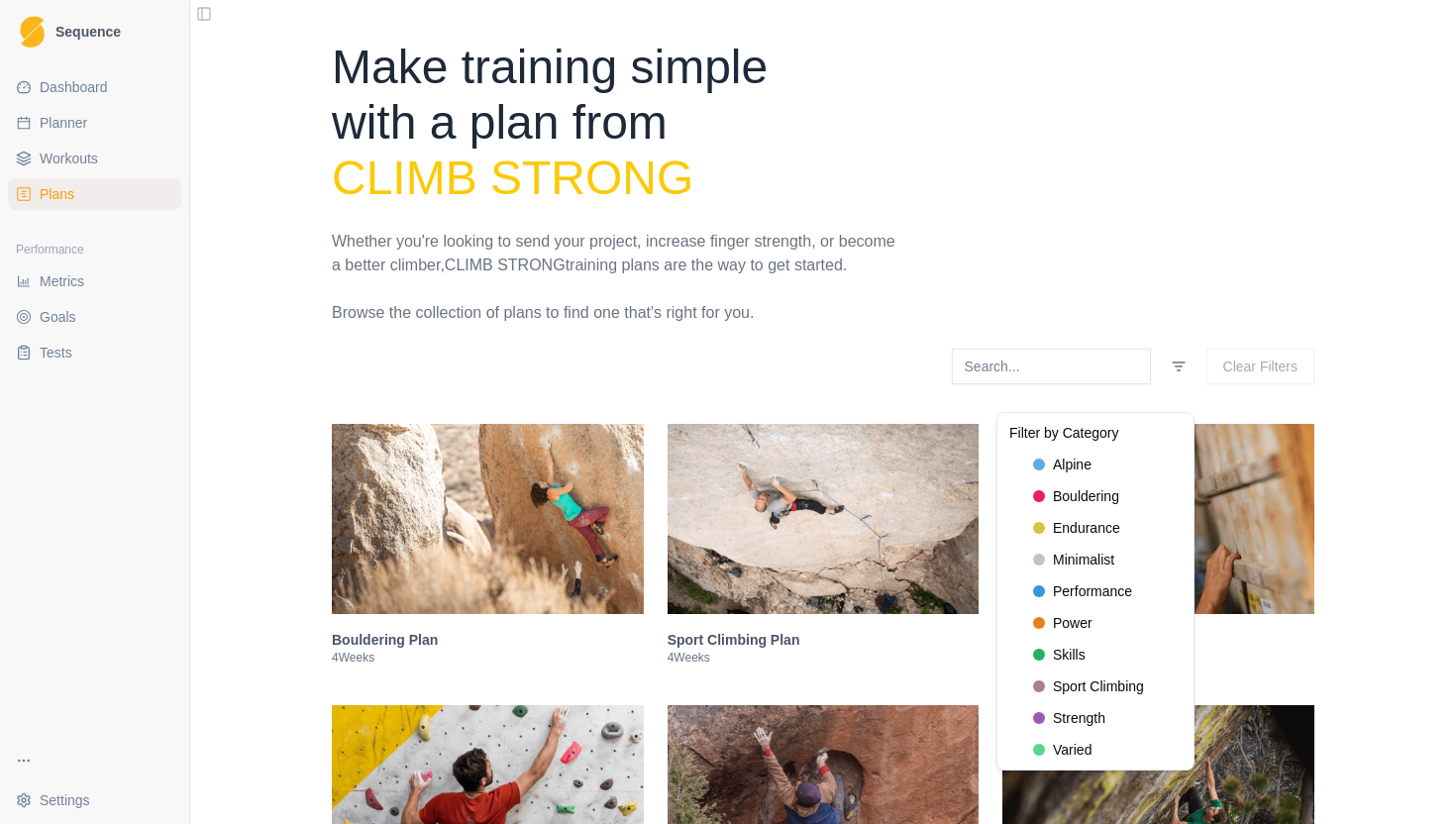 click on "Sequence Dashboard Planner Workouts Plans Performance Metrics Goals Tests Settings Toggle Sidebar Make training simple with a plan from Climb Strong Whether you're looking to send your project, increase finger strength, or become a better climber,  Climb Strong  training plans are the way to get started. Browse the collection of plans to find one that's right for you. Clear Filters Bouldering Plan 4  Weeks Sport Climbing Plan 4  Weeks Base Strength 1 4  Weeks Base Strength II 4  Weeks Boulder Performance: Phase 1 Strength 4  Weeks Boulder Performance: Phase 2 Power 4  Weeks "Time Off" Training Plan 3  Weeks Rebuild Plan 2  Weeks Finger Strength for Bouldering 4  Weeks 8-8-8 Endurance: Phase 1 4  Weeks 8-8-8 Endurance: Phase 2 4  Weeks 8-8-8 Endurance Phase 3 4  Weeks Alpine Base Fitness 1: Base Phase 6  Weeks Alpine Base Fitness 2: Build Phase 6  Weeks Full Tilt Bouldering 1: Base Phase 4  Weeks Full Tilt Bouldering 2: Build Phase 4  Weeks Full Tilt Bouldering 3: Performance Phase 4  Weeks 4 4" at bounding box center [728, 412] 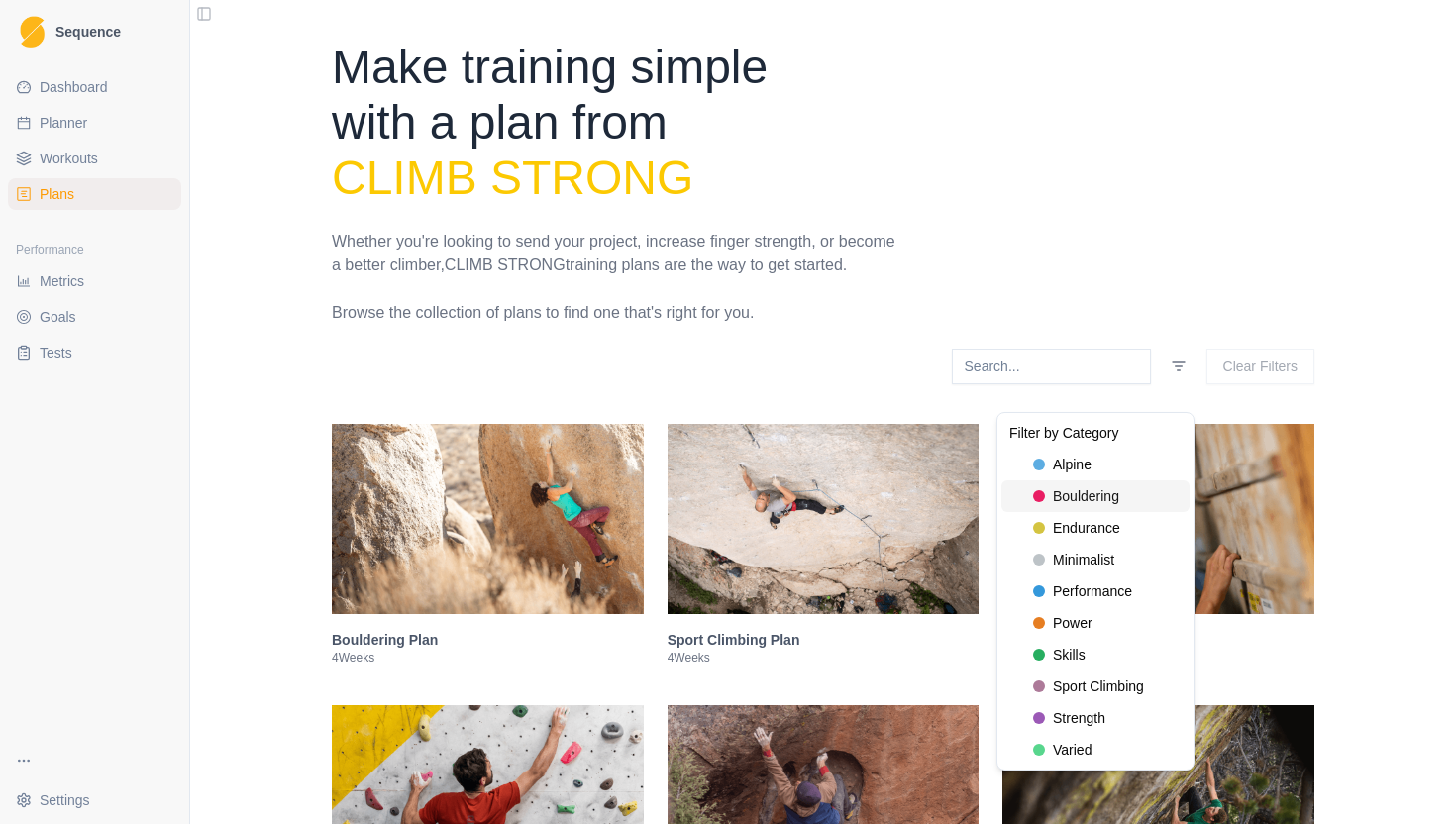 click on "bouldering" at bounding box center (1086, 496) 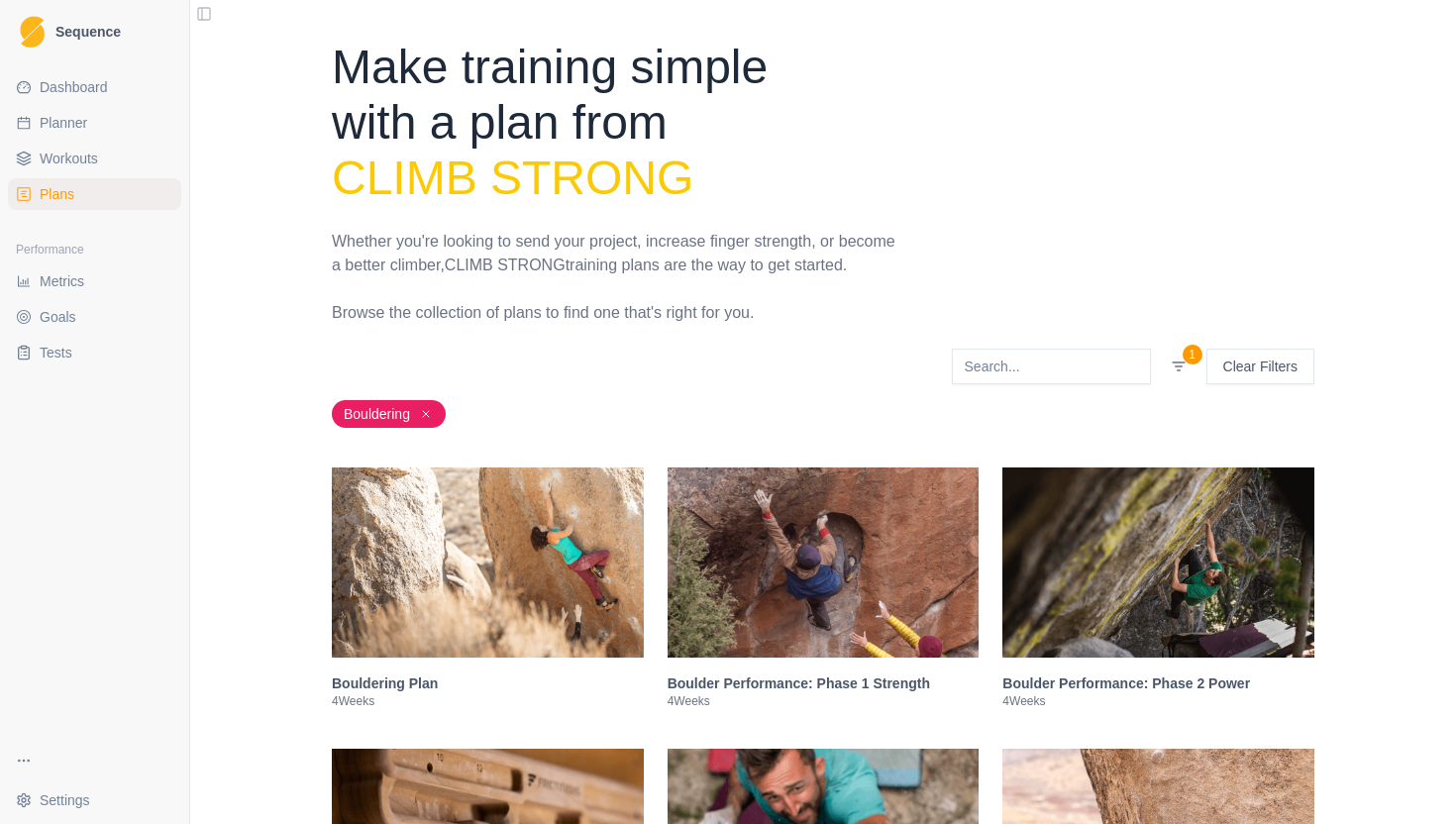 click on "Clear Filters" at bounding box center (1260, 366) 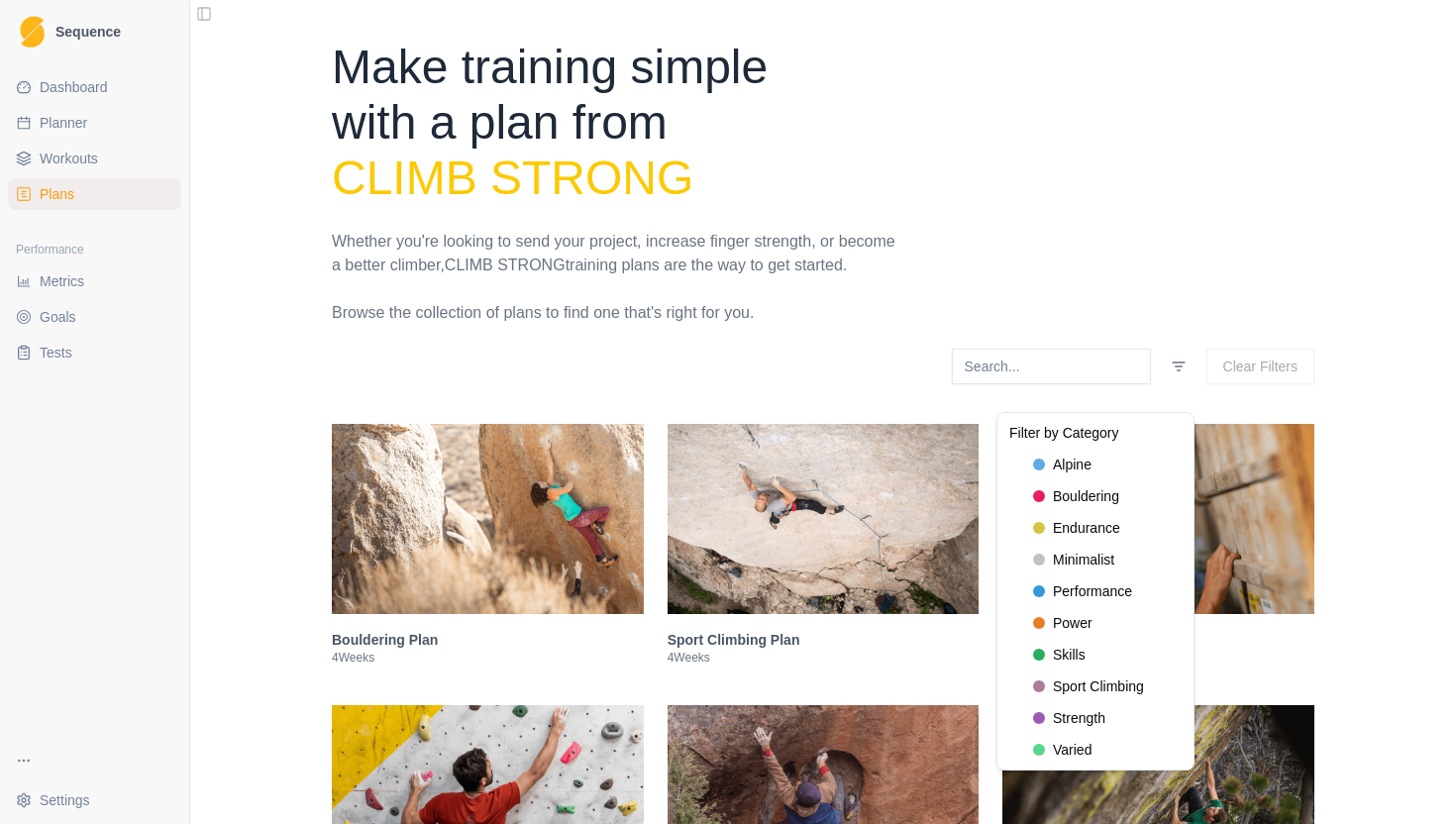 click on "Sequence Dashboard Planner Workouts Plans Performance Metrics Goals Tests Settings Toggle Sidebar Make training simple with a plan from Climb Strong Whether you're looking to send your project, increase finger strength, or become a better climber,  Climb Strong  training plans are the way to get started. Browse the collection of plans to find one that's right for you. Clear Filters Bouldering Plan 4  Weeks Sport Climbing Plan 4  Weeks Base Strength 1 4  Weeks Base Strength II 4  Weeks Boulder Performance: Phase 1 Strength 4  Weeks Boulder Performance: Phase 2 Power 4  Weeks "Time Off" Training Plan 3  Weeks Rebuild Plan 2  Weeks Finger Strength for Bouldering 4  Weeks 8-8-8 Endurance: Phase 1 4  Weeks 8-8-8 Endurance: Phase 2 4  Weeks 8-8-8 Endurance Phase 3 4  Weeks Alpine Base Fitness 1: Base Phase 6  Weeks Alpine Base Fitness 2: Build Phase 6  Weeks Full Tilt Bouldering 1: Base Phase 4  Weeks Full Tilt Bouldering 2: Build Phase 4  Weeks Full Tilt Bouldering 3: Performance Phase 4  Weeks 4 4" at bounding box center [728, 412] 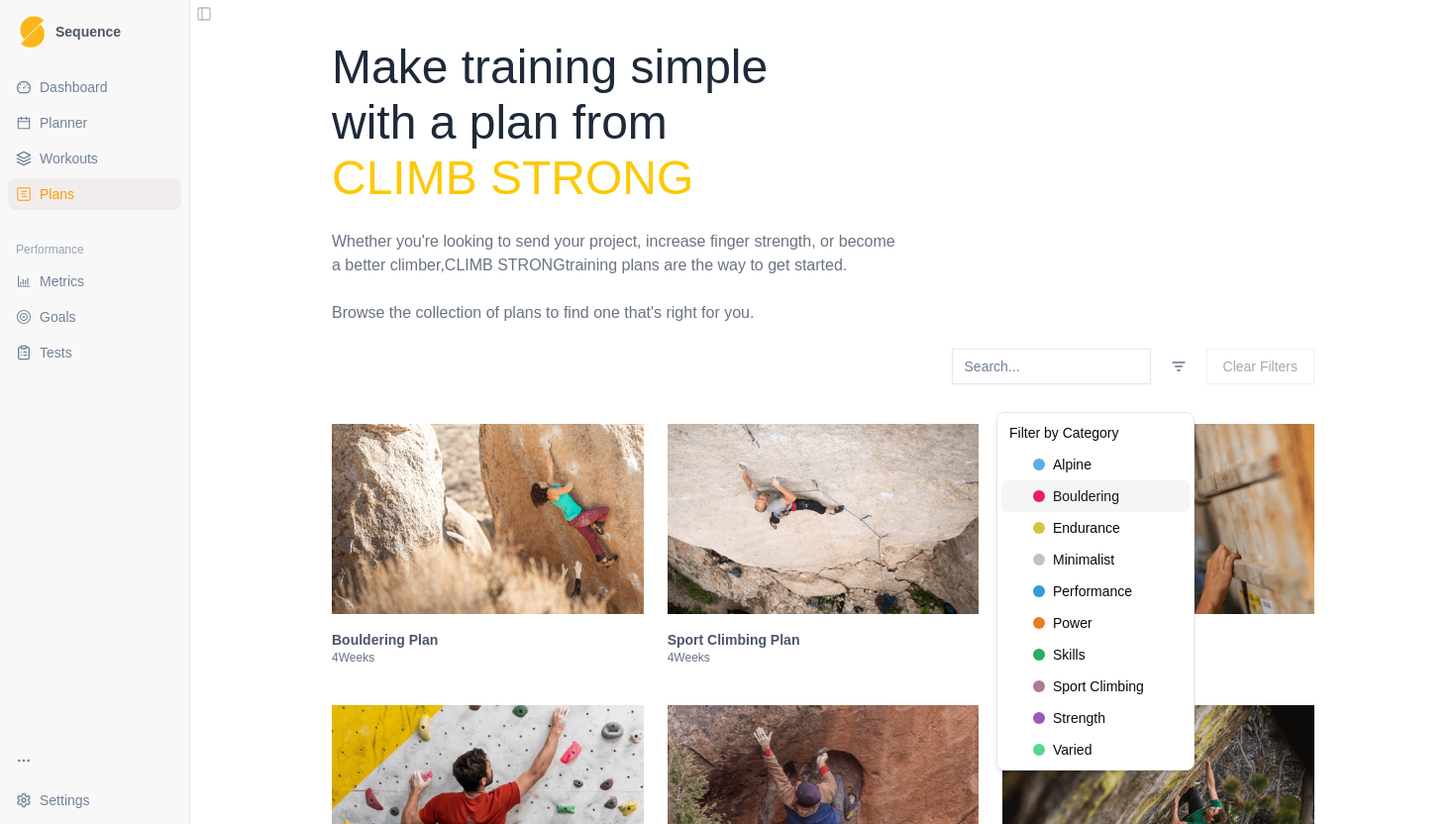 click on "bouldering" at bounding box center [1086, 496] 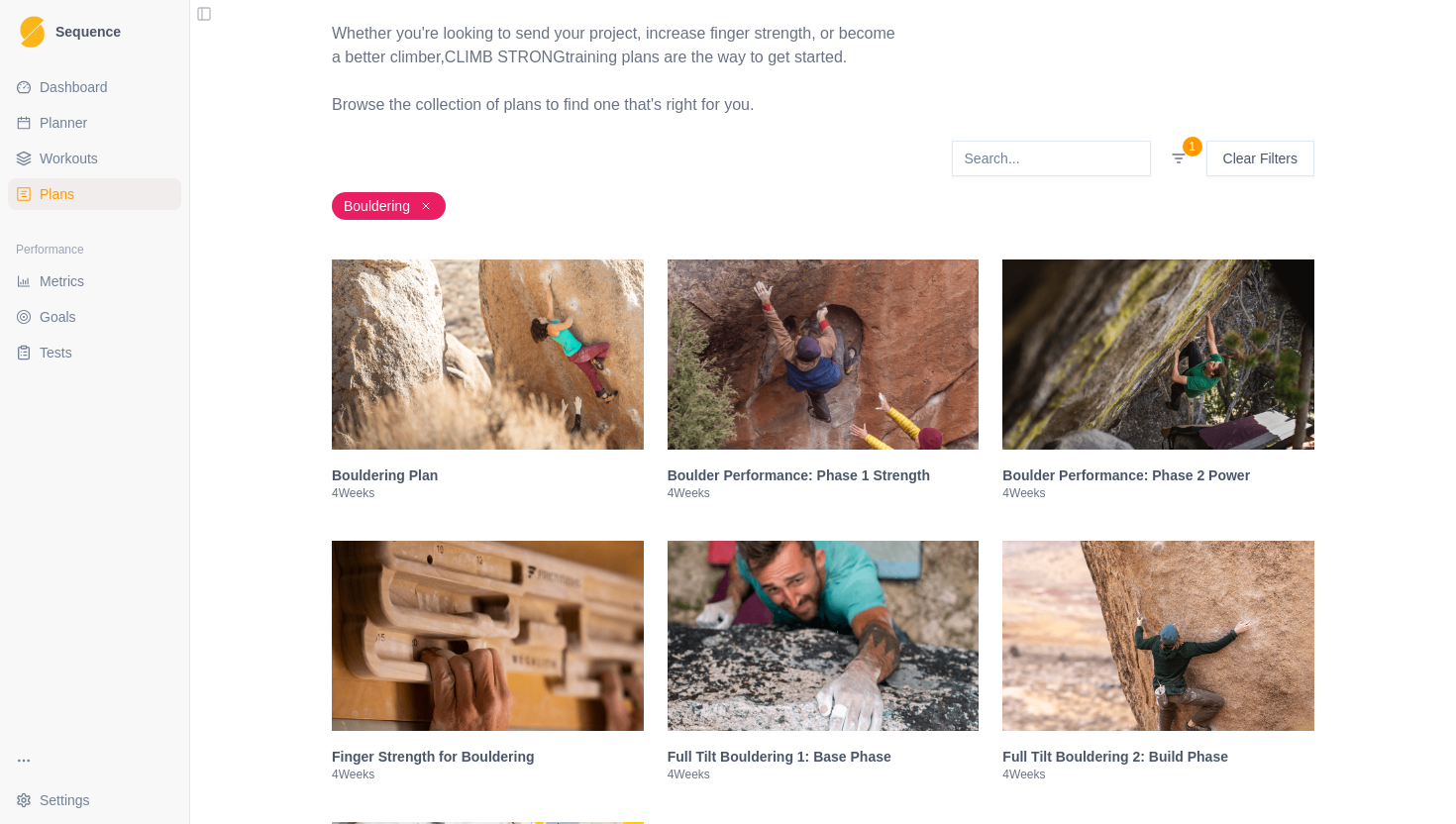 scroll, scrollTop: 209, scrollLeft: 0, axis: vertical 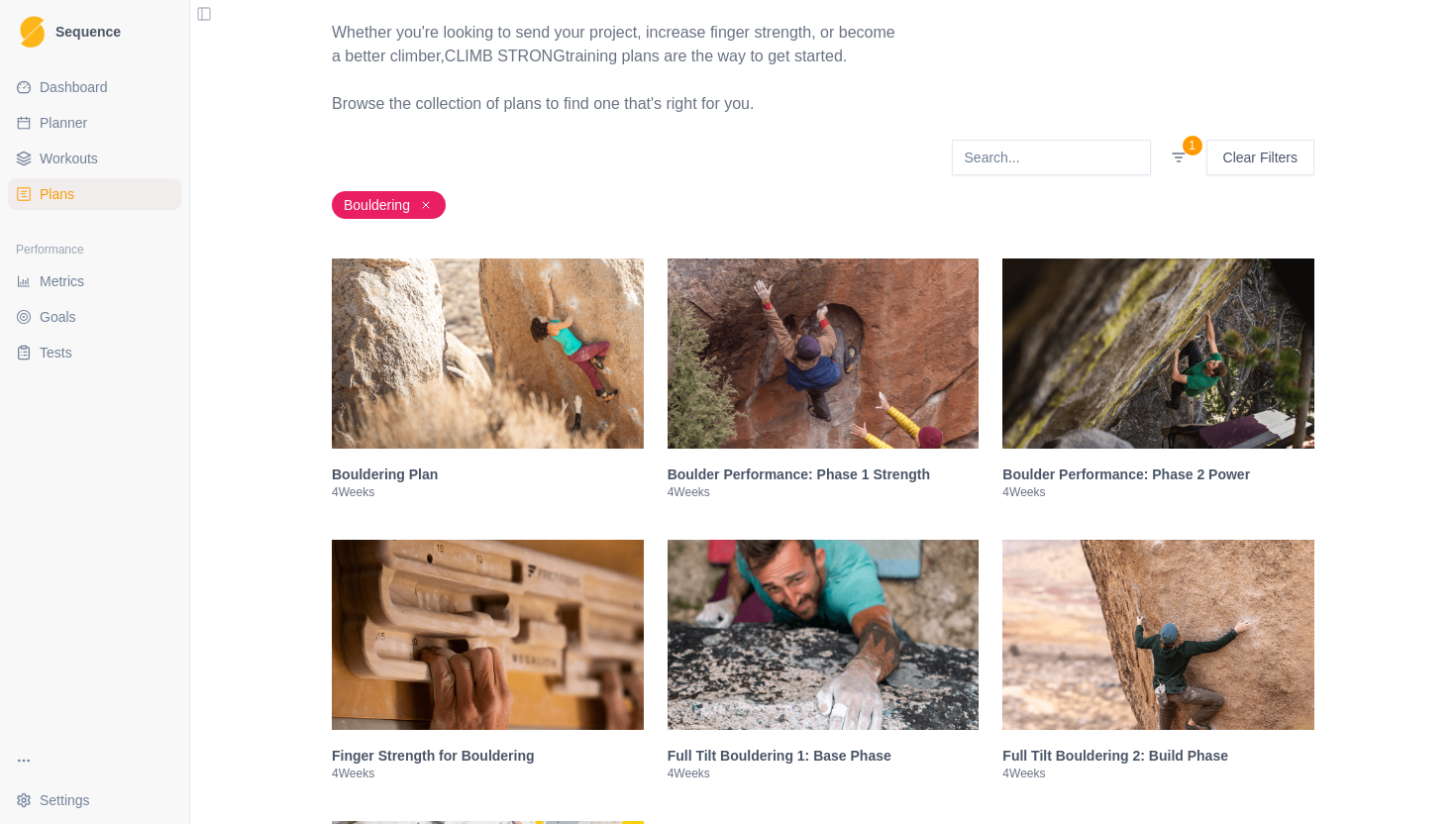 click at bounding box center [487, 354] 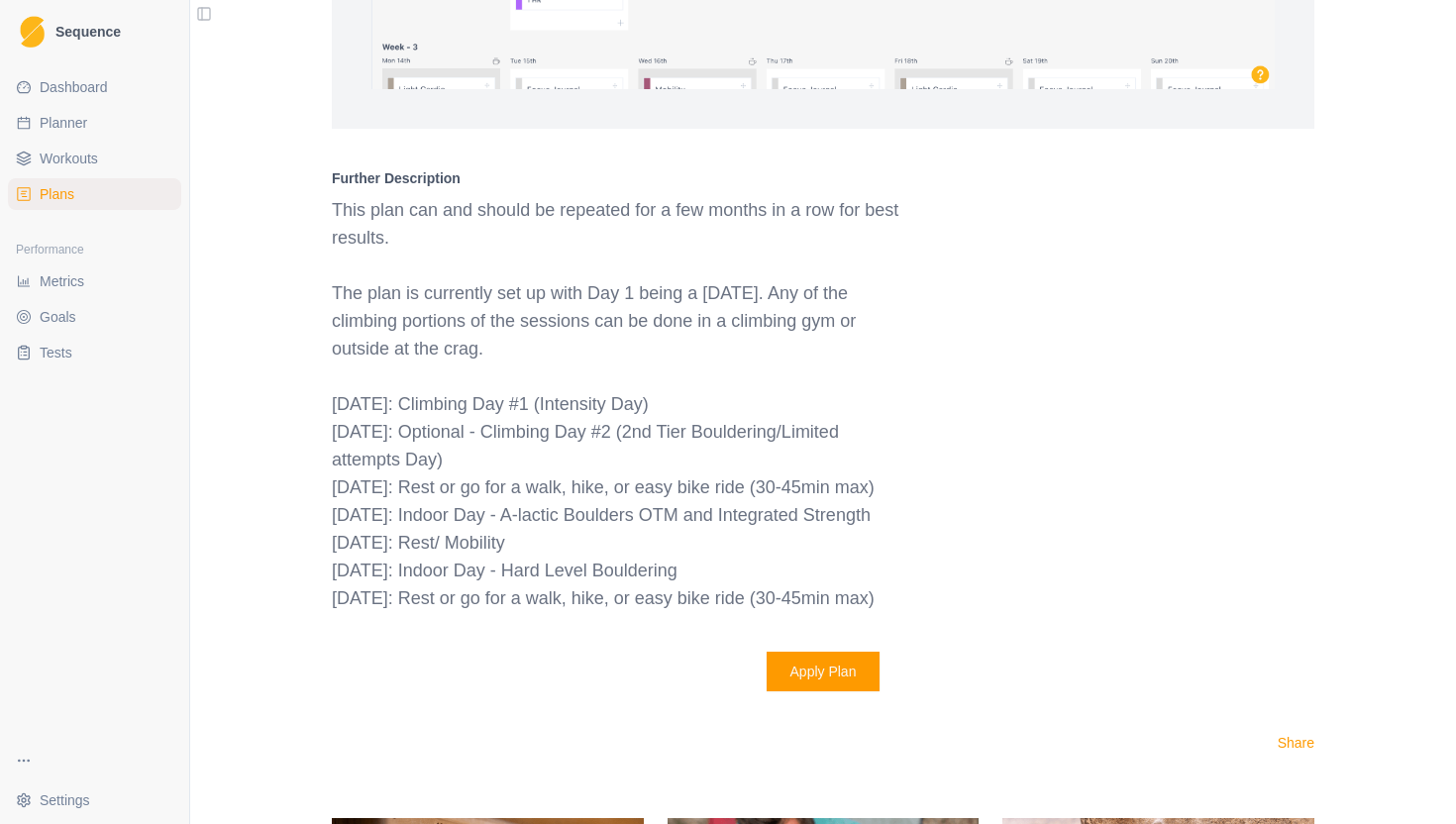 scroll, scrollTop: 1991, scrollLeft: 0, axis: vertical 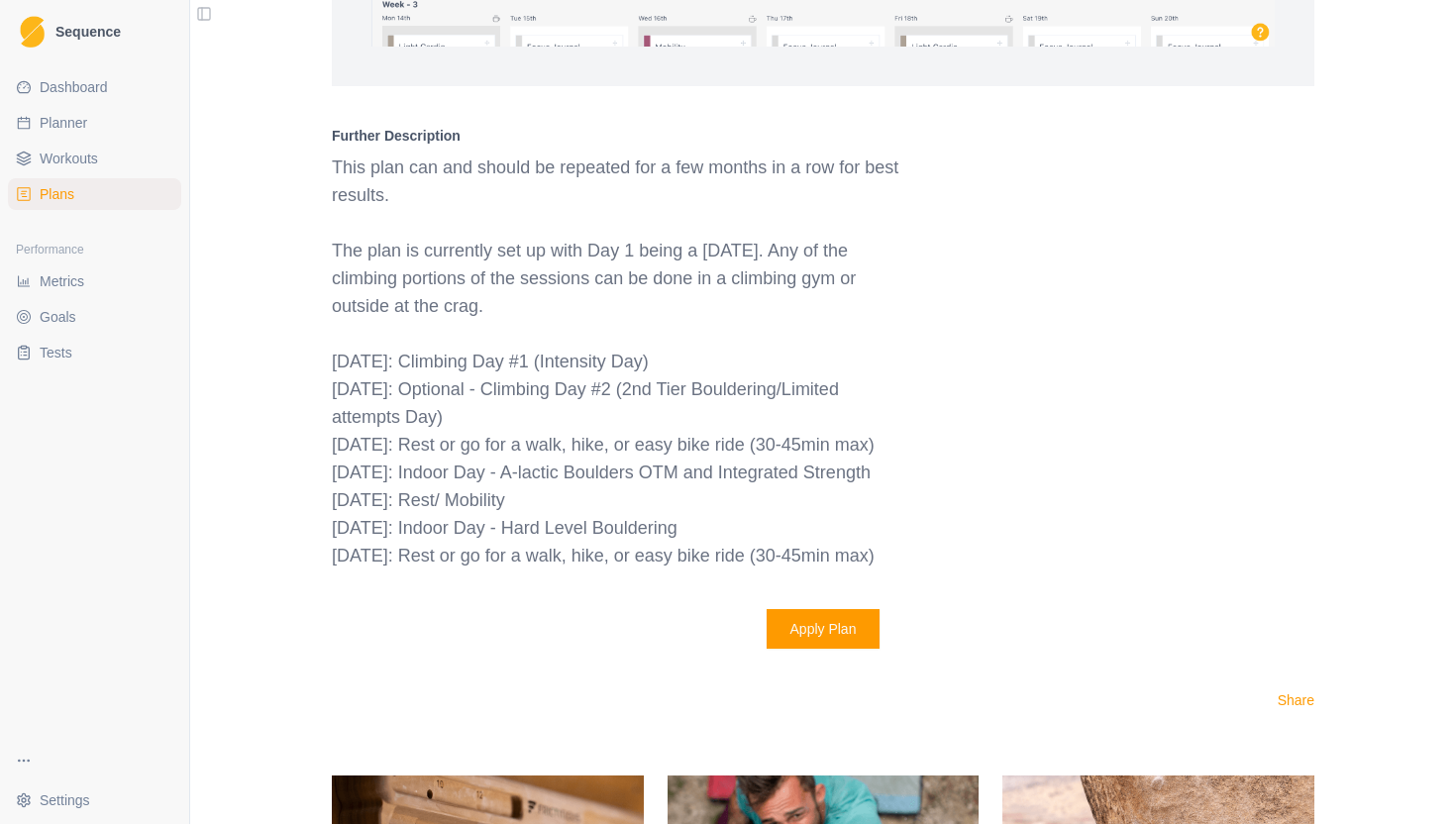 click on "Apply Plan" at bounding box center (823, 629) 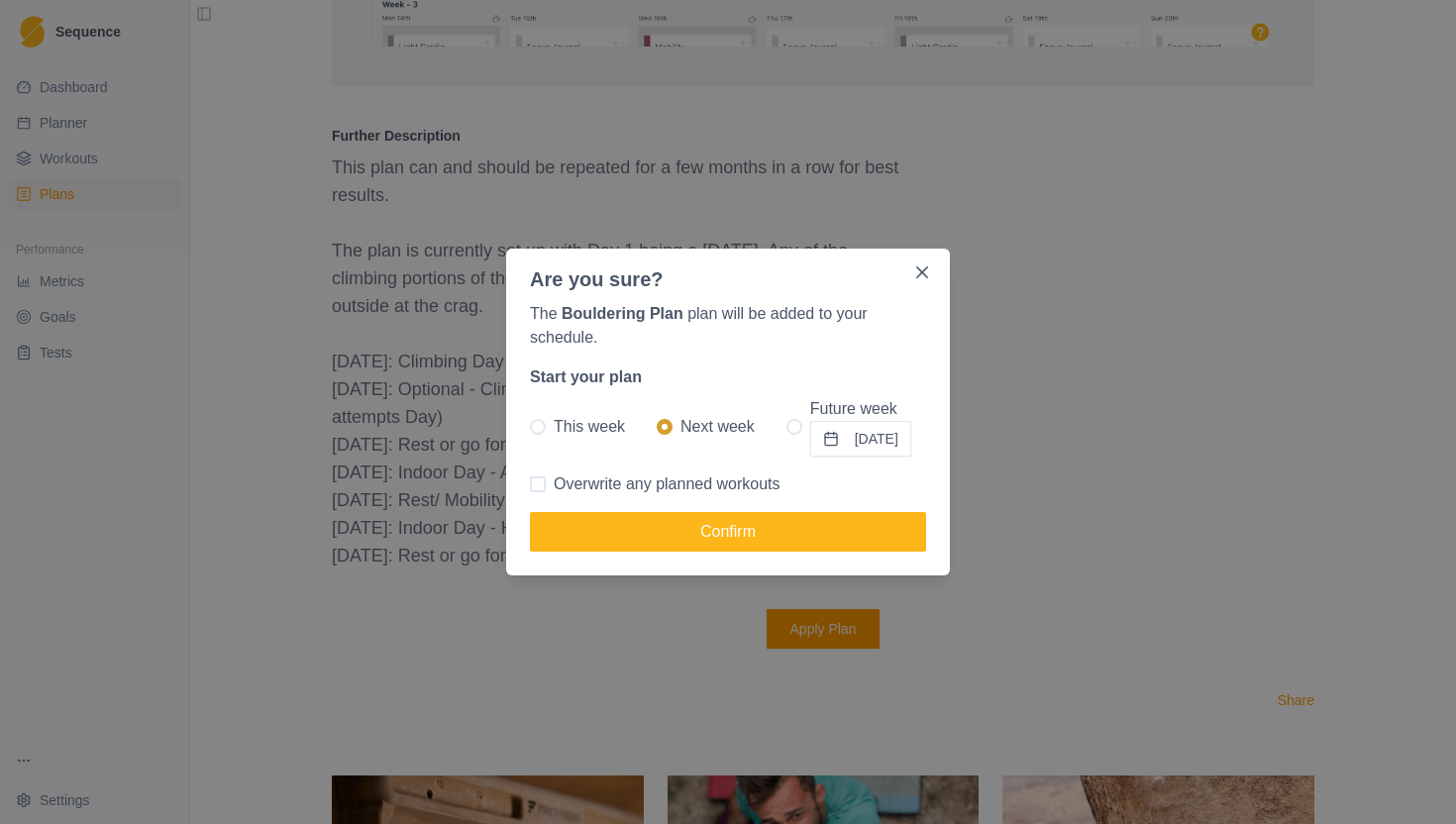 click at bounding box center (794, 427) 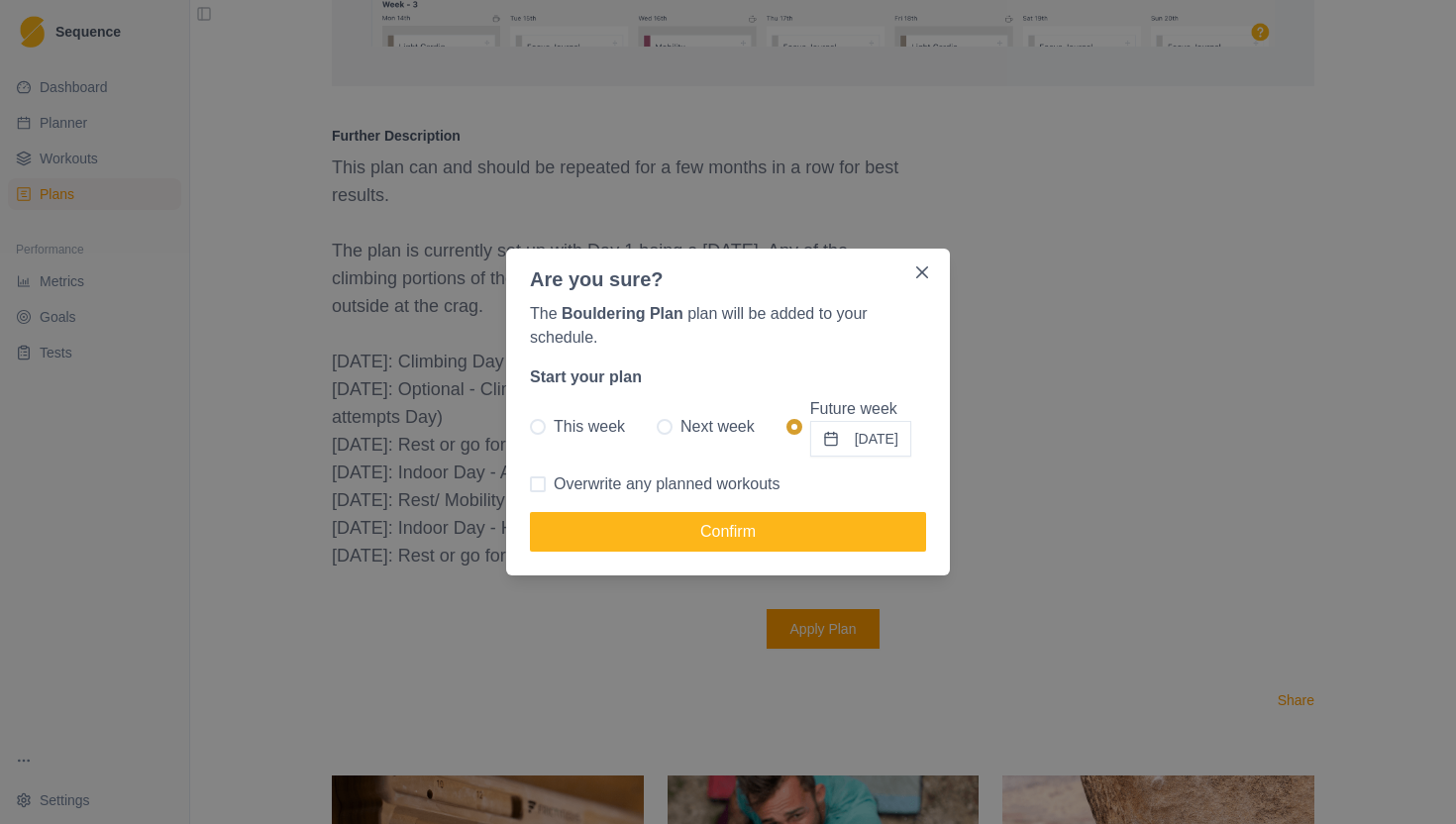 click on "04/08/2025" at bounding box center (861, 439) 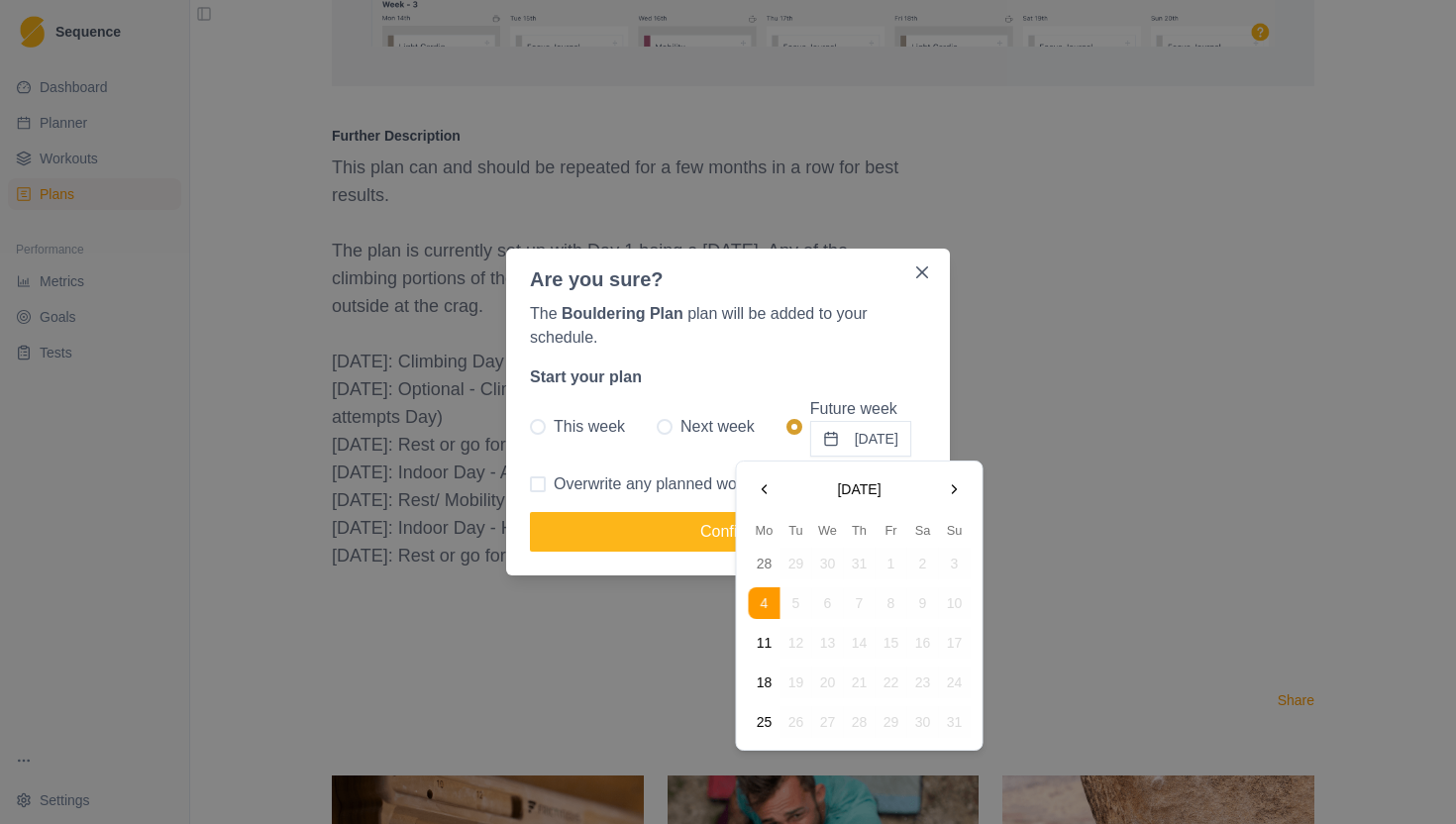 click on "The   Bouldering Plan   plan will be added to your schedule. Start your plan This week Next week Future week 04/08/2025 Overwrite any planned workouts Confirm" at bounding box center (728, 435) 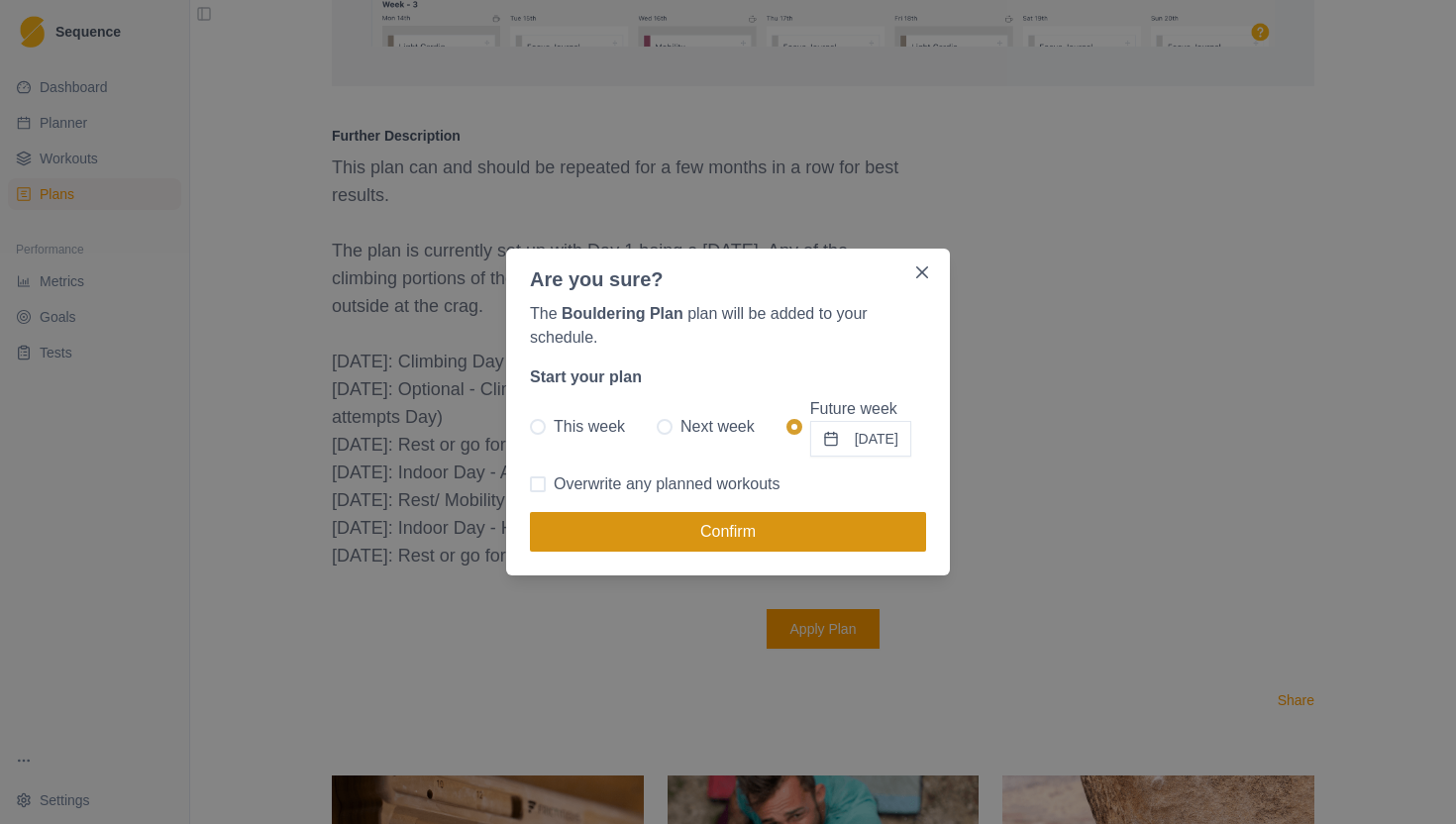 click on "Confirm" at bounding box center [728, 532] 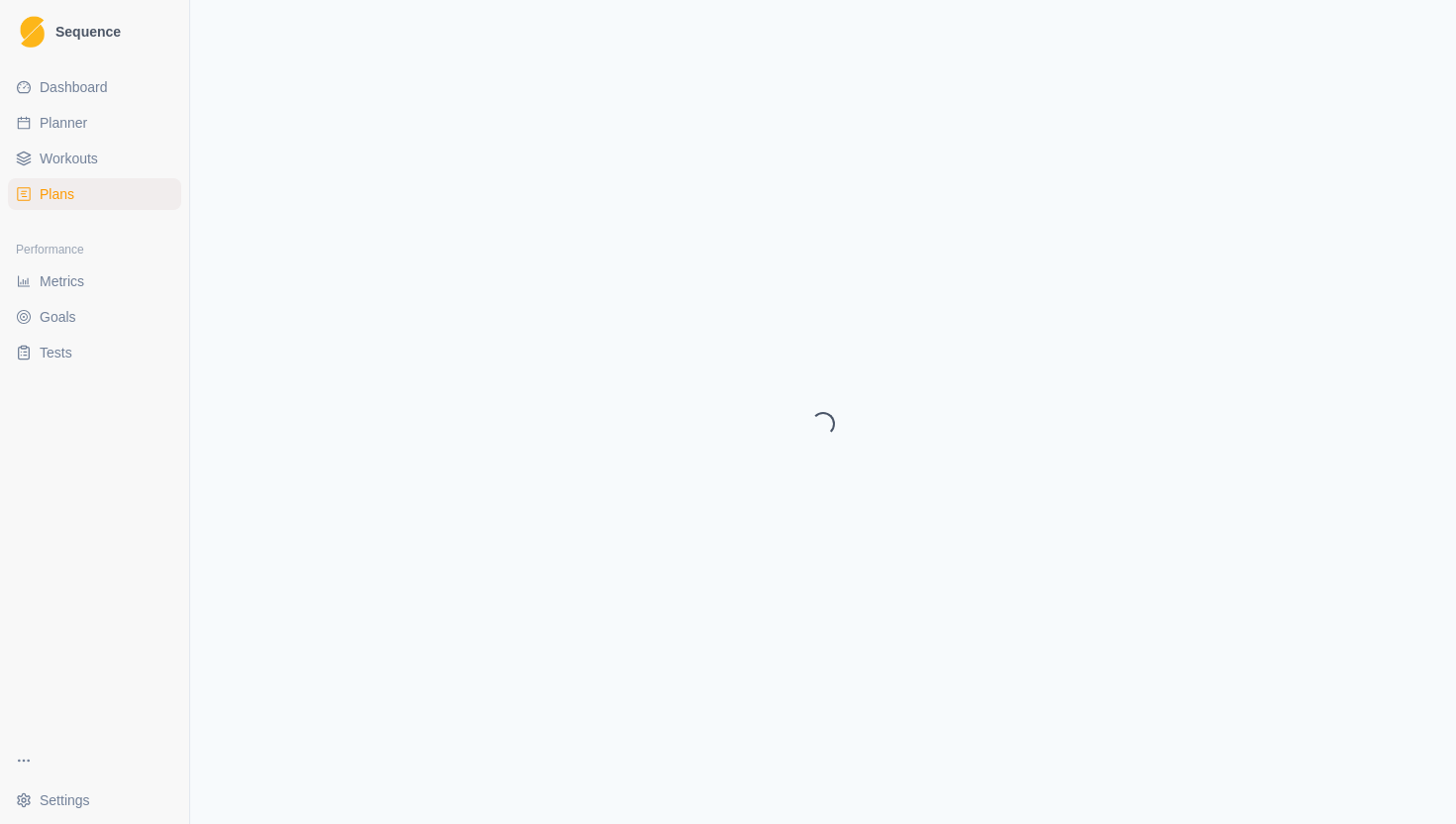 select on "month" 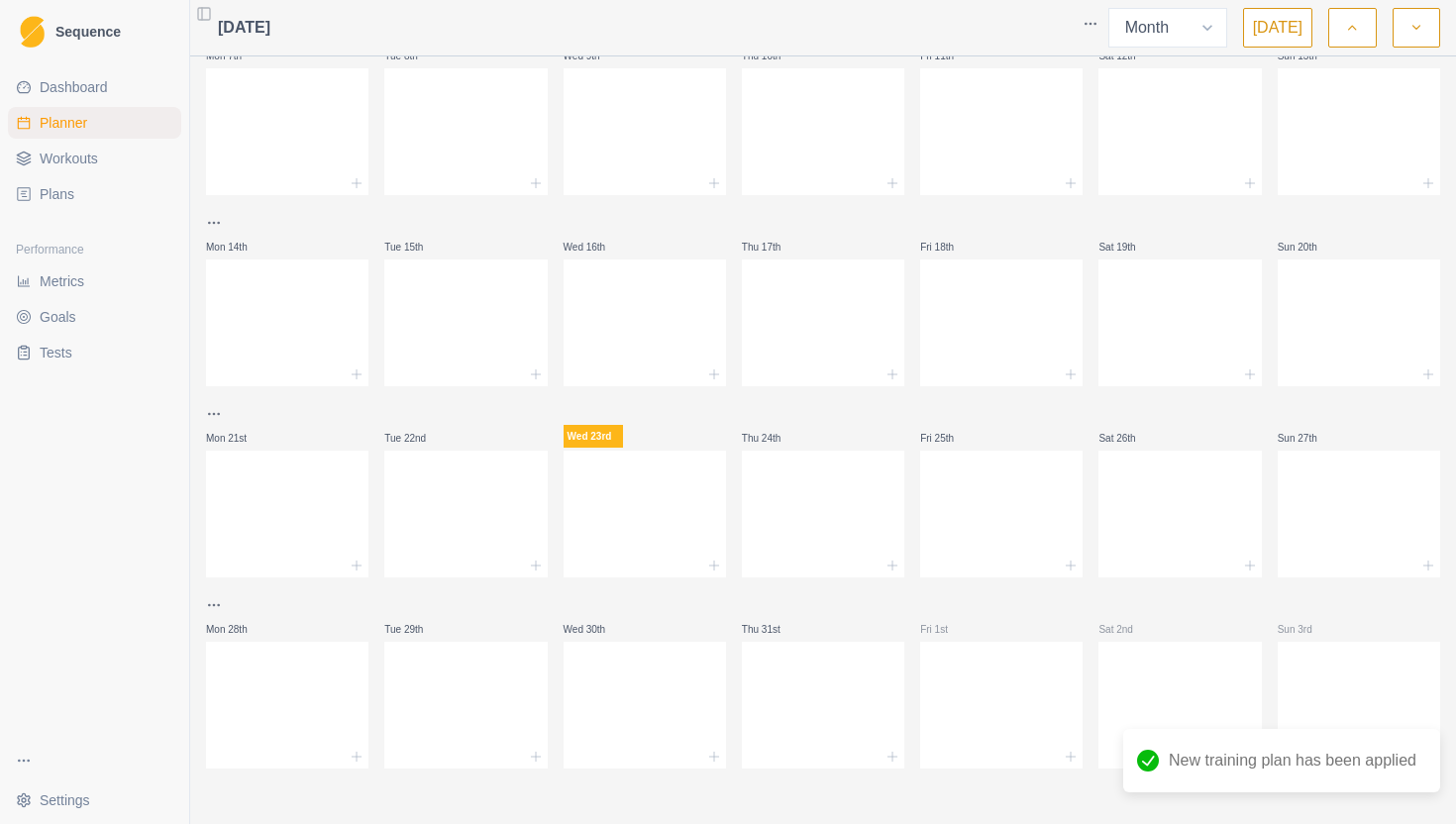 scroll, scrollTop: 0, scrollLeft: 0, axis: both 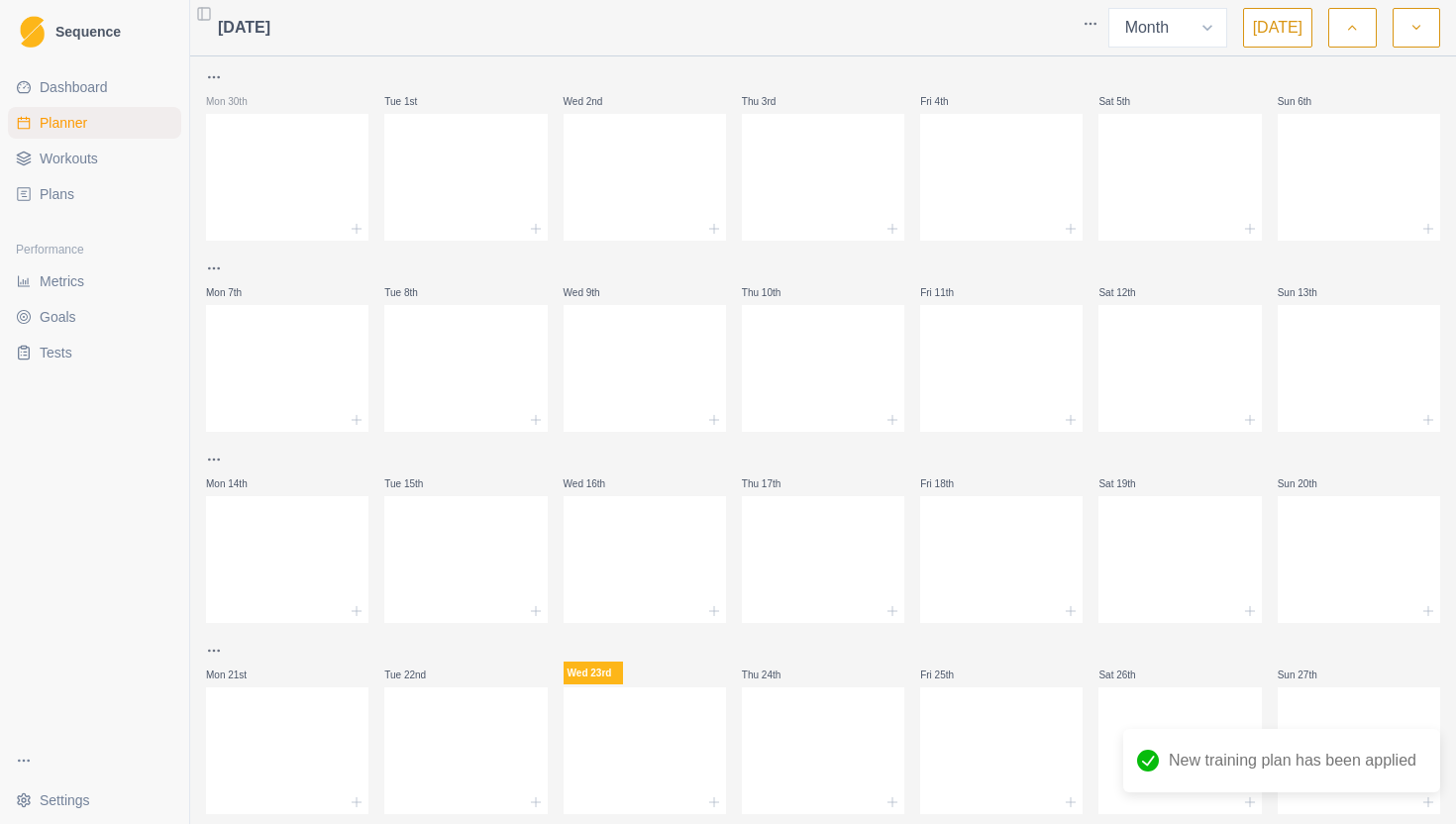 click on "Plans" at bounding box center [94, 194] 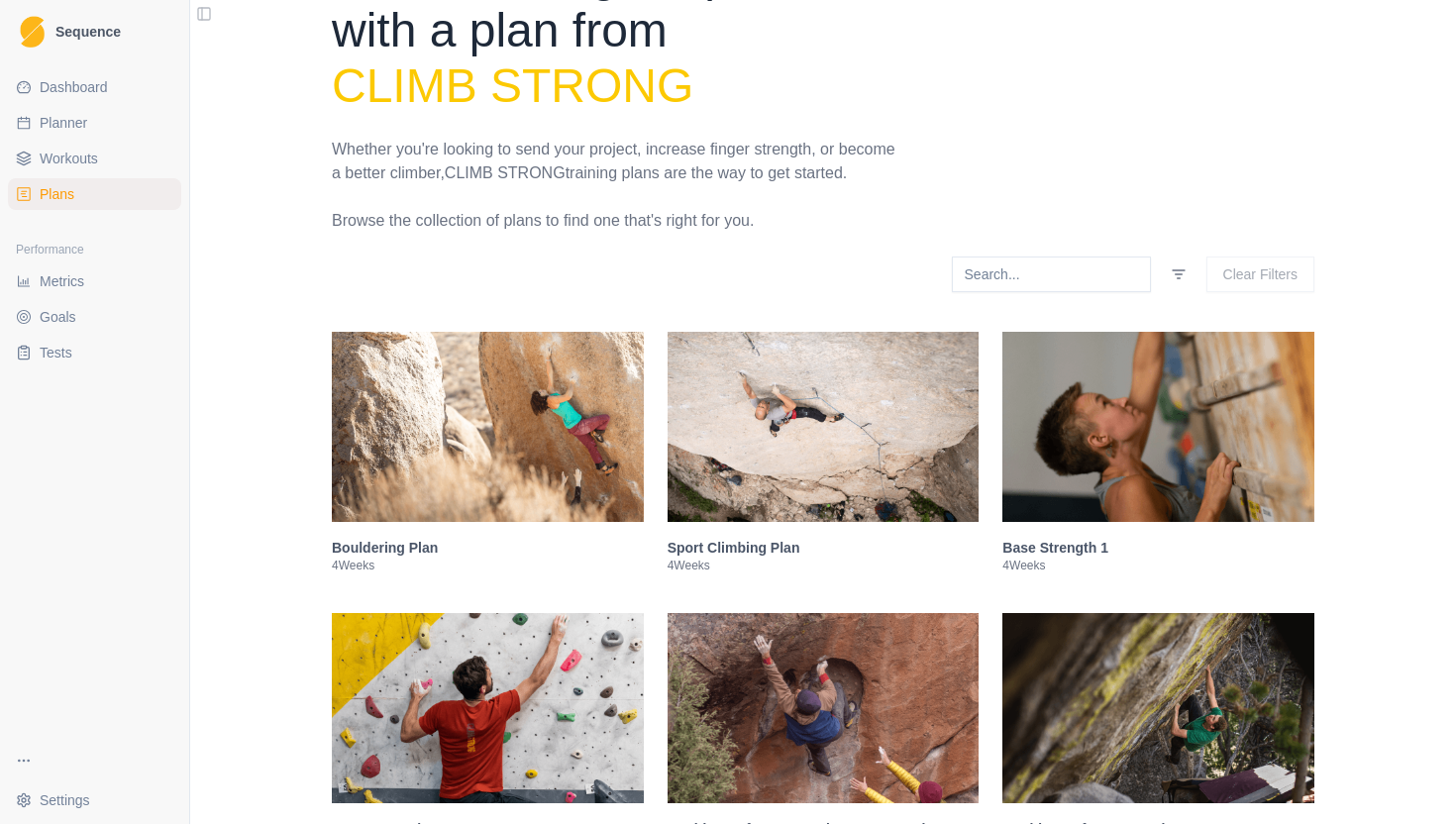 scroll, scrollTop: 106, scrollLeft: 0, axis: vertical 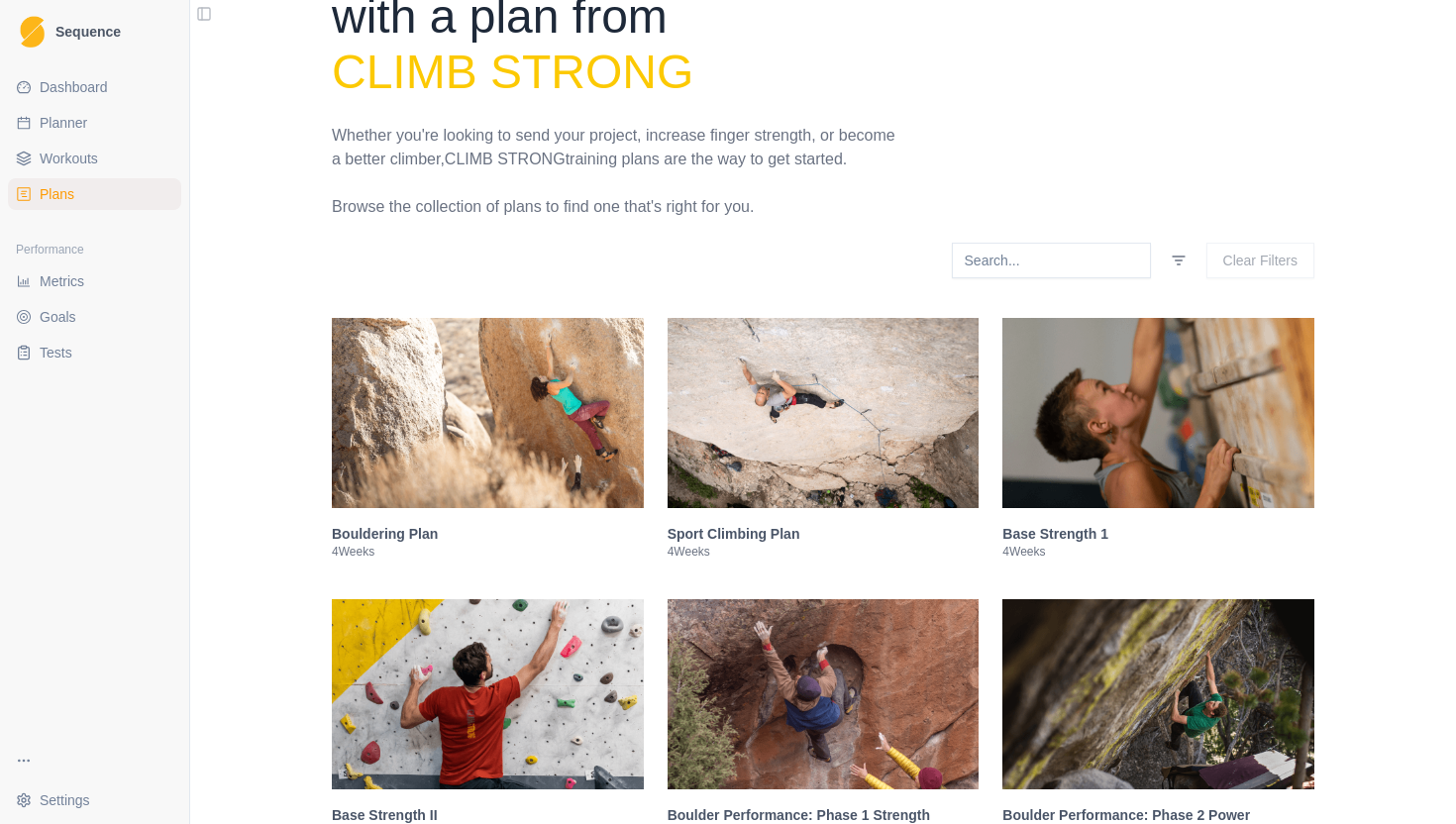 click on "Tests" at bounding box center (55, 353) 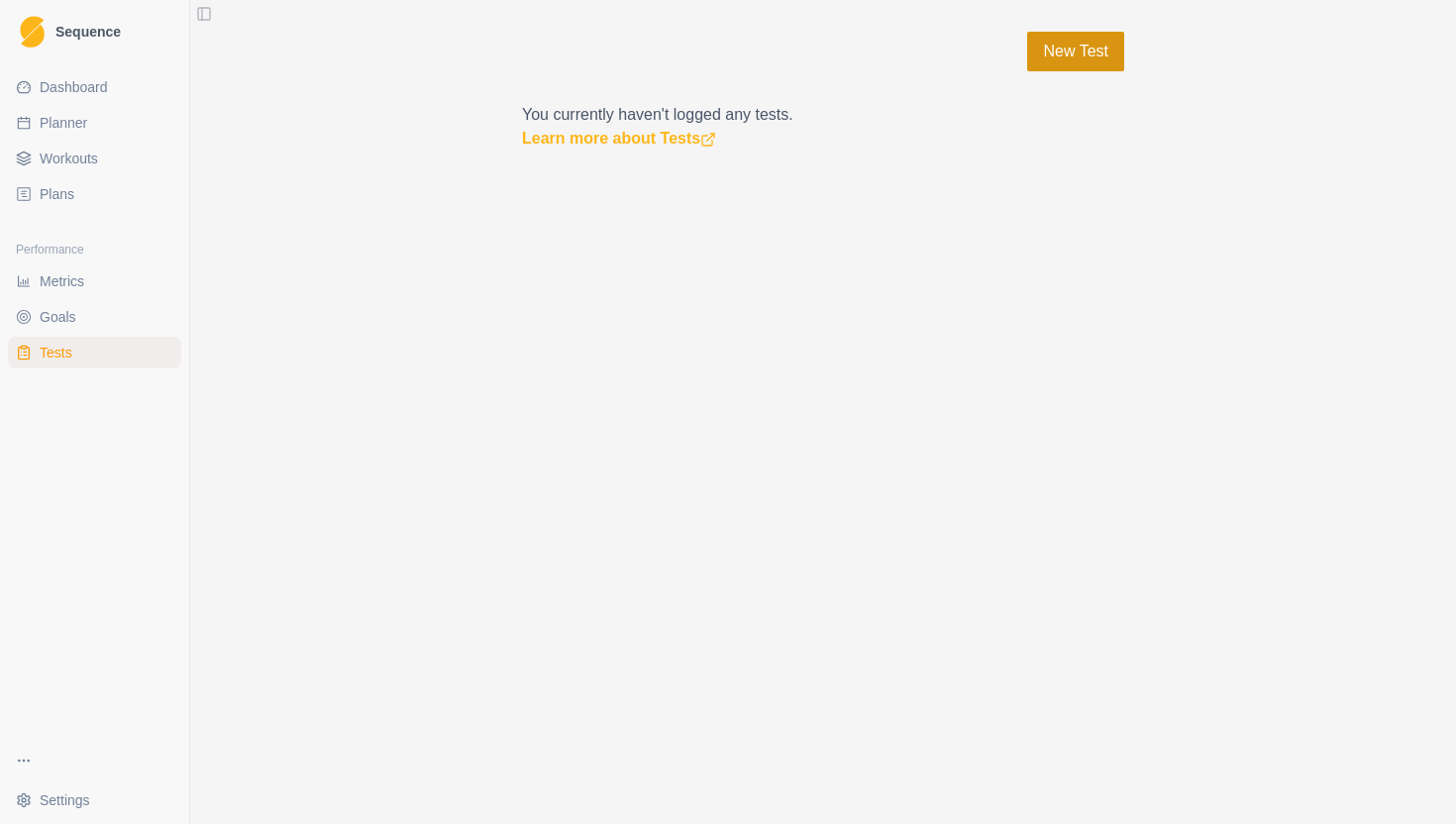 click on "New Test" at bounding box center [1076, 52] 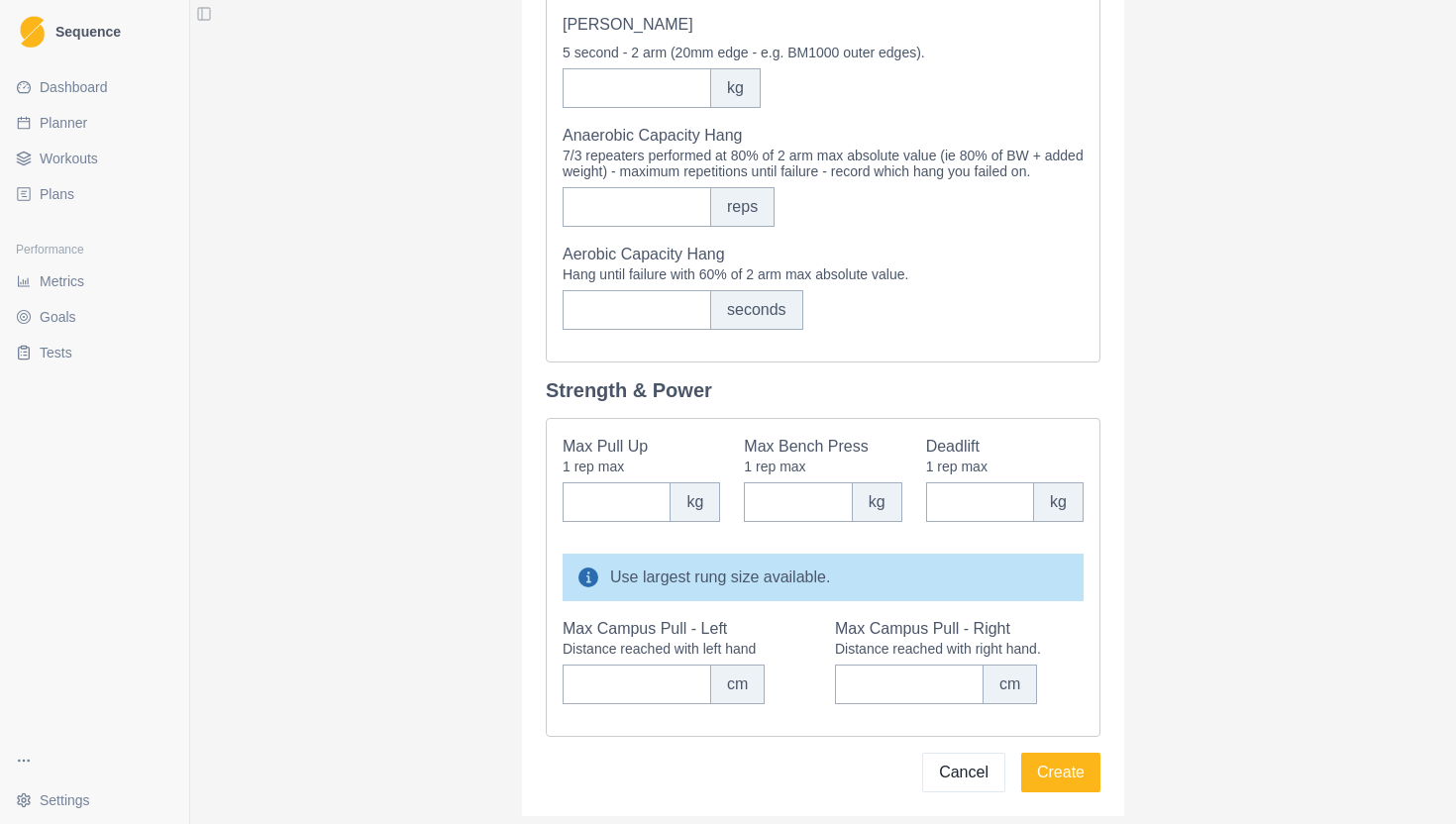 scroll, scrollTop: 927, scrollLeft: 0, axis: vertical 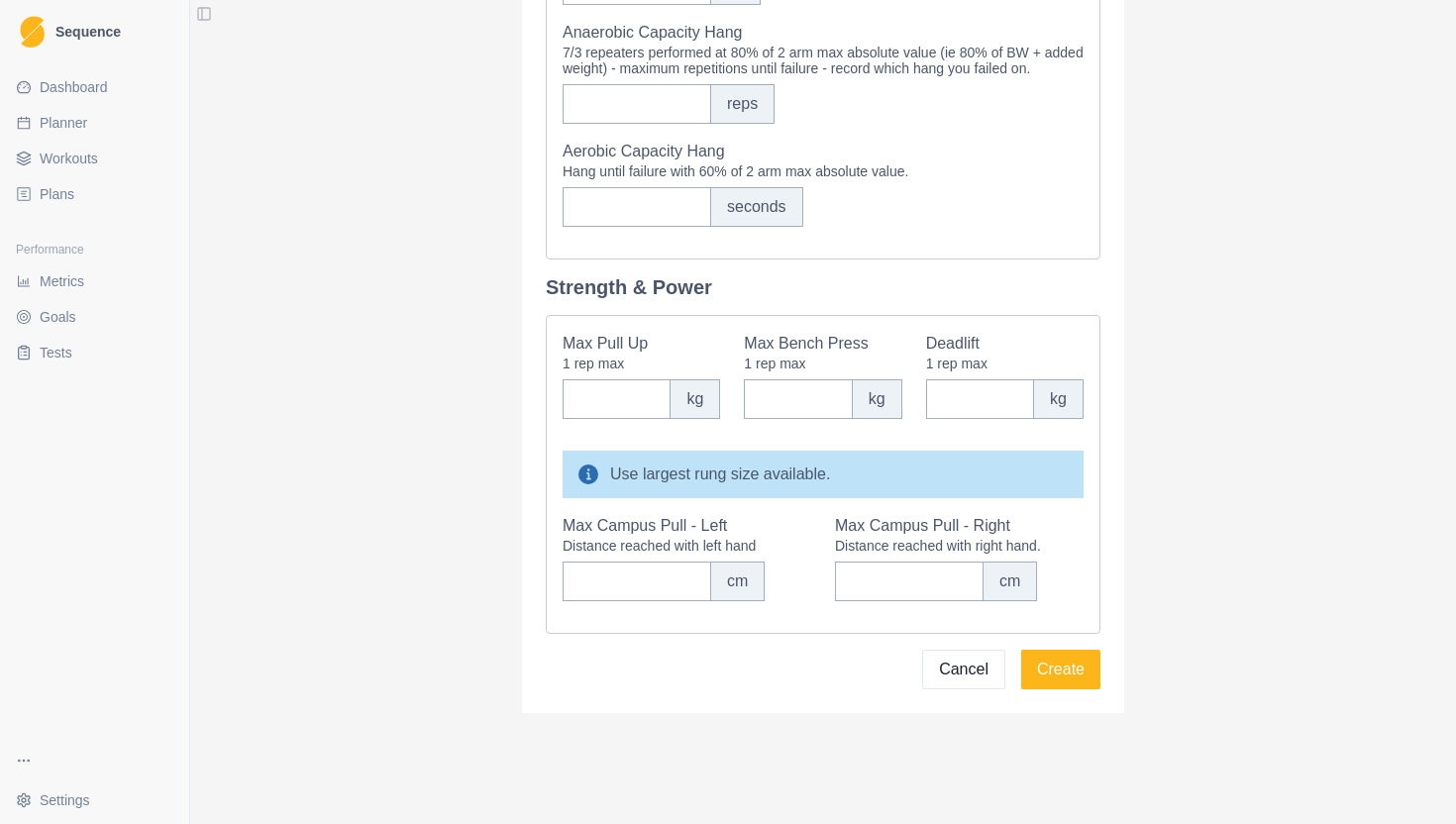 click on "Plans" at bounding box center (56, 194) 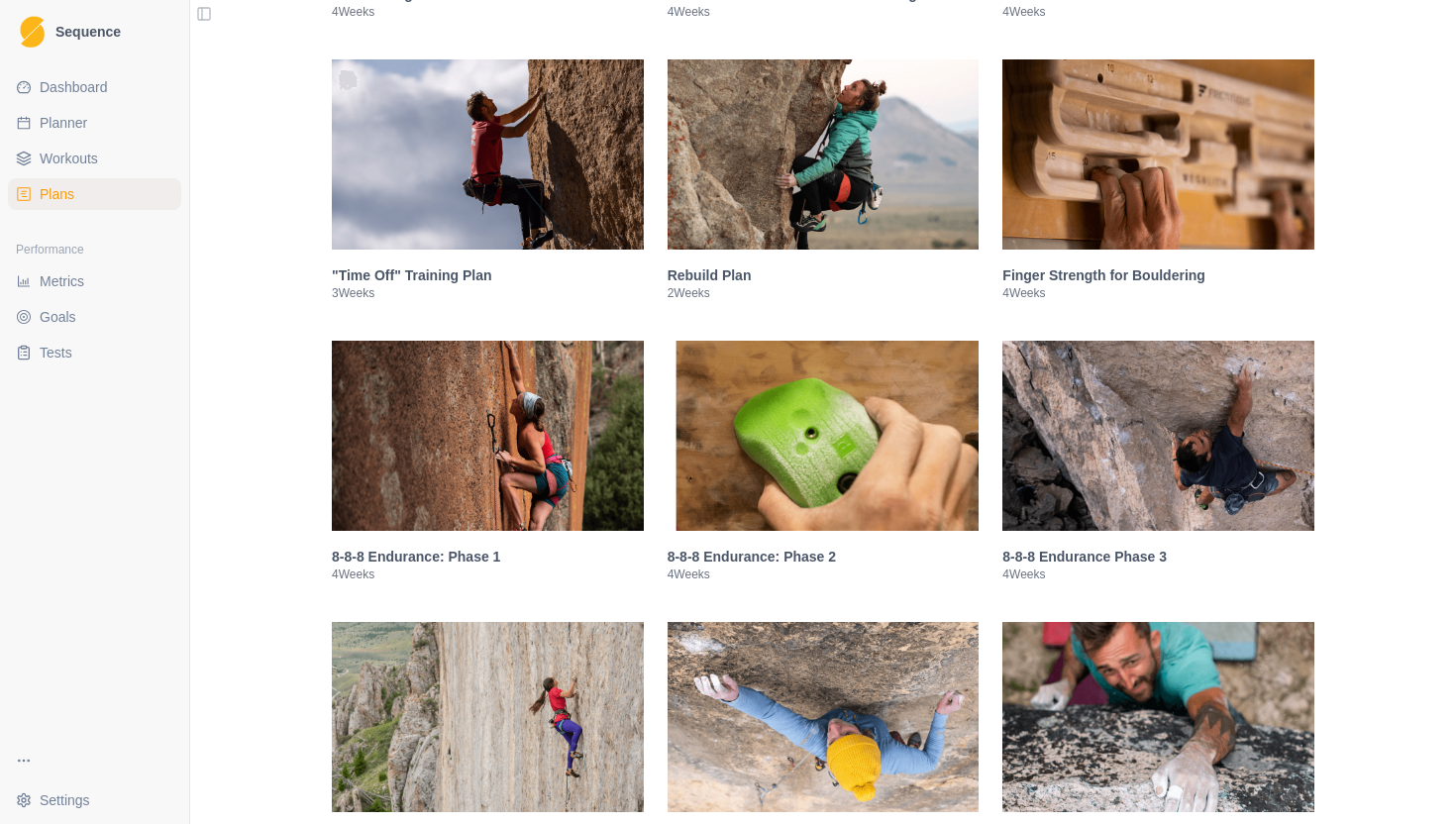 scroll, scrollTop: 0, scrollLeft: 0, axis: both 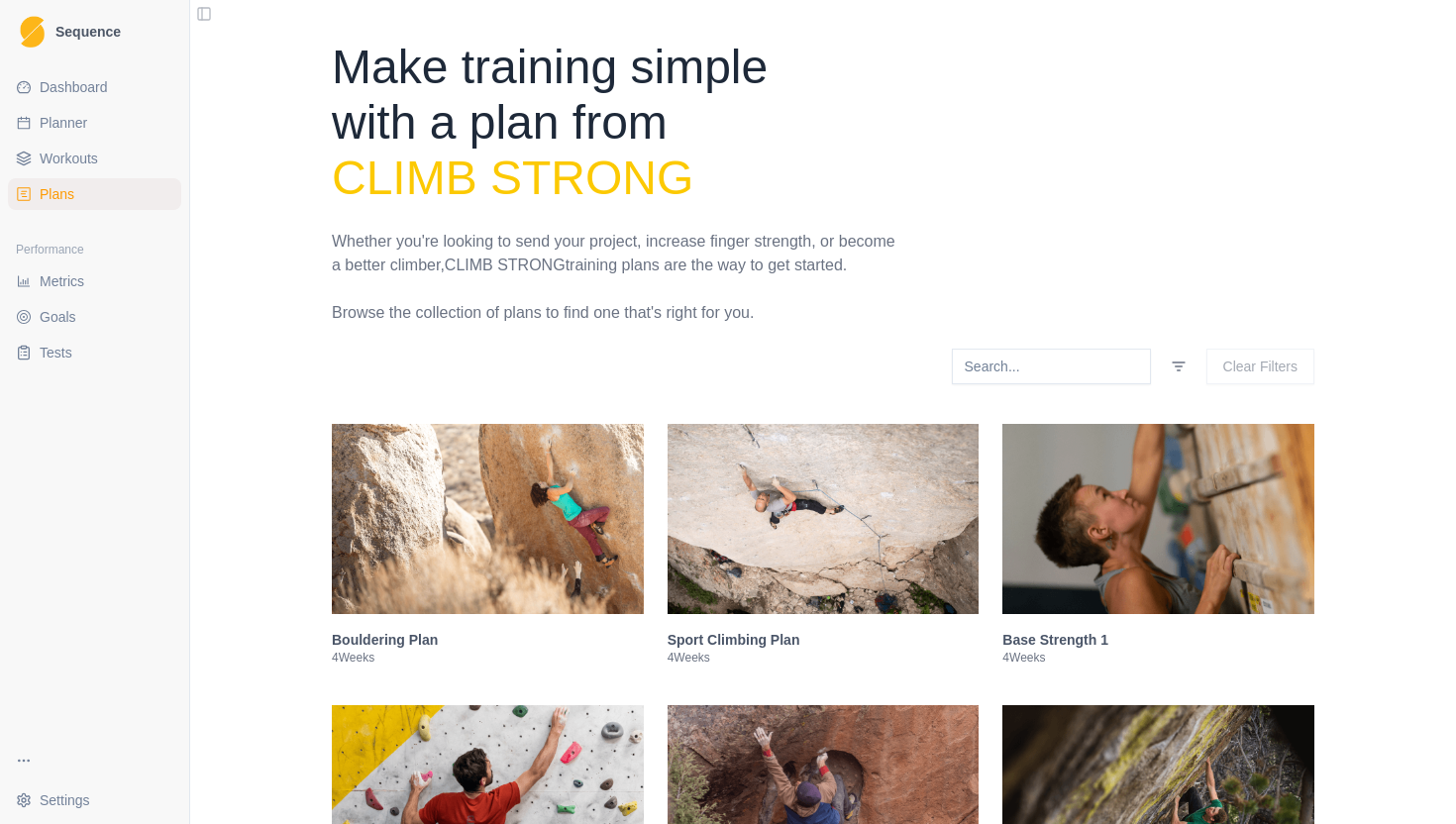 click on "Dashboard" at bounding box center [73, 87] 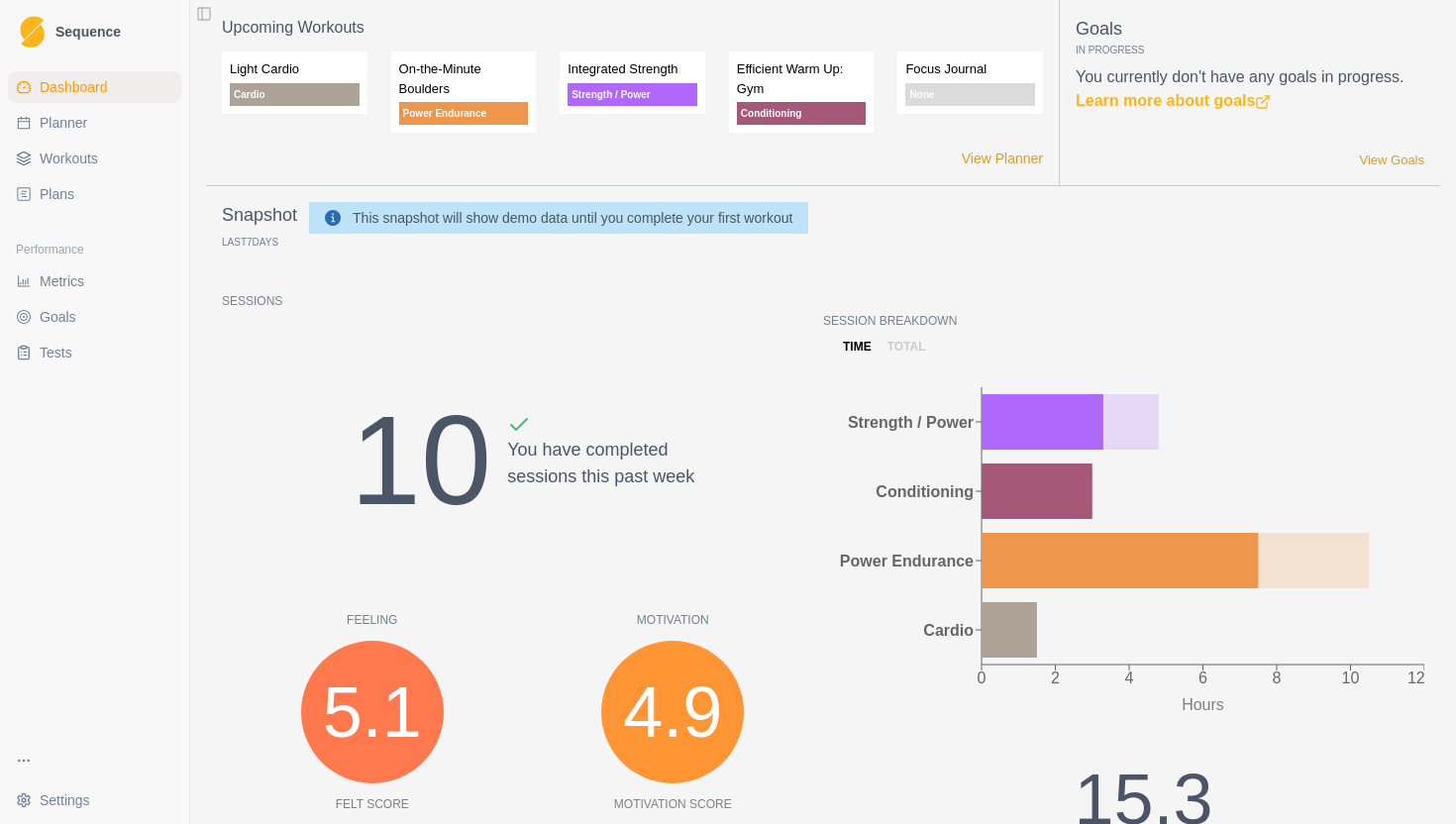 click on "Upcoming Workouts Light Cardio Cardio On-the-Minute Boulders Power Endurance Integrated Strength Strength / Power Efficient Warm Up: Gym Conditioning Focus Journal None View Planner" at bounding box center [633, 92] 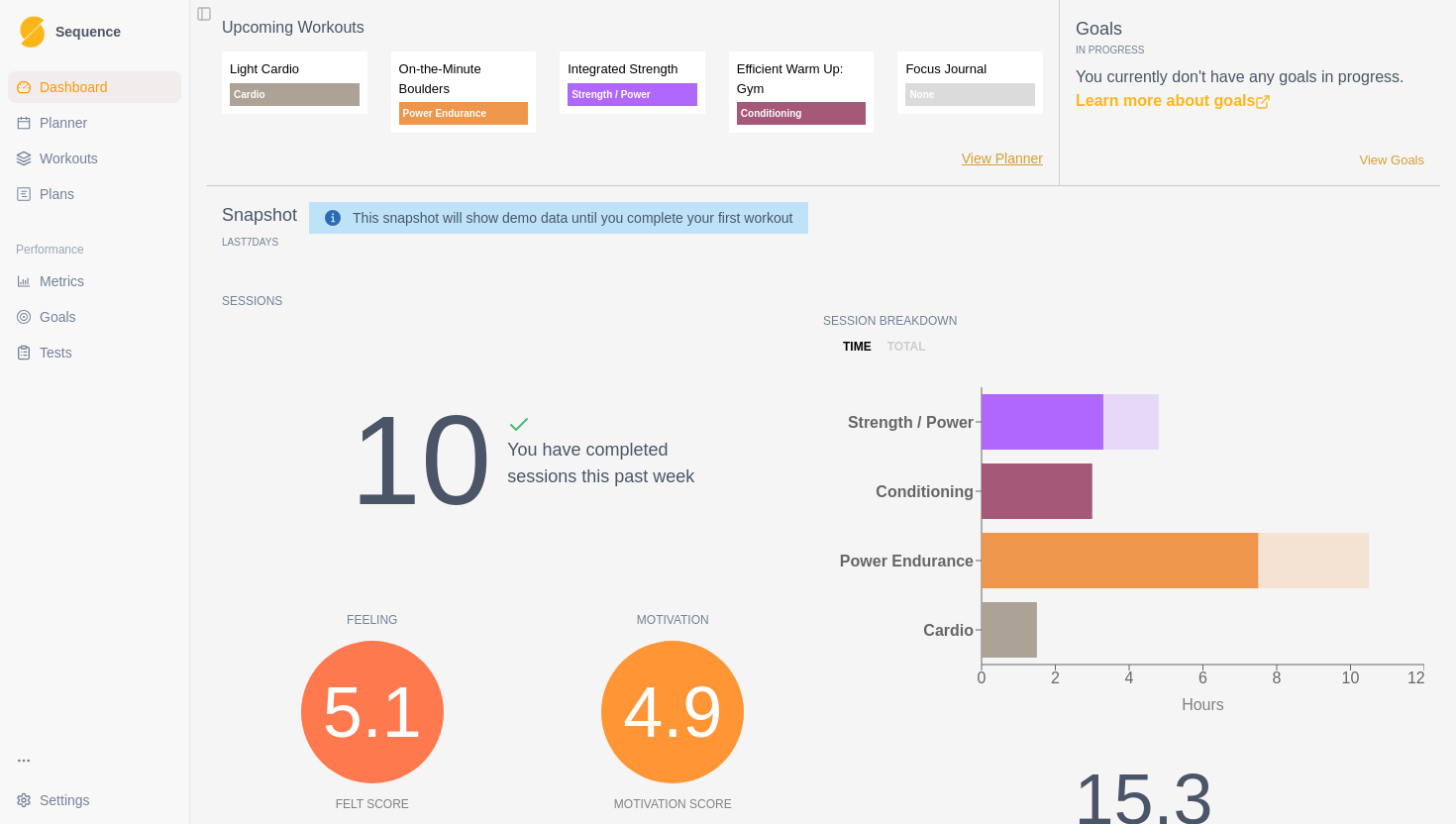 click on "View Planner" at bounding box center [1002, 158] 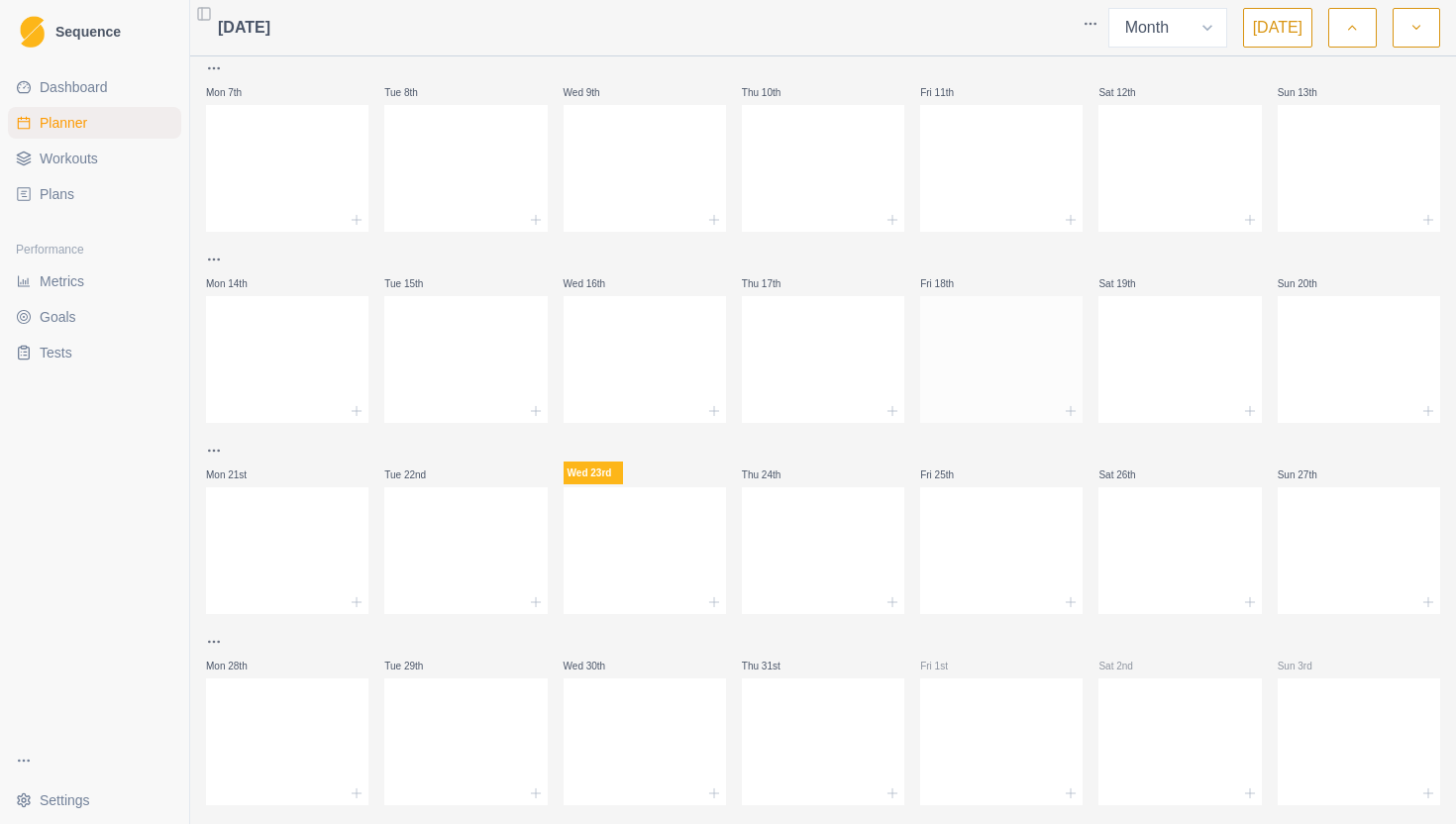 scroll, scrollTop: 237, scrollLeft: 0, axis: vertical 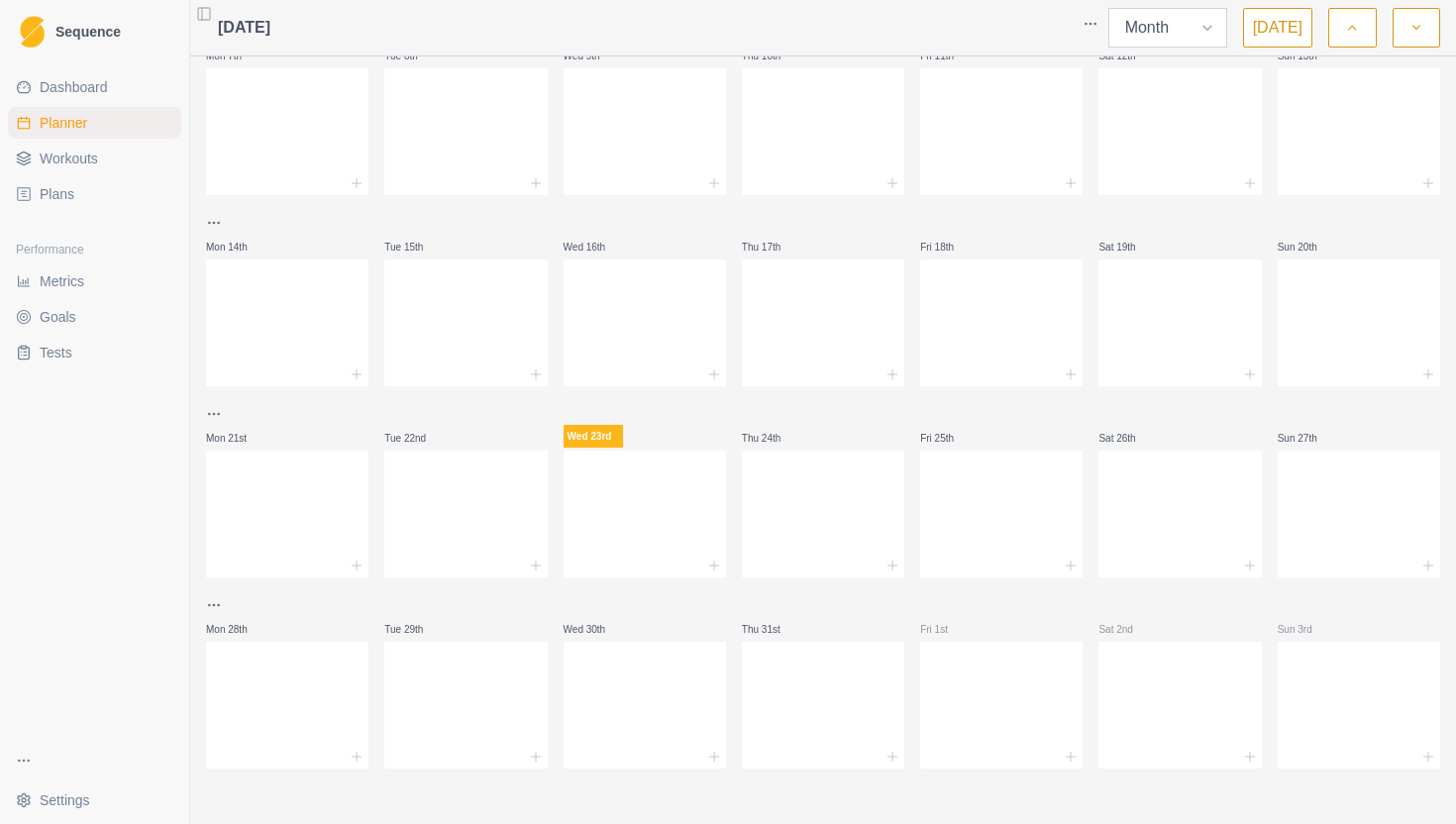 click on "Week Month" at bounding box center [1168, 28] 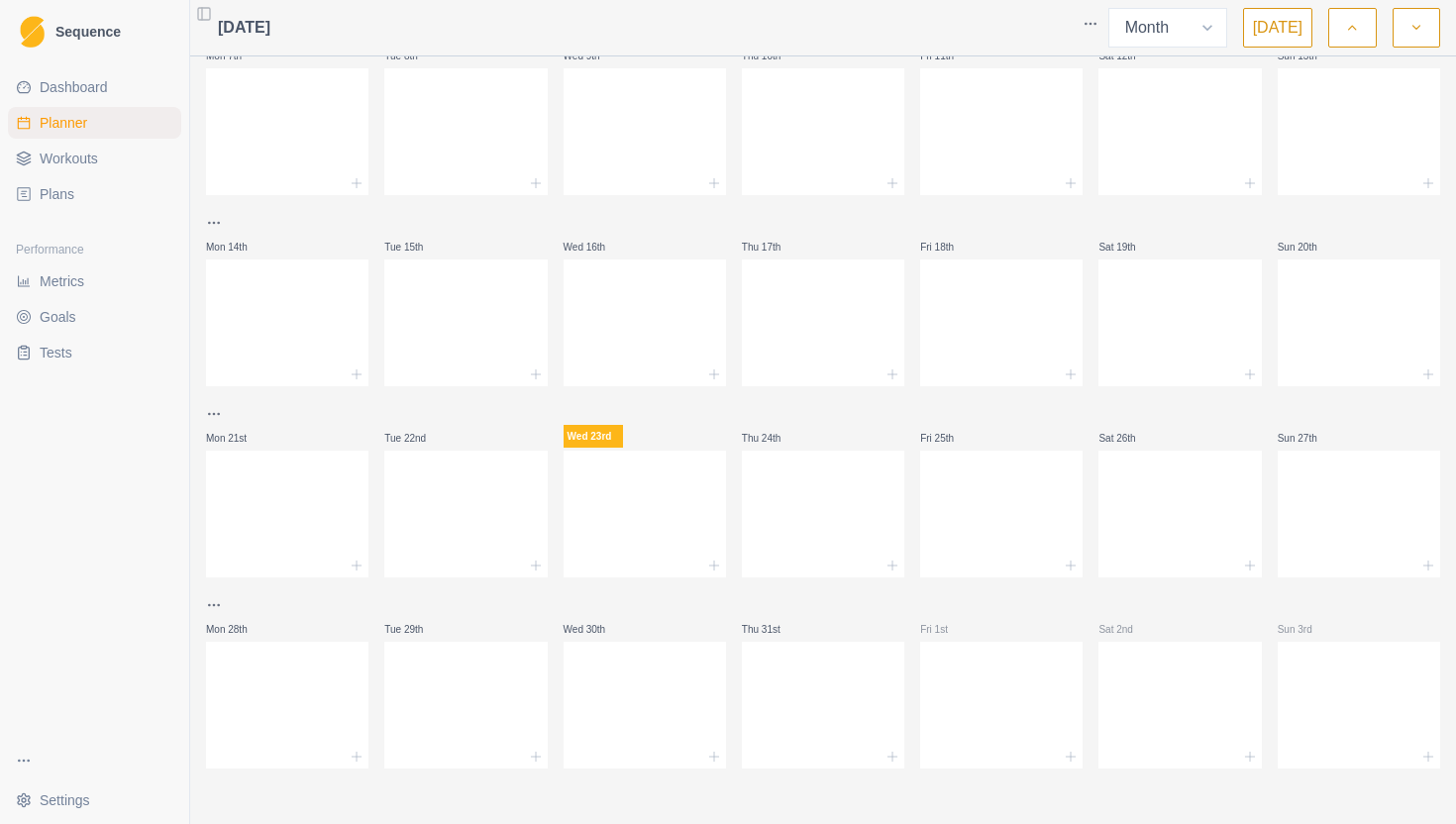 click 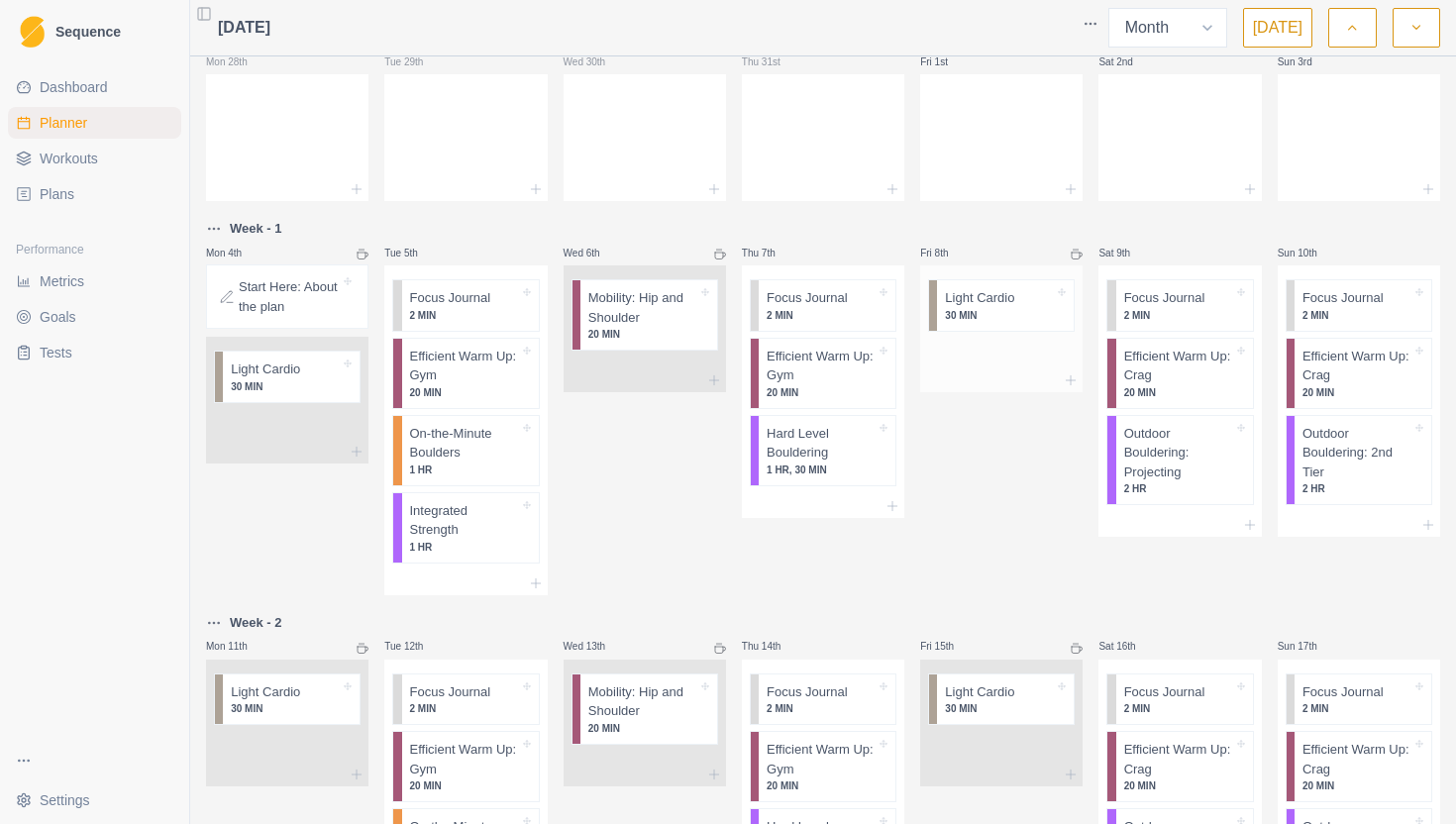 scroll, scrollTop: 48, scrollLeft: 0, axis: vertical 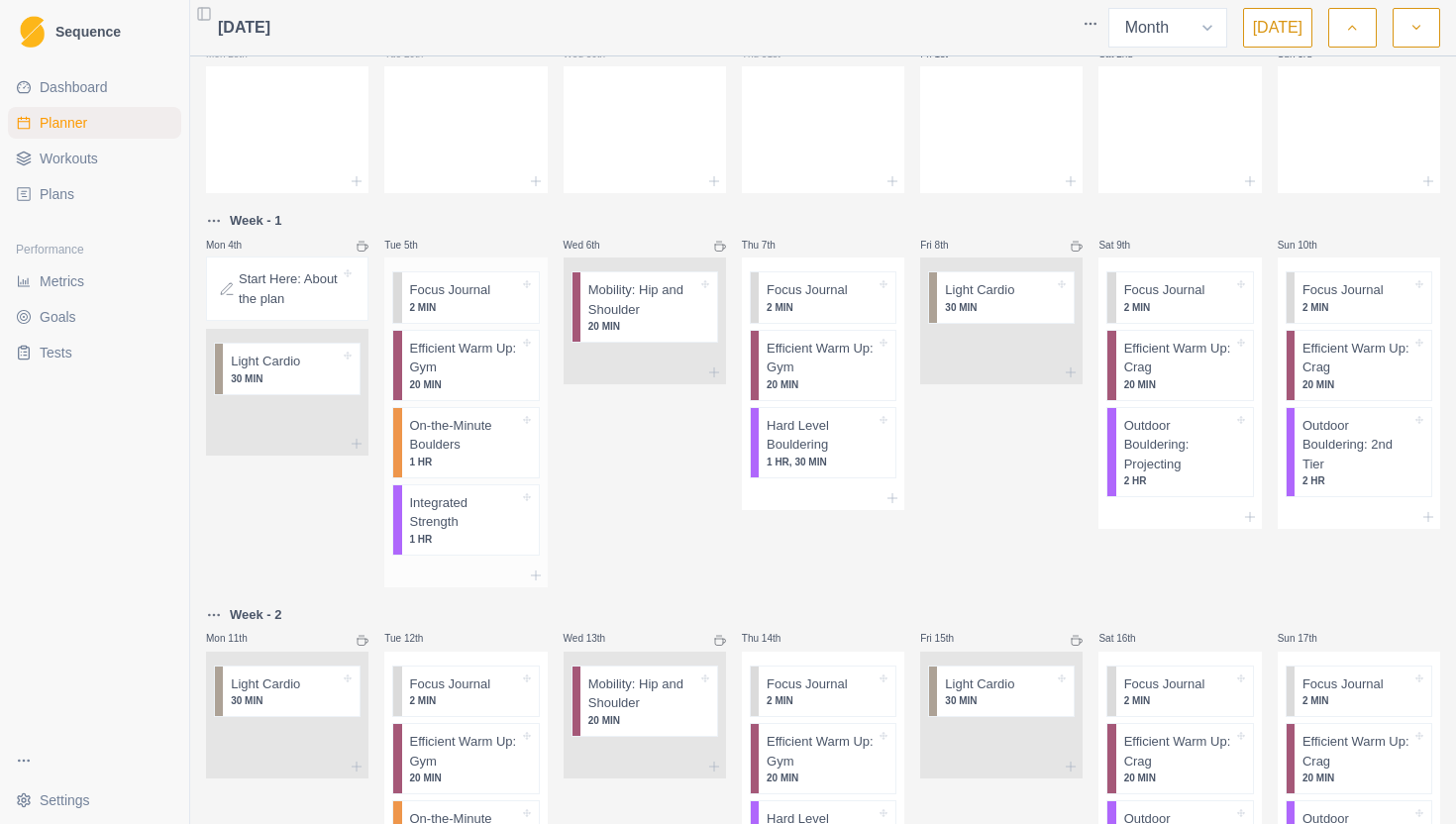 click on "2 MIN" at bounding box center (465, 307) 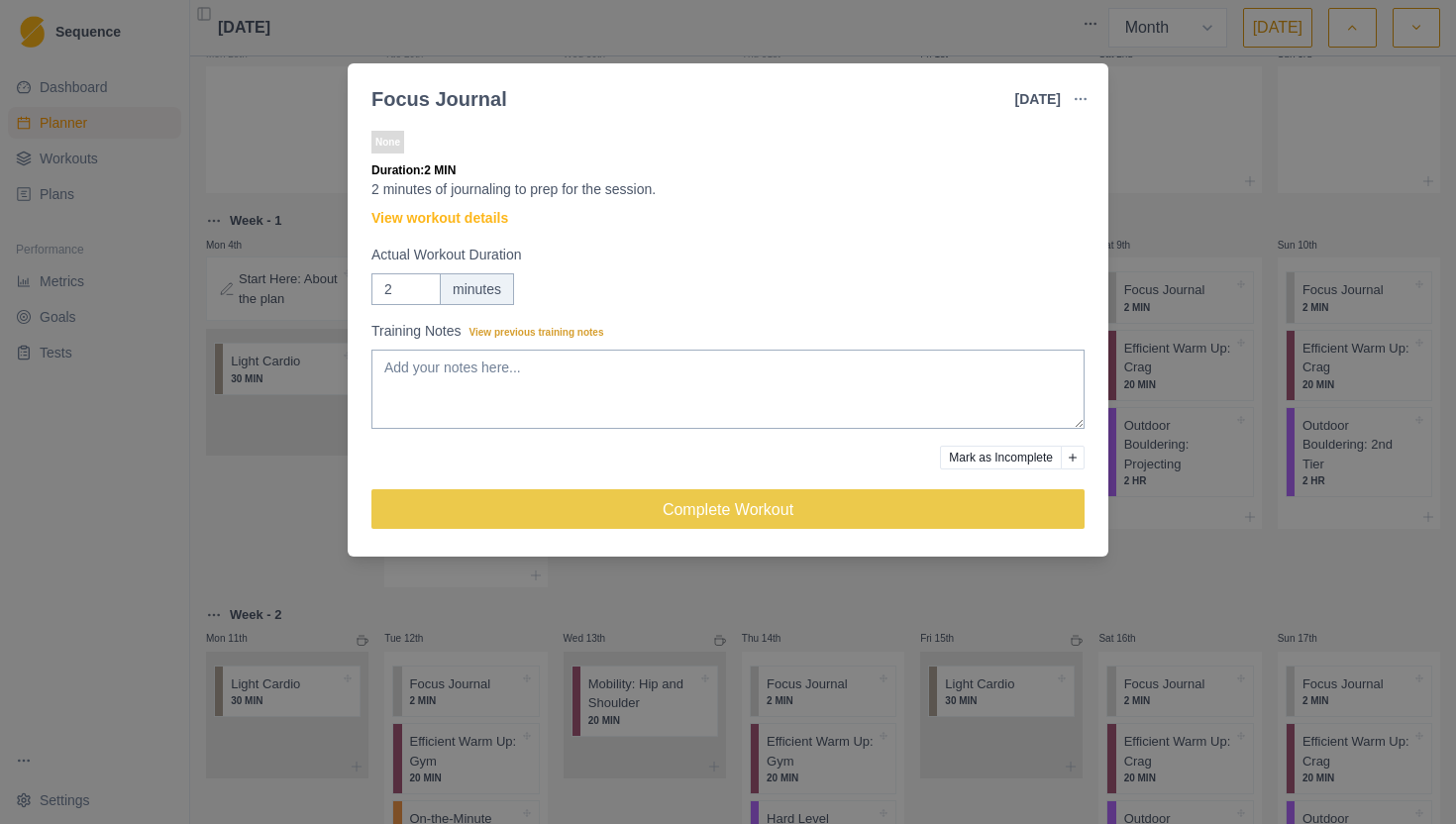 click on "Focus Journal 5 Aug 2025 Link To Goal View Workout Metrics Edit Original Workout Reschedule Workout Remove From Schedule None Duration:  2 MIN 2 minutes of journaling to prep for the session. View workout details Actual Workout Duration 2 minutes Training Notes View previous training notes Mark as Incomplete Complete Workout" at bounding box center [728, 412] 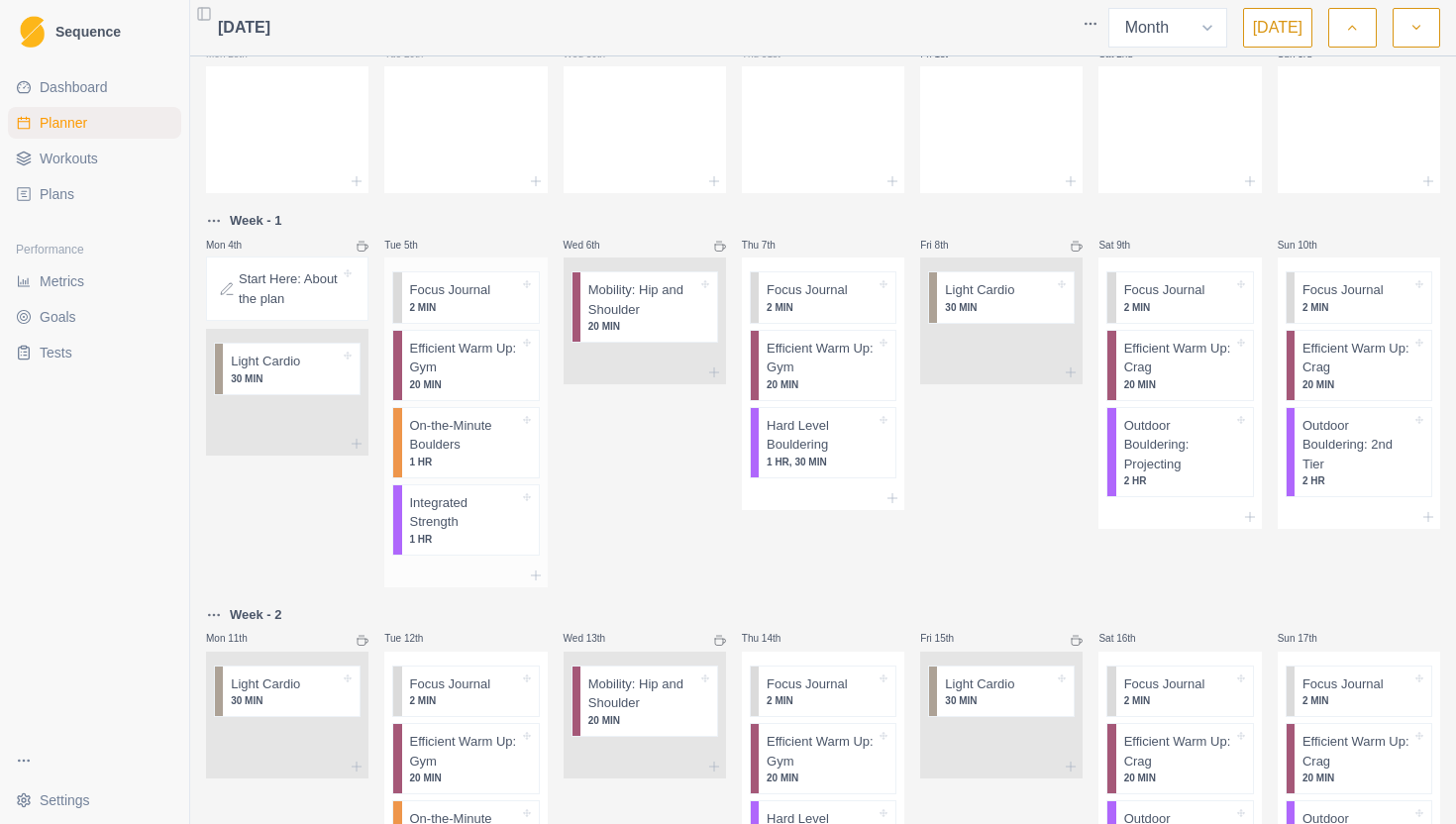 click on "20 MIN" at bounding box center (465, 384) 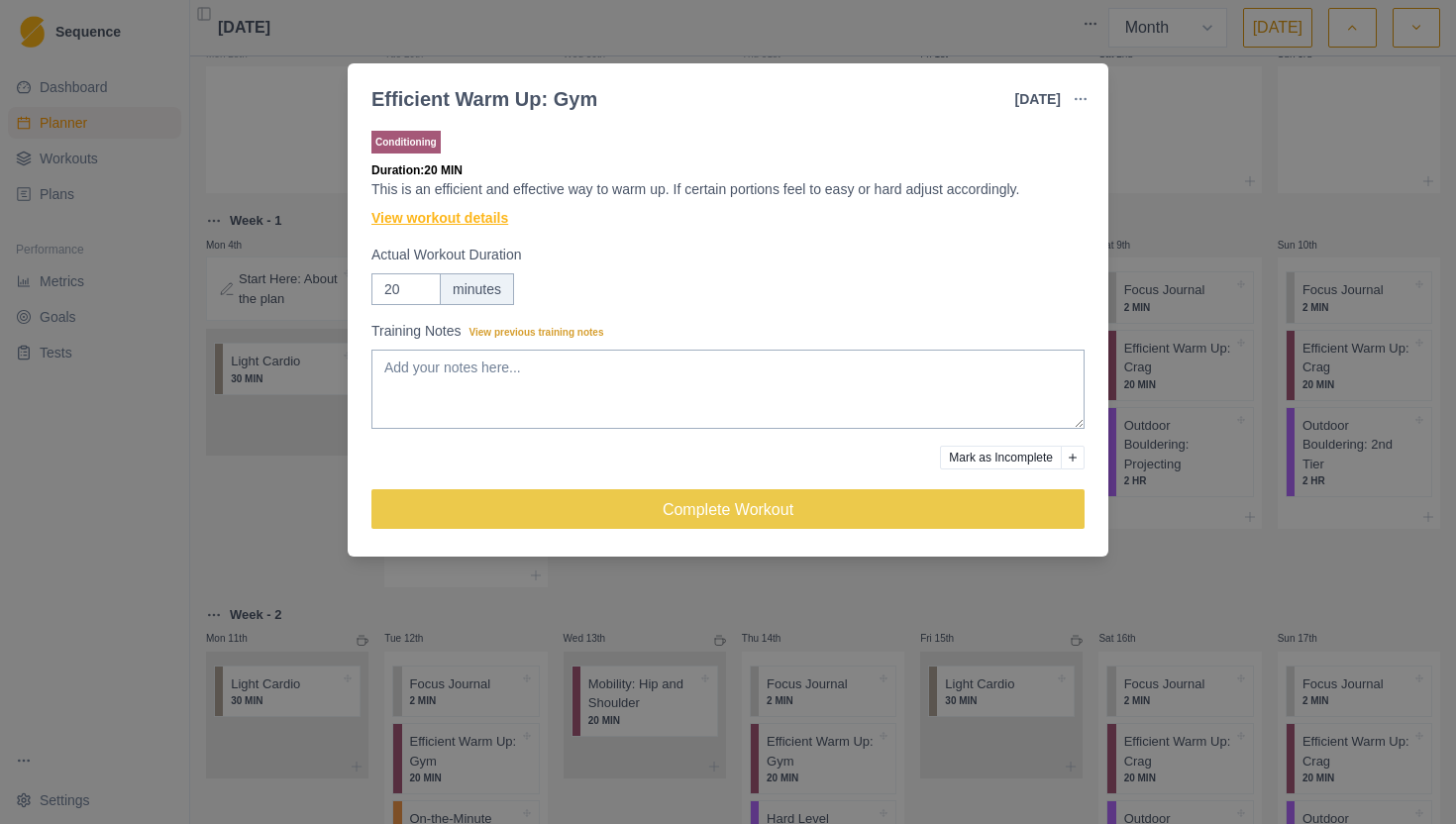 click on "View workout details" at bounding box center (440, 218) 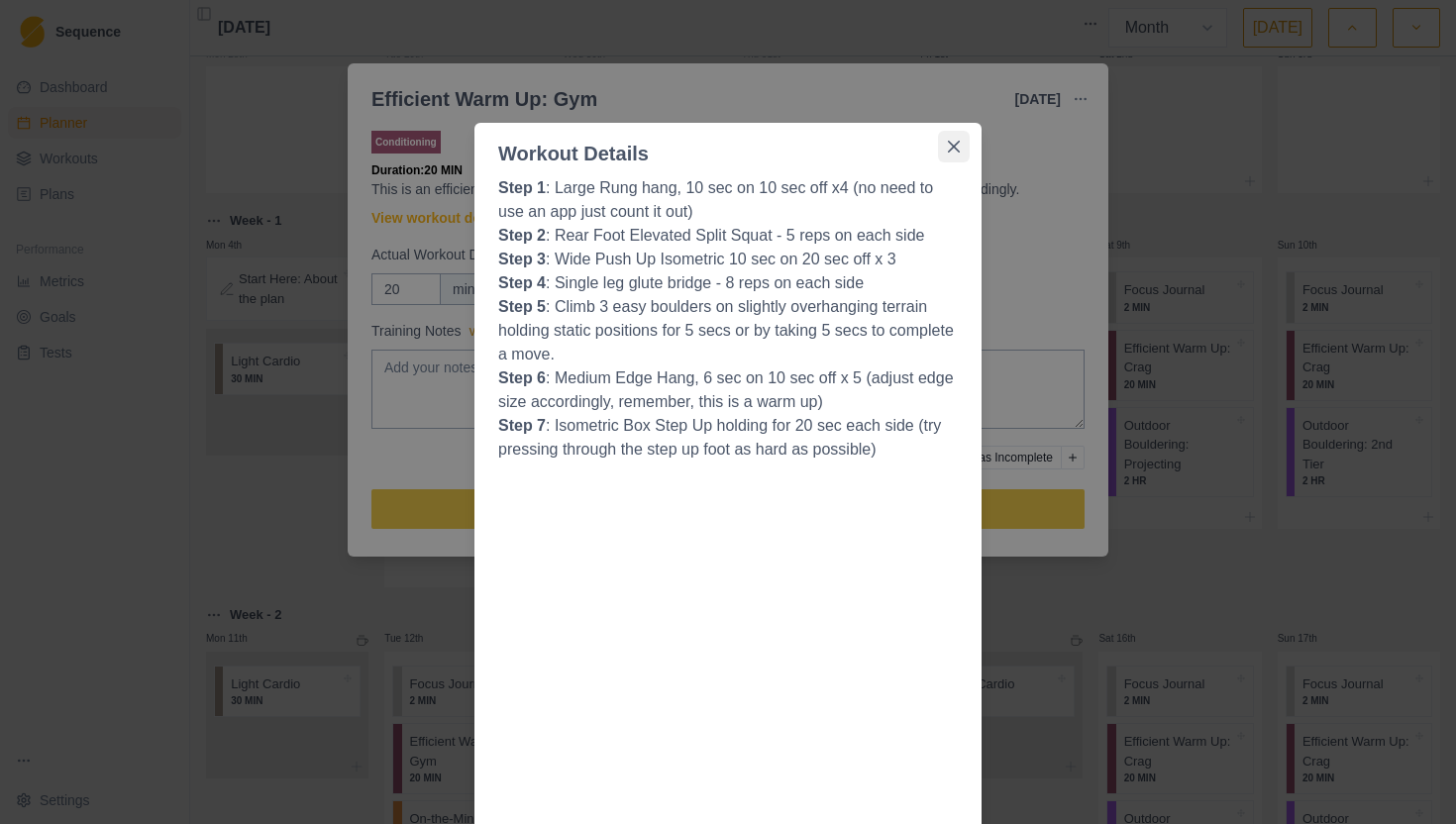 click 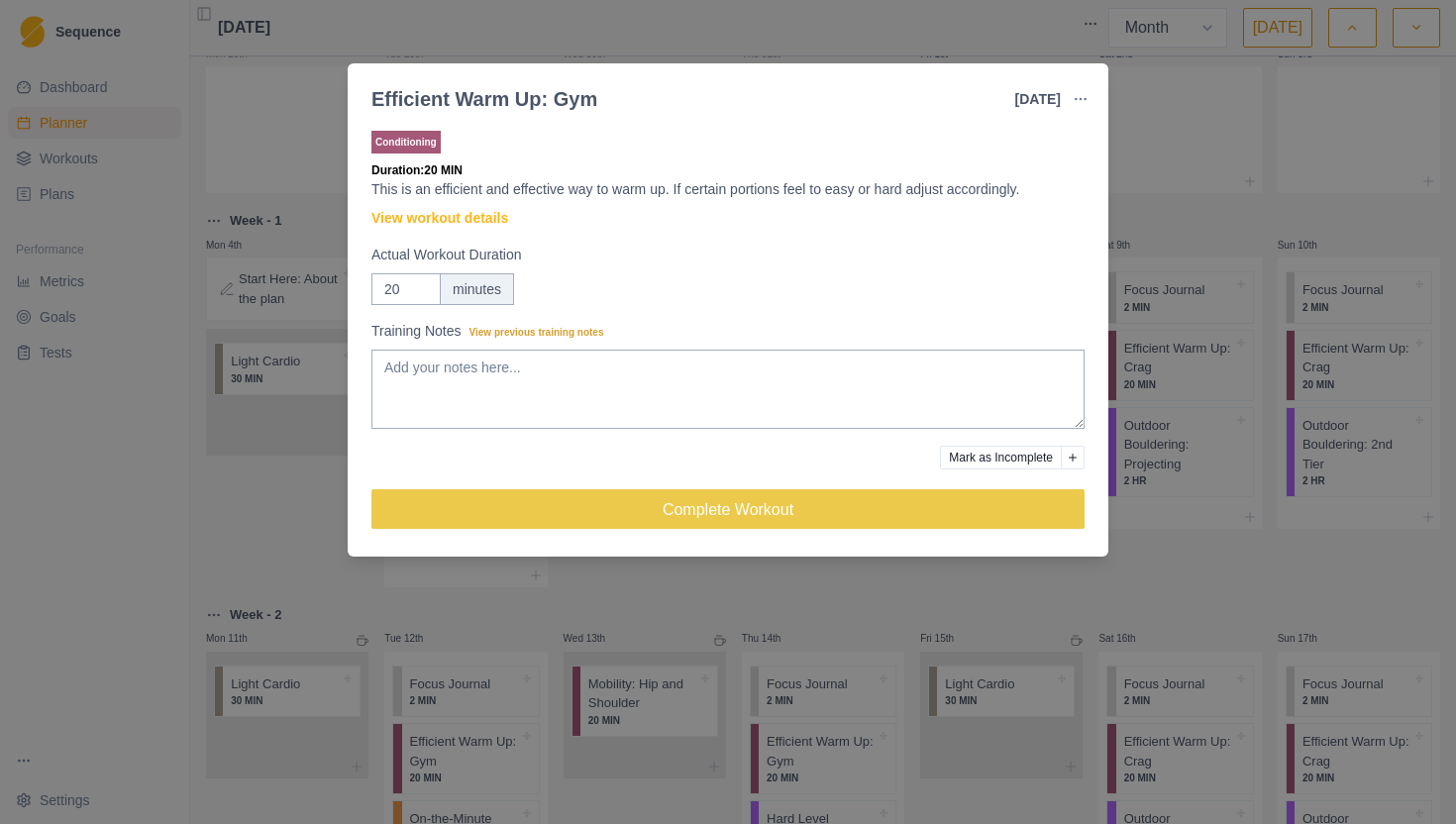 click on "Efficient Warm Up: Gym 5 Aug 2025 Link To Goal View Workout Metrics Edit Original Workout Reschedule Workout Remove From Schedule Conditioning Duration:  20 MIN This is an efficient and effective way to warm up. If certain portions feel to easy or hard adjust accordingly. View workout details Actual Workout Duration 20 minutes Training Notes View previous training notes Mark as Incomplete Complete Workout" at bounding box center (728, 412) 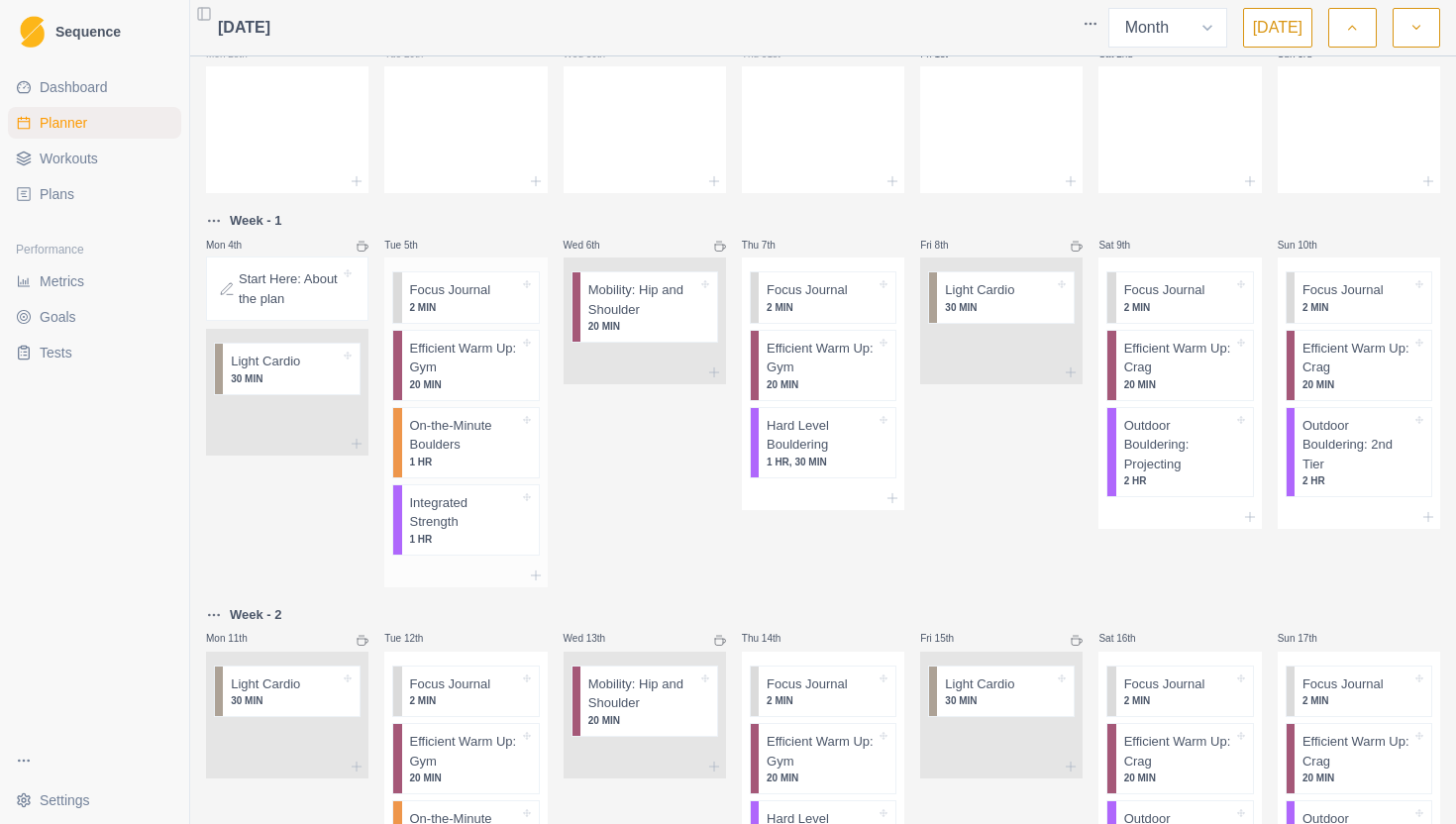 click on "On-the-Minute Boulders" at bounding box center (465, 435) 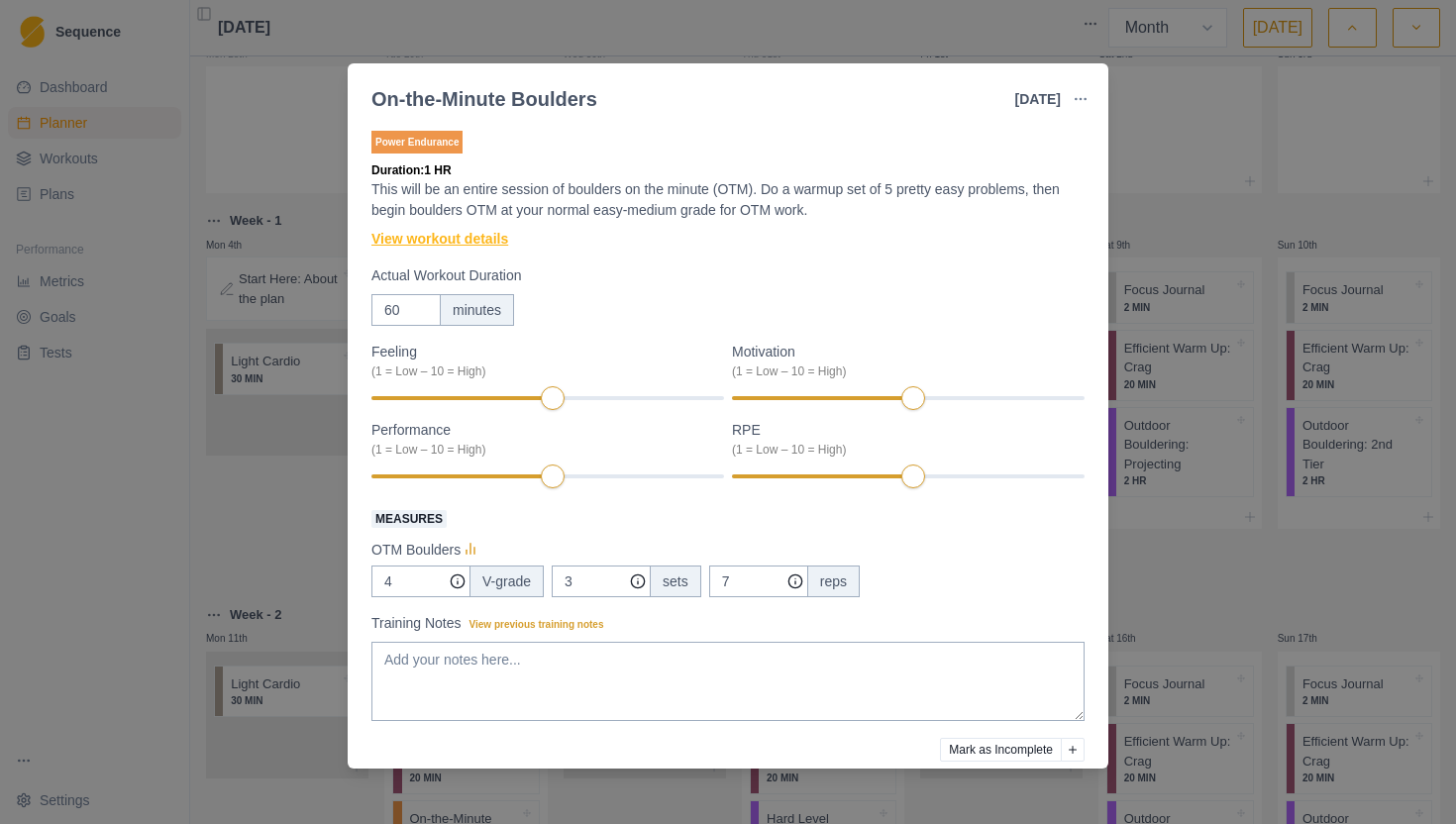 click on "View workout details" at bounding box center (440, 239) 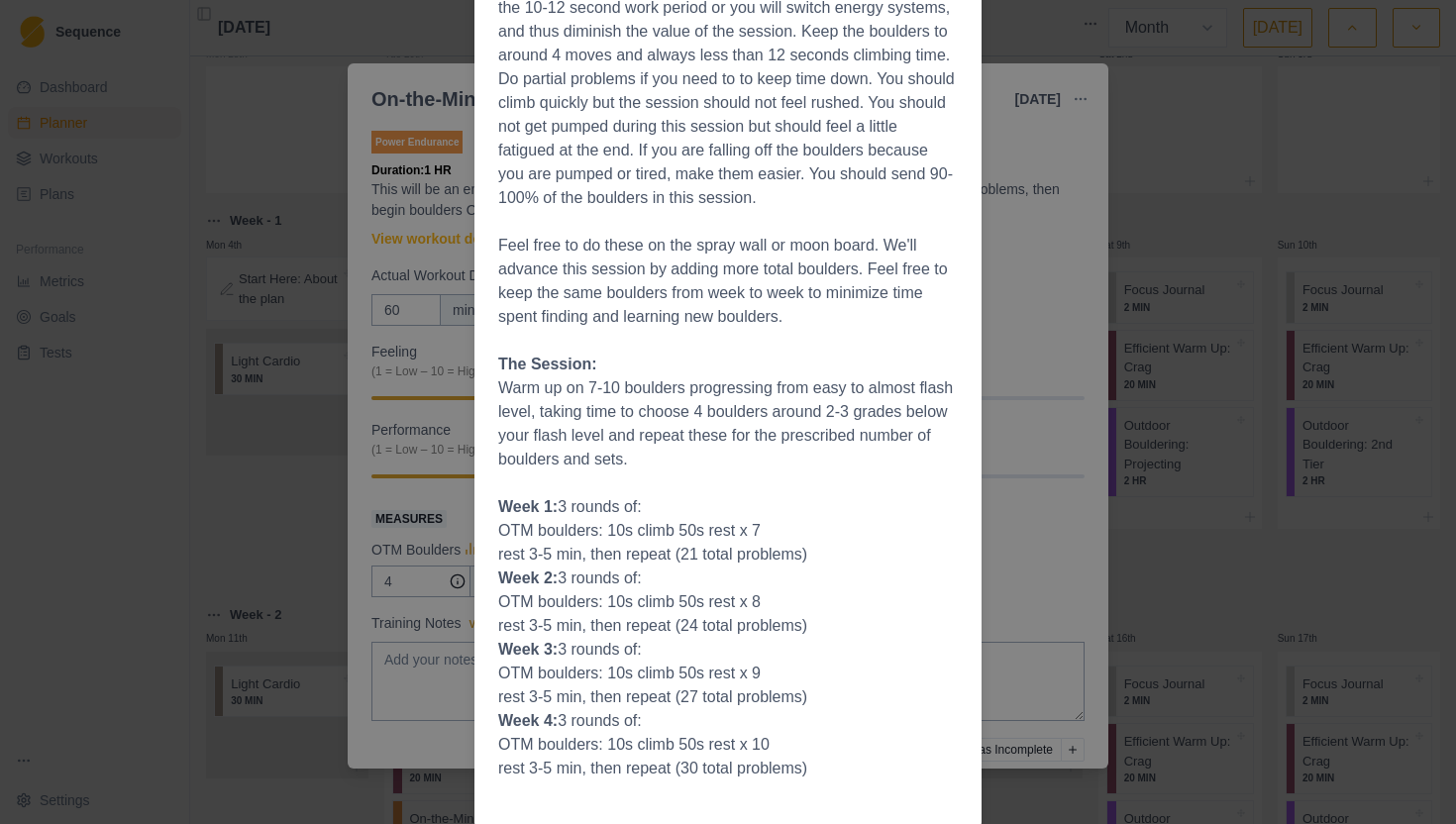 scroll, scrollTop: 236, scrollLeft: 0, axis: vertical 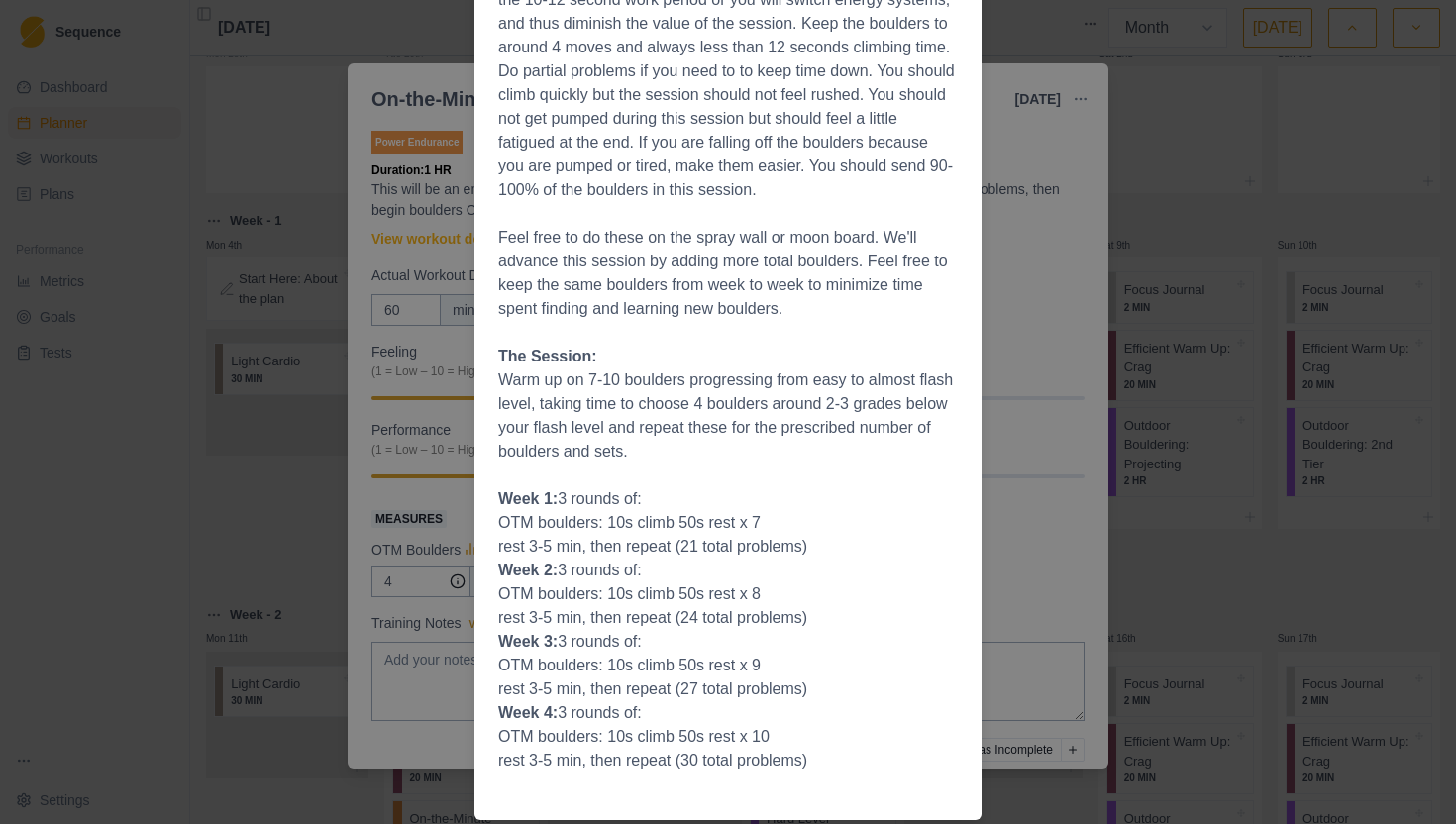 click on "Workout Details Boulders on the minute: These are short lived medium efforts separated by good recoveries. It is critical that you do not go over the 10-12 second work period or you will switch energy systems, and thus diminish the value of the session. Keep the boulders to around 4 moves and always less than 12 seconds climbing time. Do partial problems if you need to to keep time down. You should climb quickly but the session should not feel rushed. You should not get pumped during this session but should feel a little fatigued at the end.  If you are falling off the boulders because you are pumped or tired, make them easier.  You should send 90-100% of the boulders in this session.   Feel free to do these on the spray wall or moon board. We'll advance this session by adding more total boulders.  Feel free to keep the same boulders from week to week to minimize time spent finding and learning new boulders. The Session: Week 1:  3 rounds of: OTM boulders: 10s climb 50s rest x 7   Week 2:  3 rounds of:" at bounding box center [728, 412] 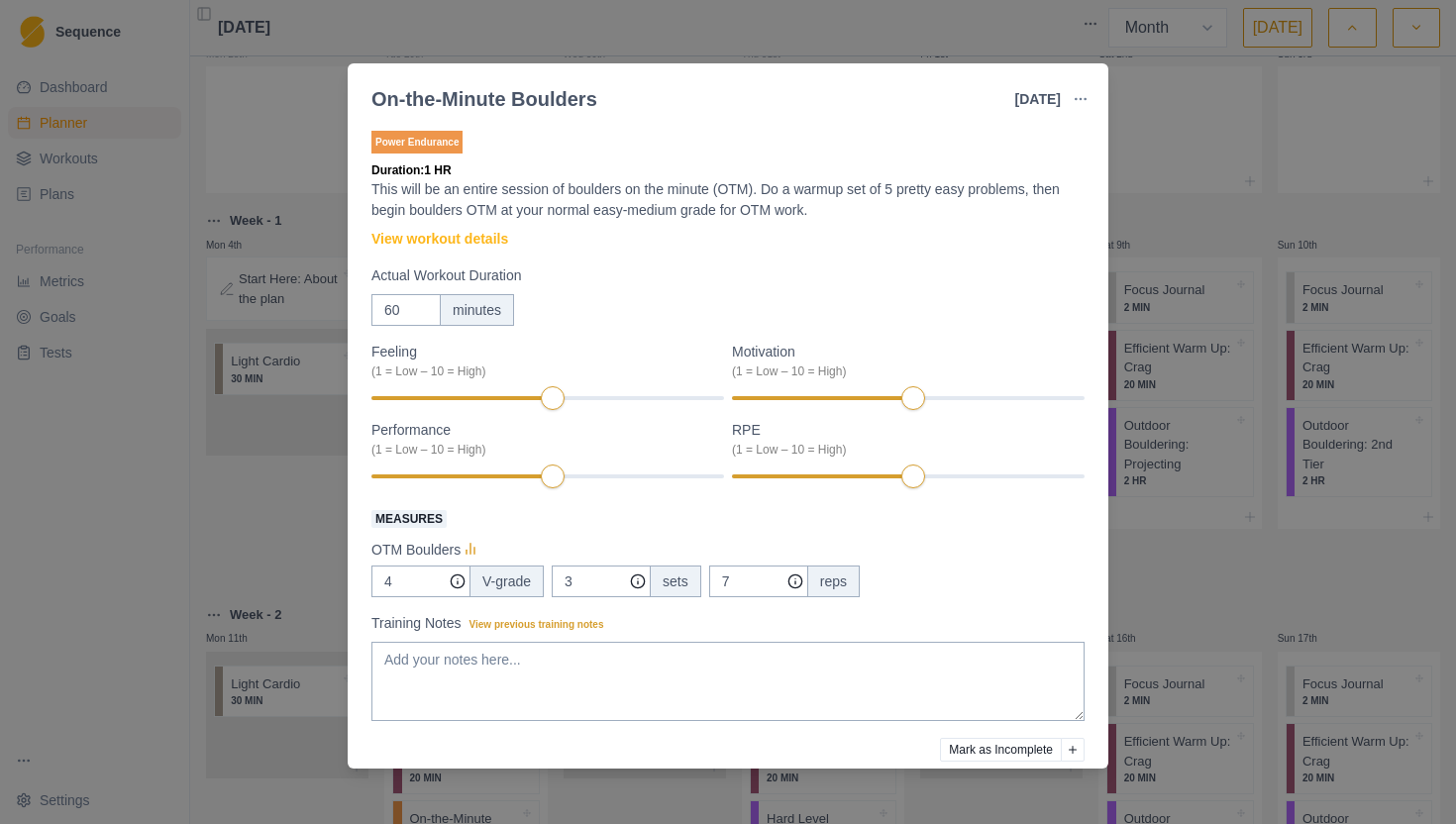 click on "On-the-Minute Boulders 5 Aug 2025 Link To Goal View Workout Metrics Edit Original Workout Reschedule Workout Remove From Schedule Power Endurance Duration:  1 HR This will be an entire session of boulders on the minute (OTM). Do a warmup set of 5 pretty easy problems, then begin boulders OTM at your normal easy-medium grade for OTM work. View workout details Actual Workout Duration 60 minutes Feeling (1 = Low – 10 = High) Motivation (1 = Low – 10 = High) Performance (1 = Low – 10 = High) RPE (1 = Low – 10 = High) Measures OTM Boulders 4 V-grade 3 sets 7 reps Training Notes View previous training notes Mark as Incomplete Complete Workout" at bounding box center [728, 412] 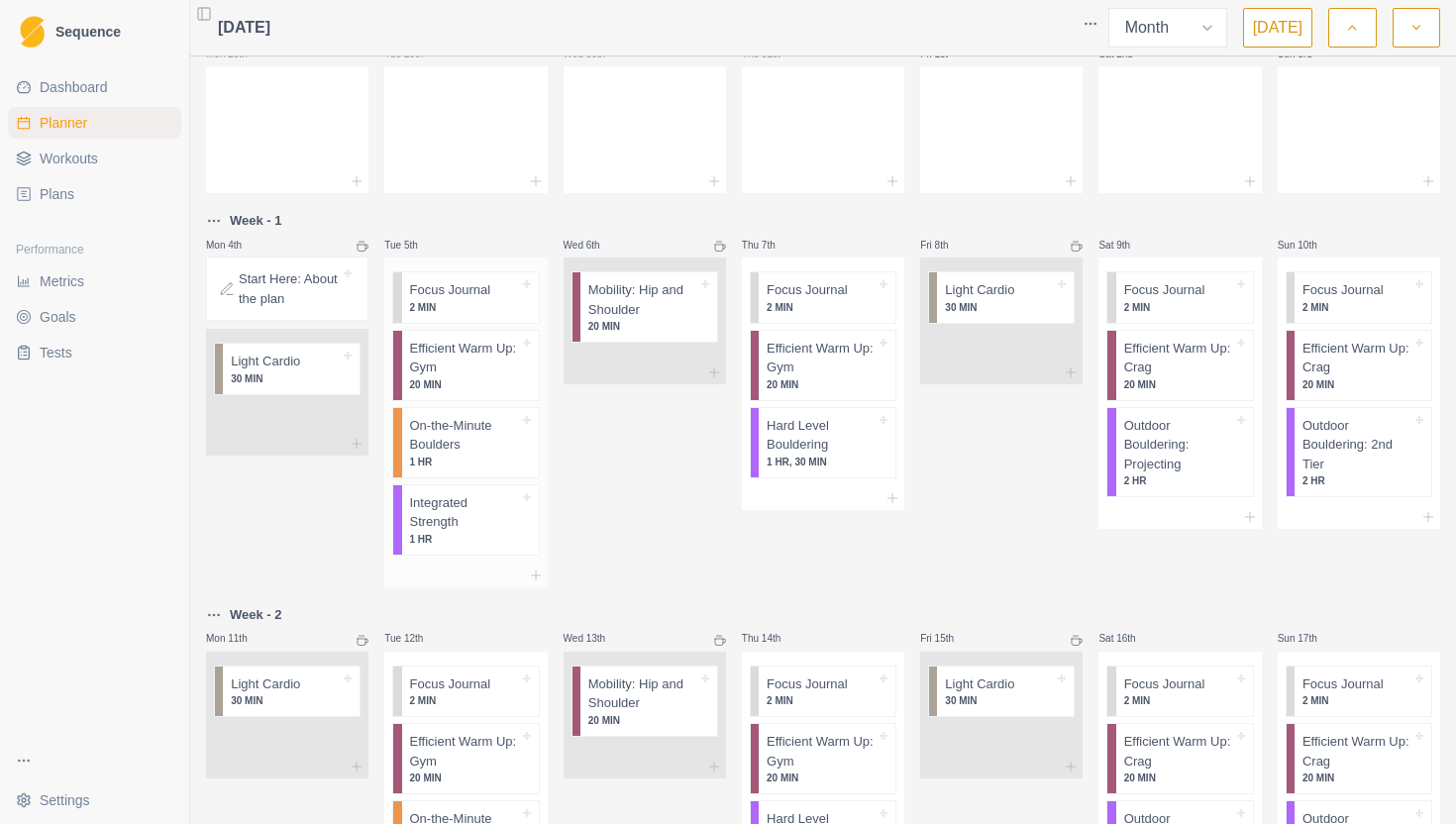 click on "Integrated Strength" at bounding box center [465, 512] 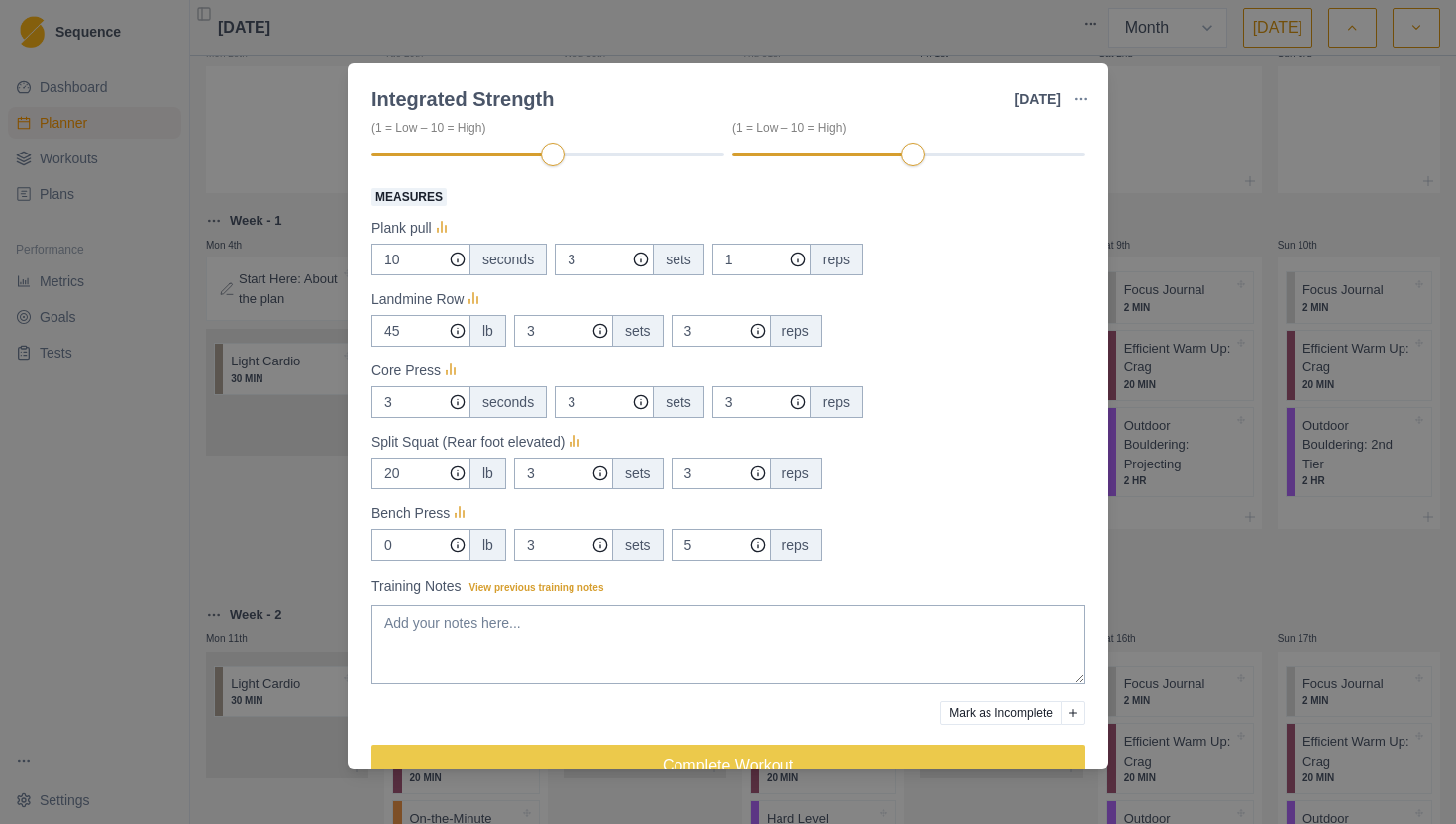 scroll, scrollTop: 345, scrollLeft: 0, axis: vertical 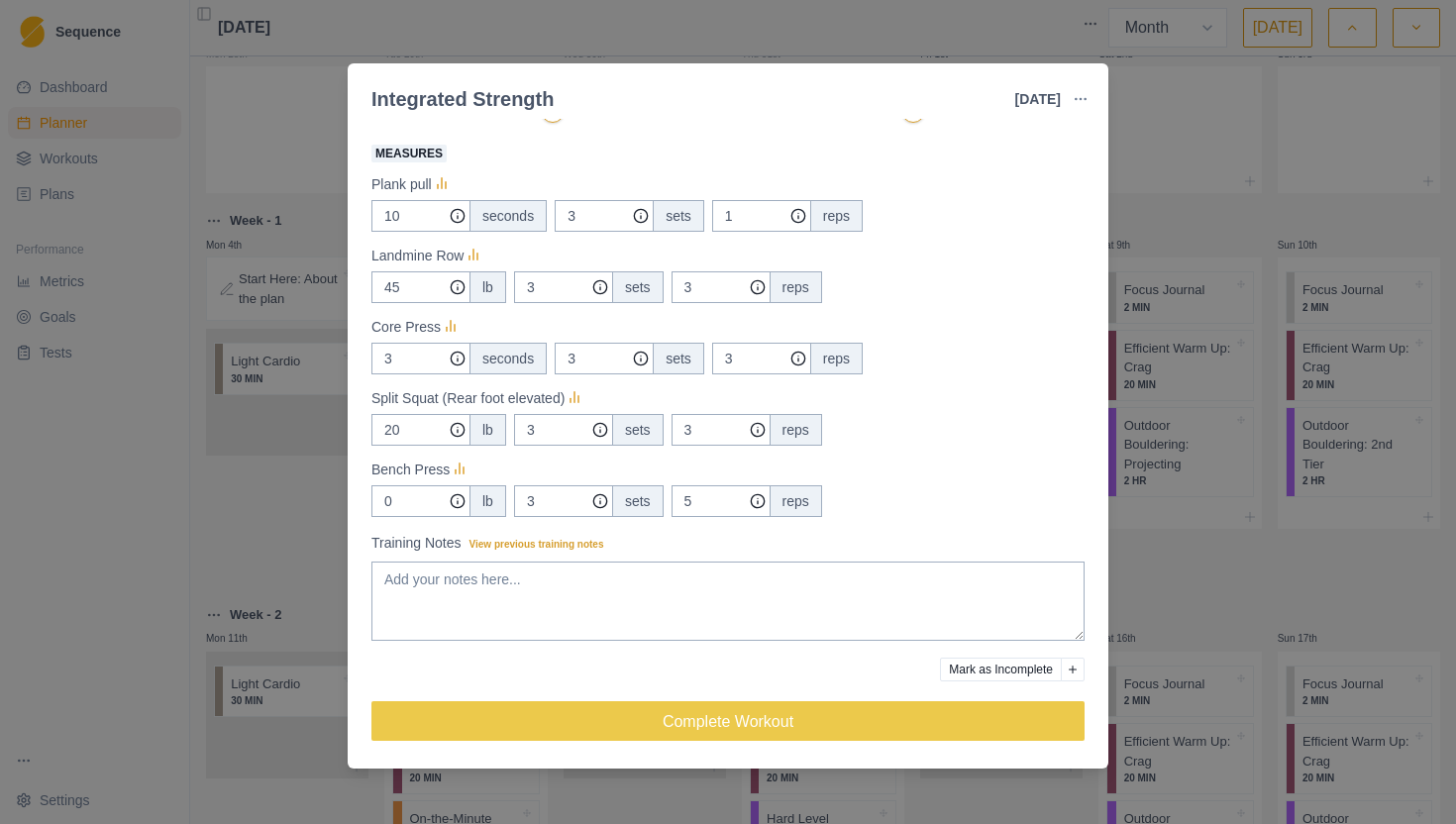 click on "Integrated Strength 5 Aug 2025 Link To Goal View Workout Metrics Edit Original Workout Reschedule Workout Remove From Schedule Strength / Power Duration:  1 HR Off-the-wall strength training for 3 sets of each exercise View workout details Actual Workout Duration 60 minutes RPE (1 = Low – 10 = High) Feeling (1 = Low – 10 = High) Motivation (1 = Low – 10 = High) Performance (1 = Low – 10 = High) Measures Plank pull 10 seconds 3 sets 1 reps Landmine Row 45 lb 3 sets 3 reps Core Press 3 seconds 3 sets 3 reps Split Squat (Rear foot elevated) 20 lb 3 sets 3 reps Bench Press 0 lb 3 sets 5 reps Training Notes View previous training notes Mark as Incomplete Complete Workout" at bounding box center (728, 412) 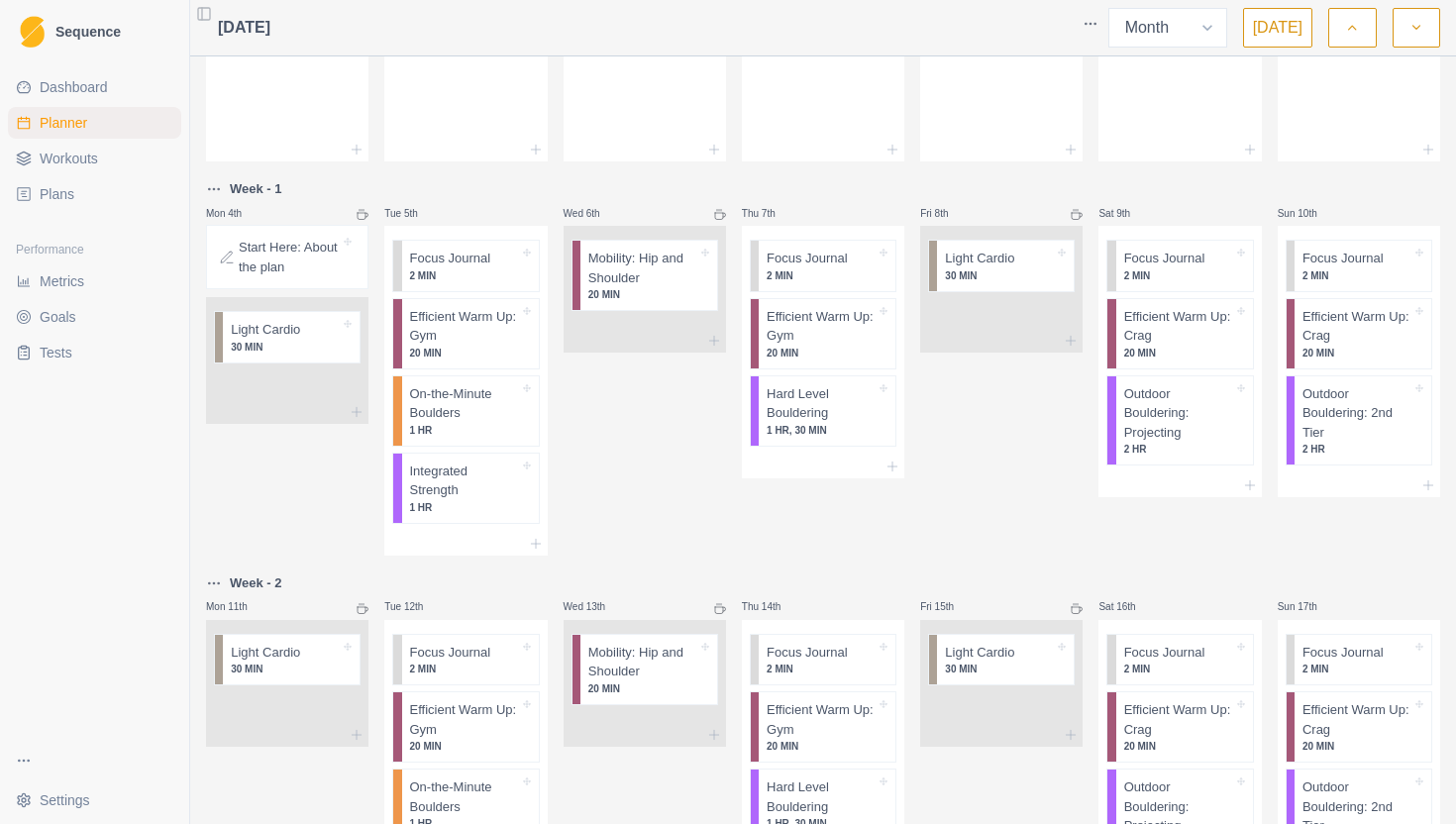 scroll, scrollTop: 0, scrollLeft: 0, axis: both 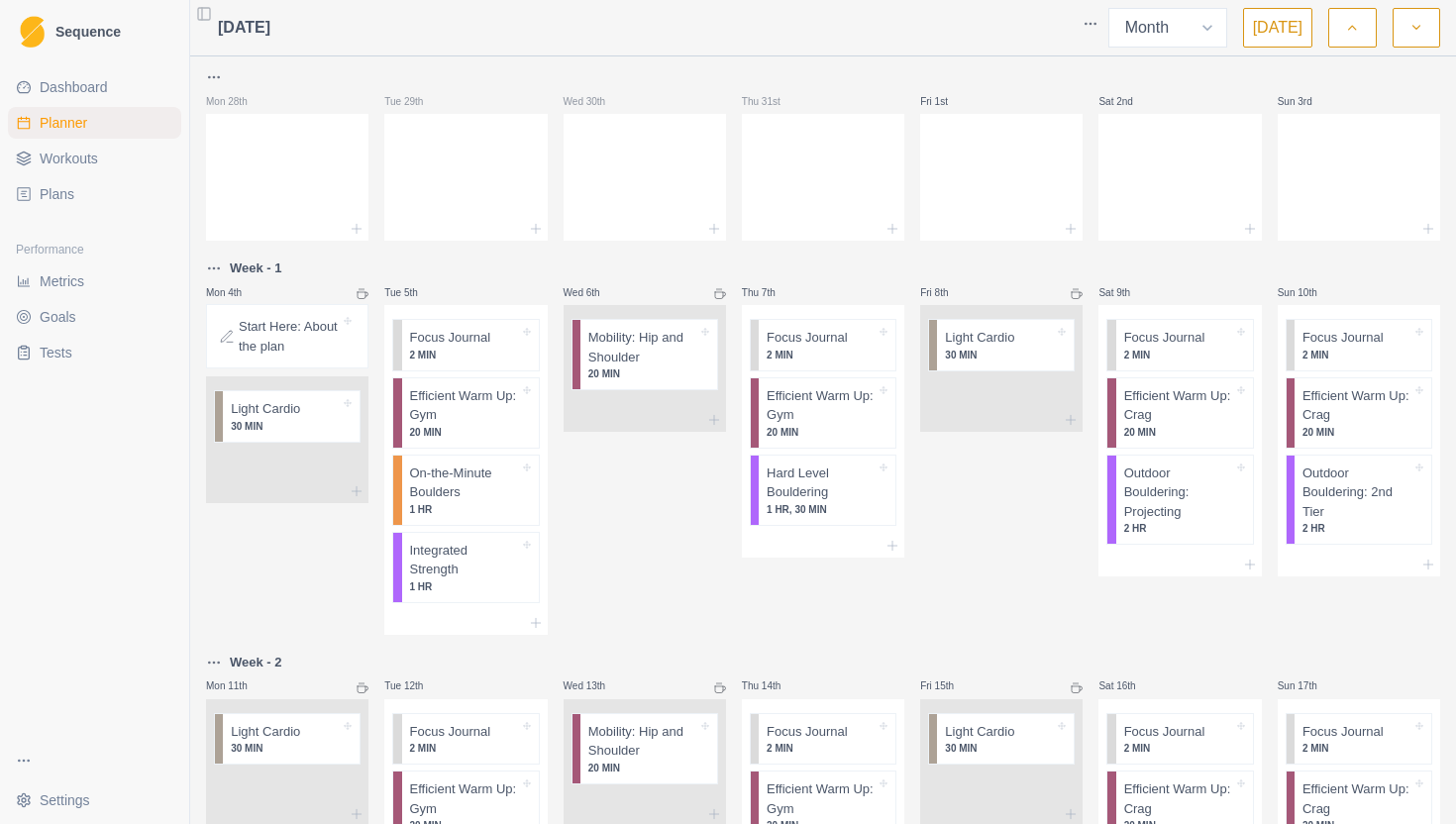 click on "Plans" at bounding box center (56, 194) 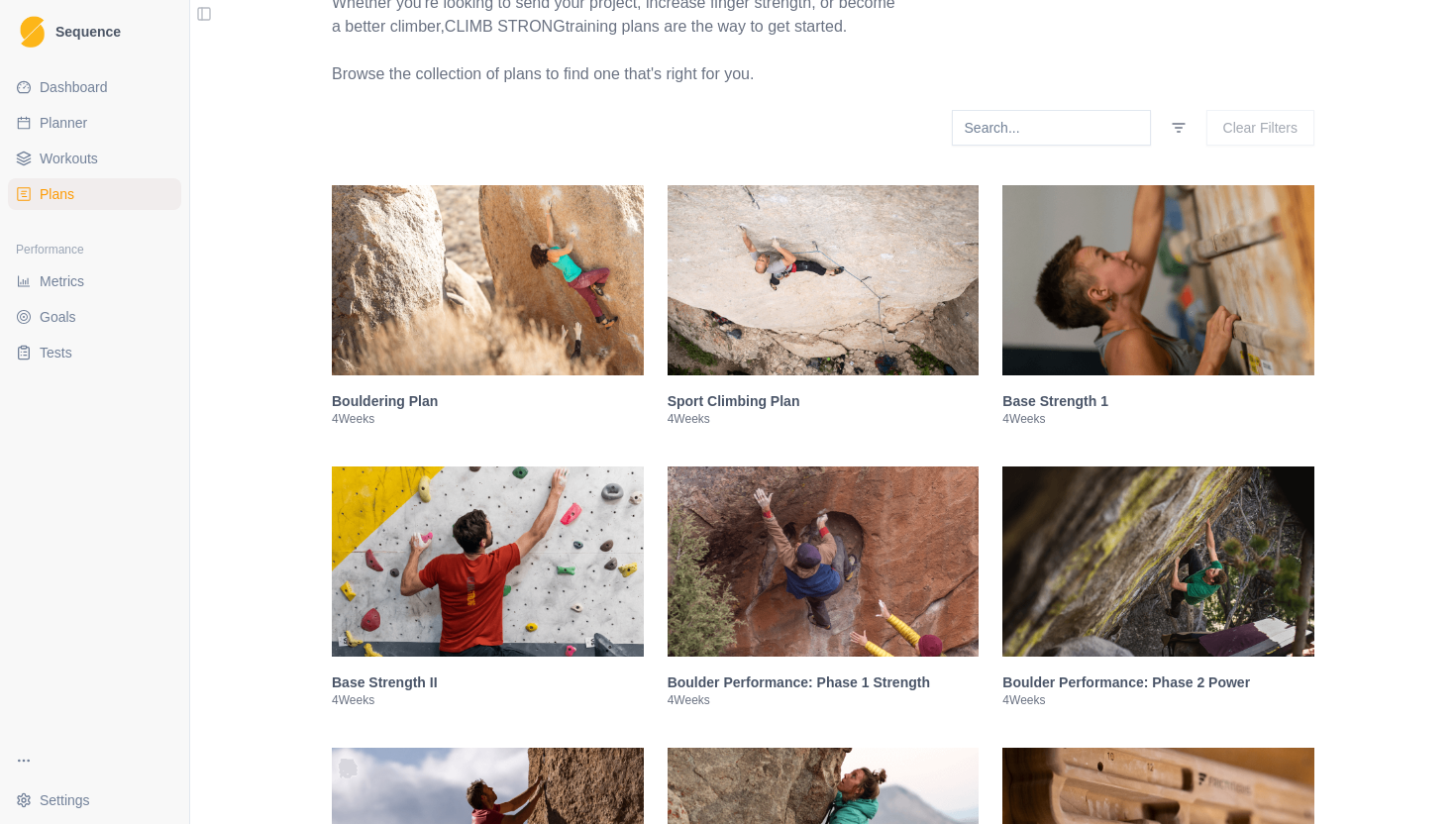 scroll, scrollTop: 240, scrollLeft: 0, axis: vertical 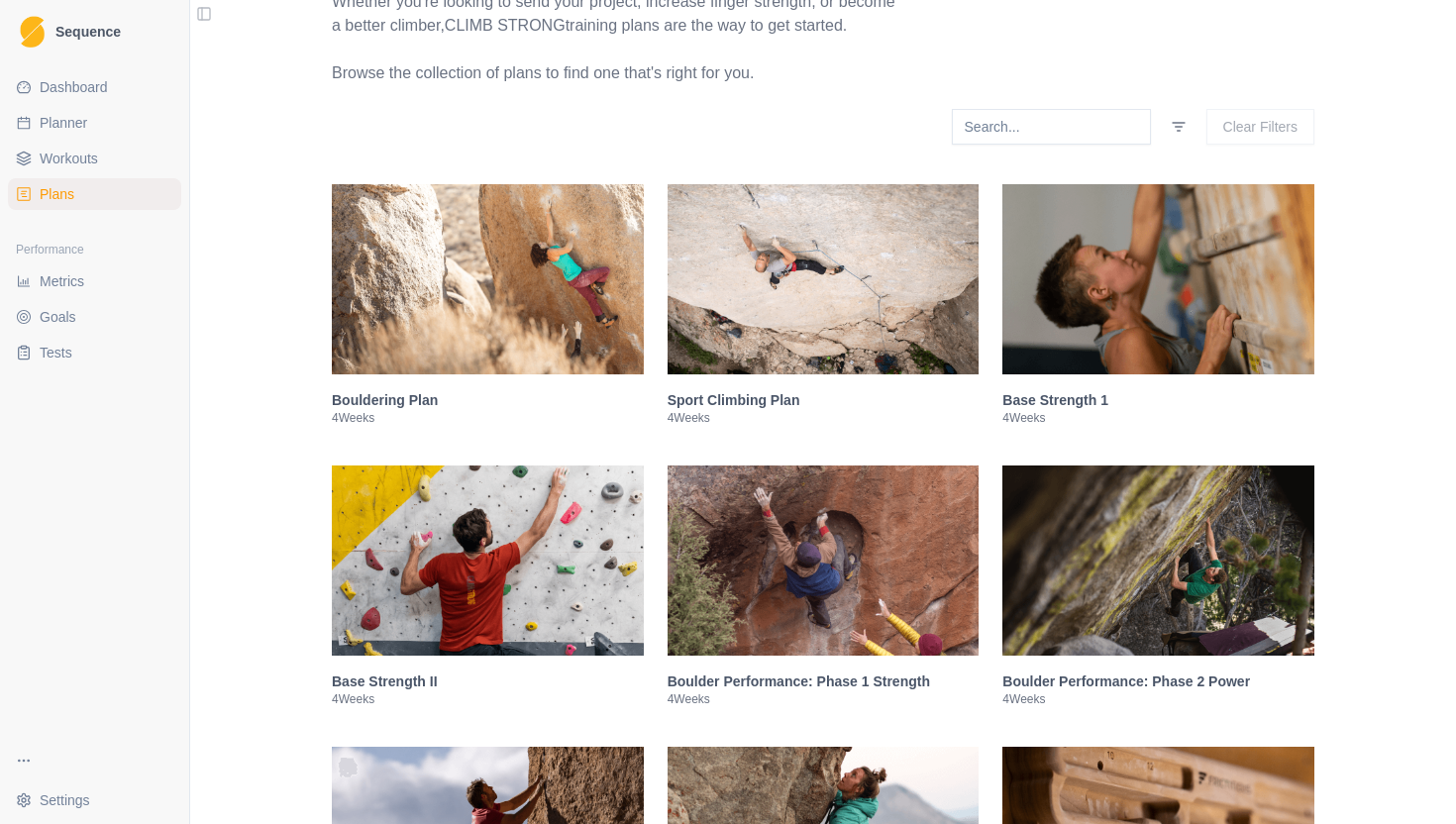 click on "Base Strength 1" at bounding box center (1158, 400) 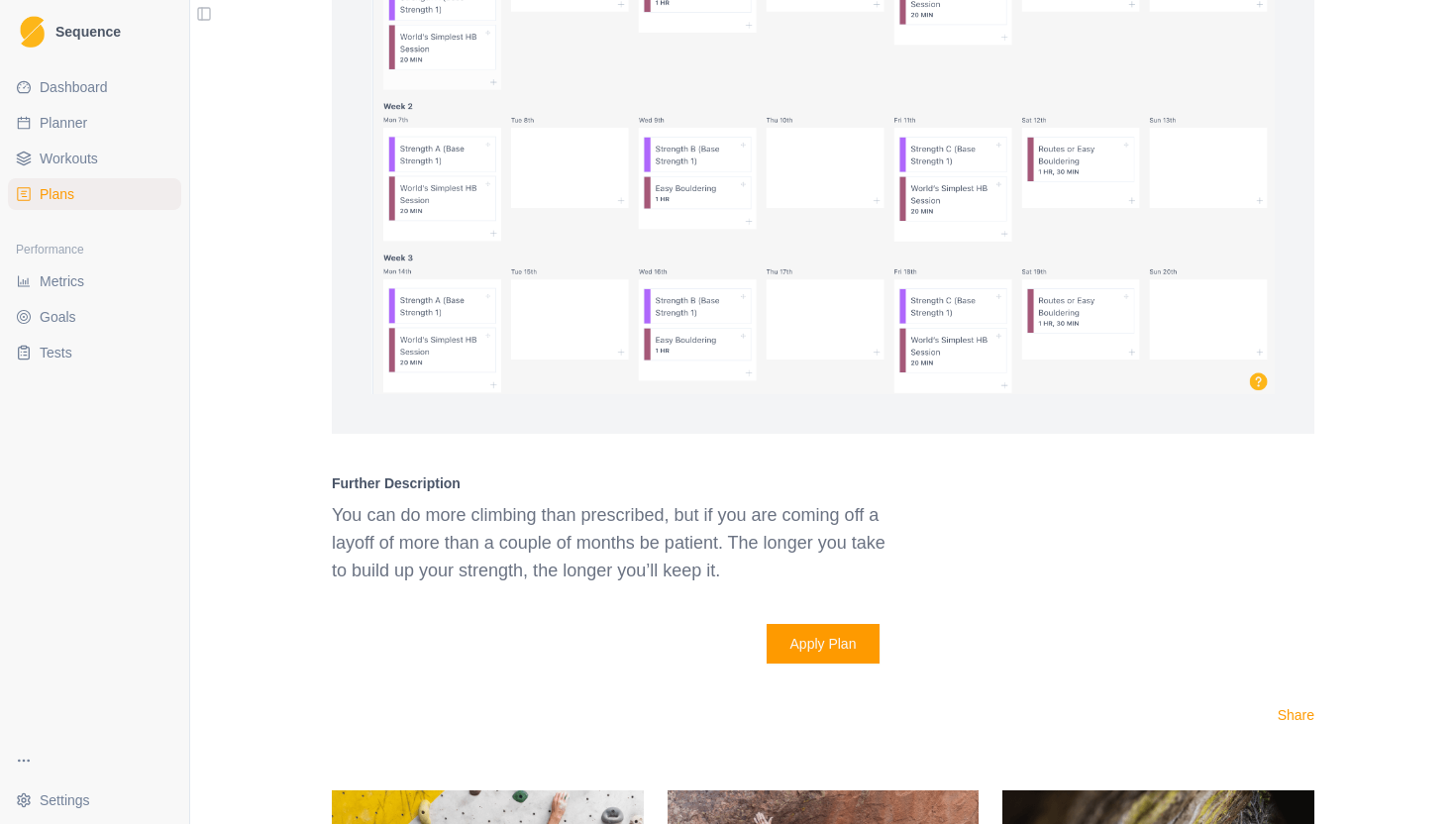 scroll, scrollTop: 1540, scrollLeft: 0, axis: vertical 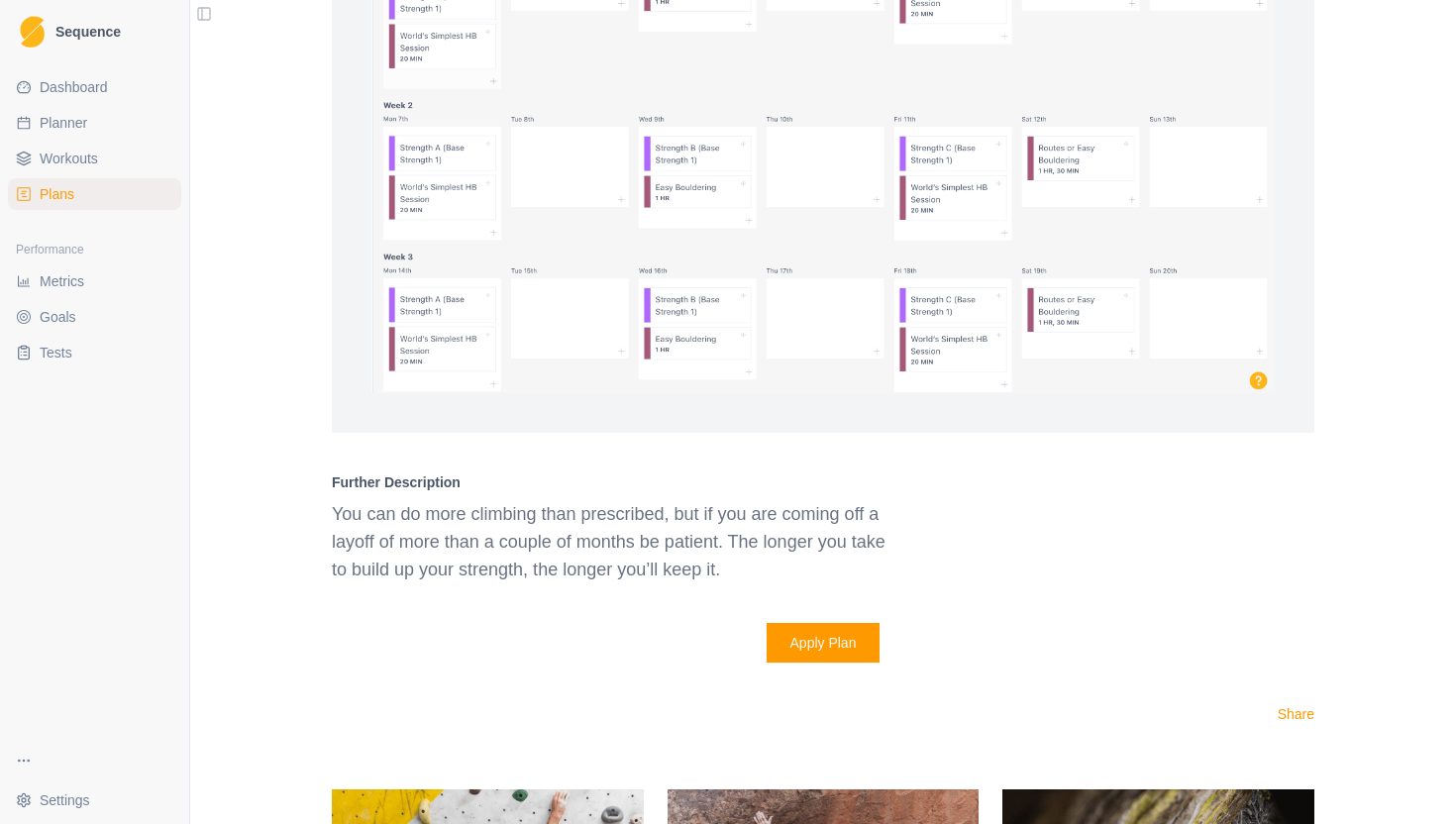 click on "Apply Plan" at bounding box center (823, 643) 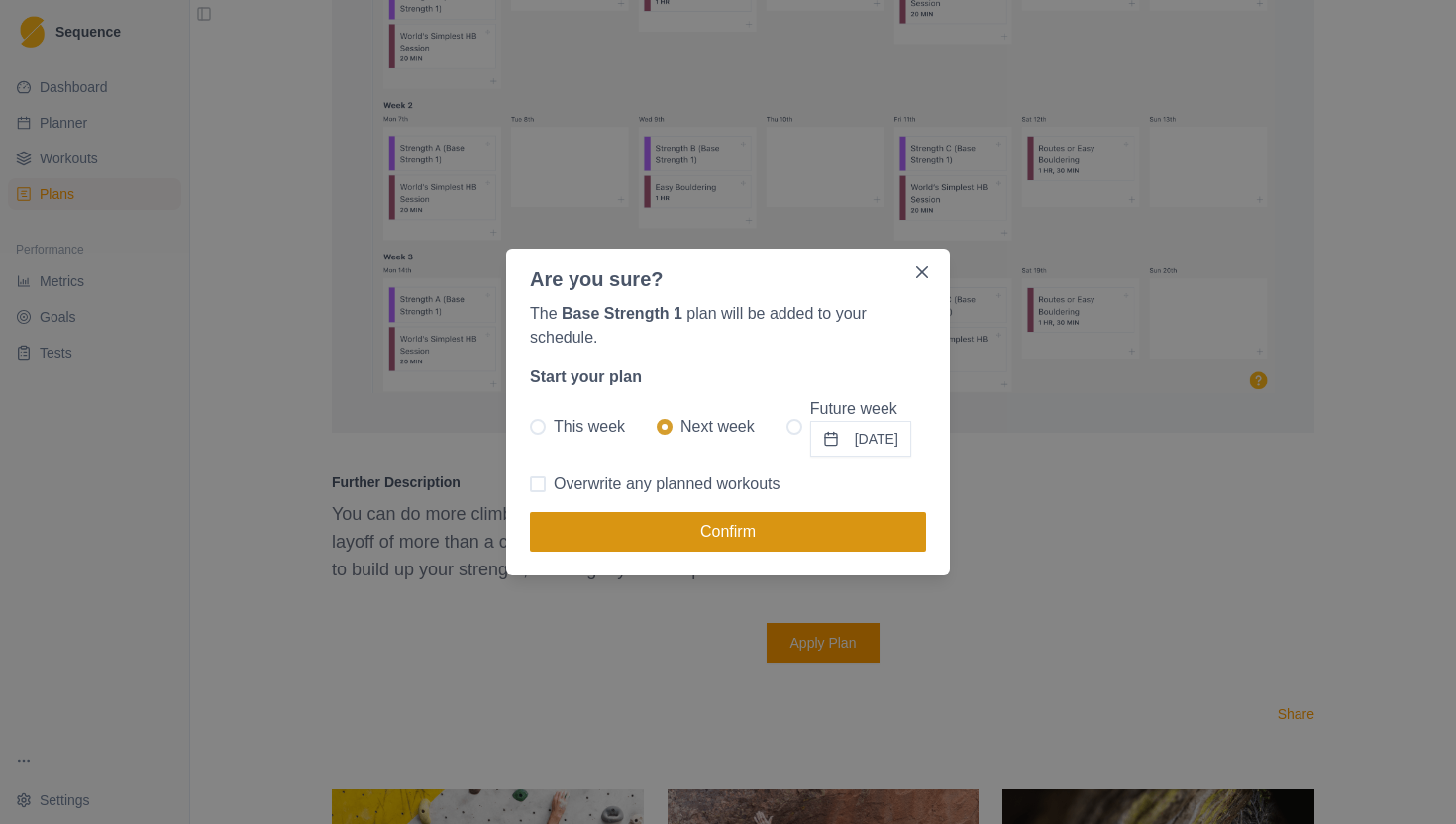 click on "Confirm" at bounding box center [728, 532] 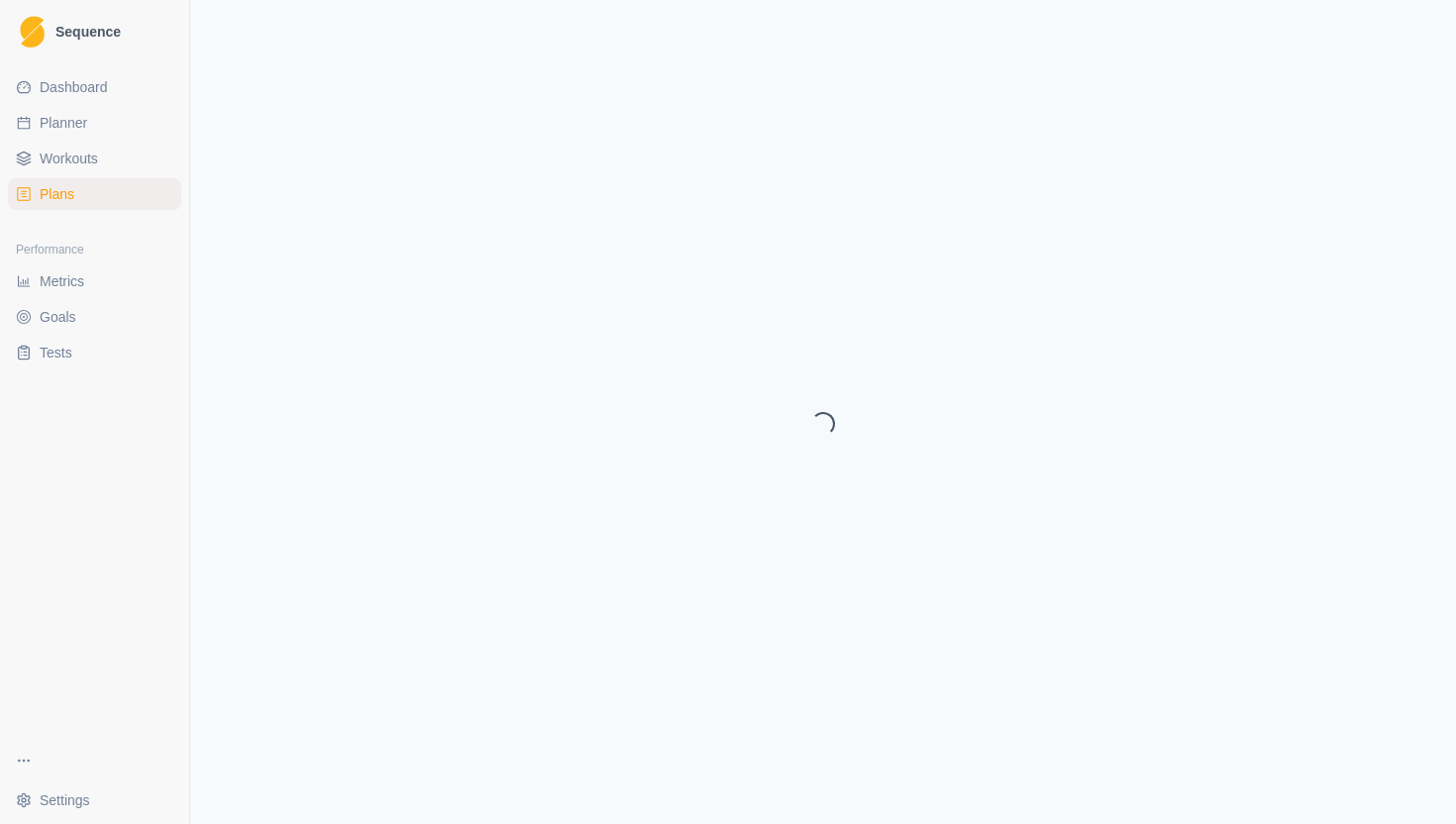 select on "month" 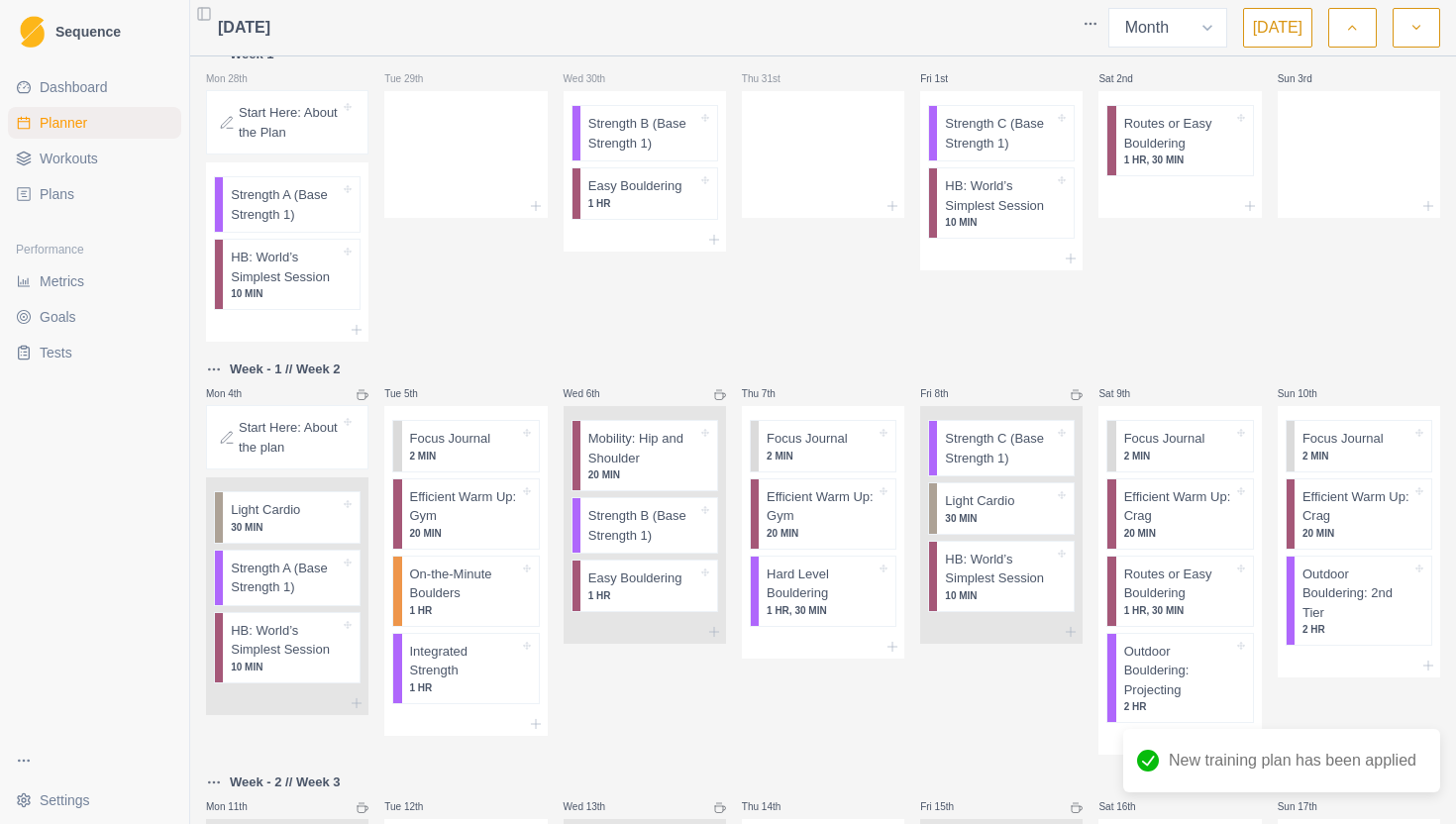 scroll, scrollTop: 0, scrollLeft: 0, axis: both 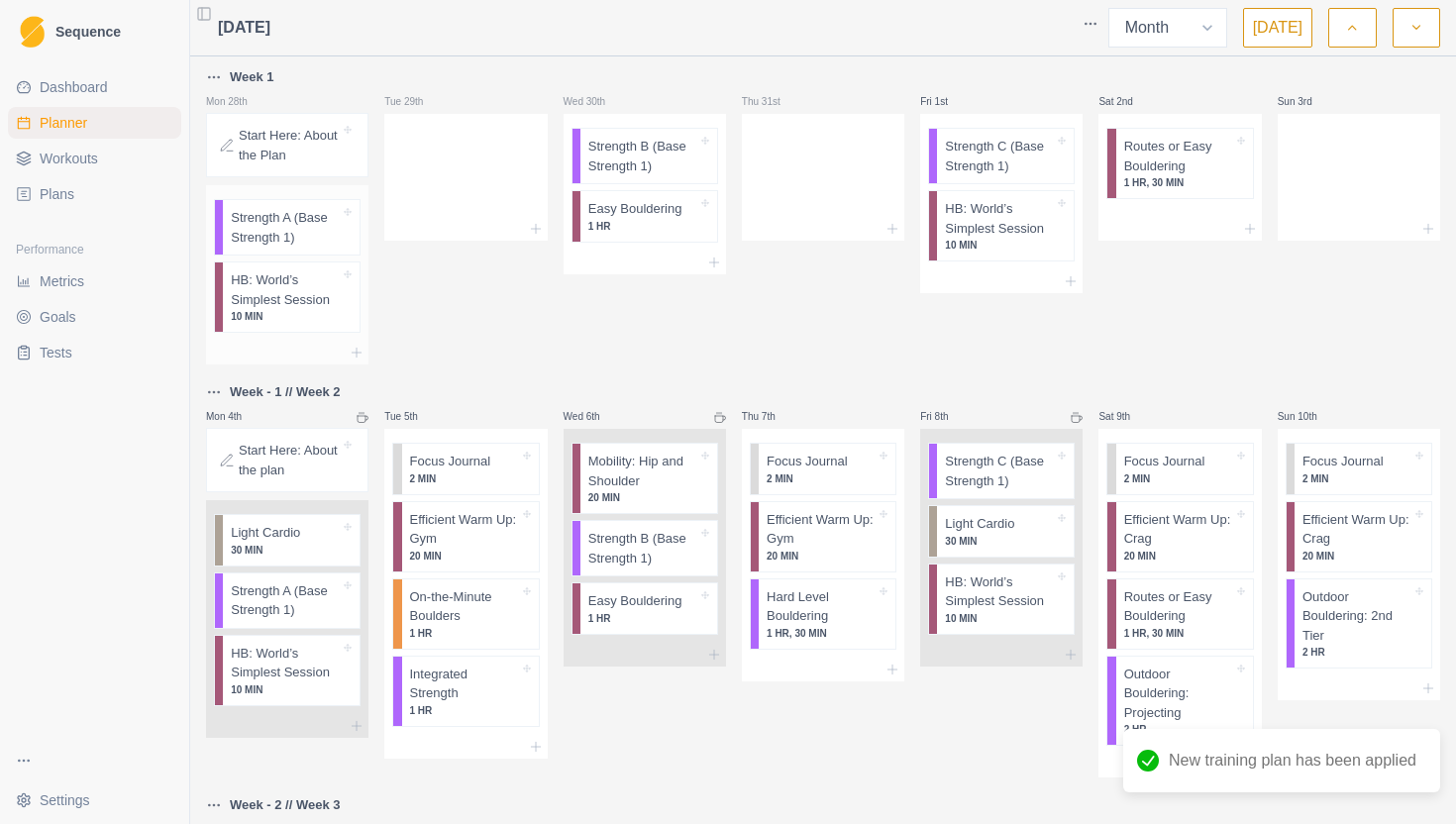 click on "Strength A (Base Strength 1)" at bounding box center [285, 227] 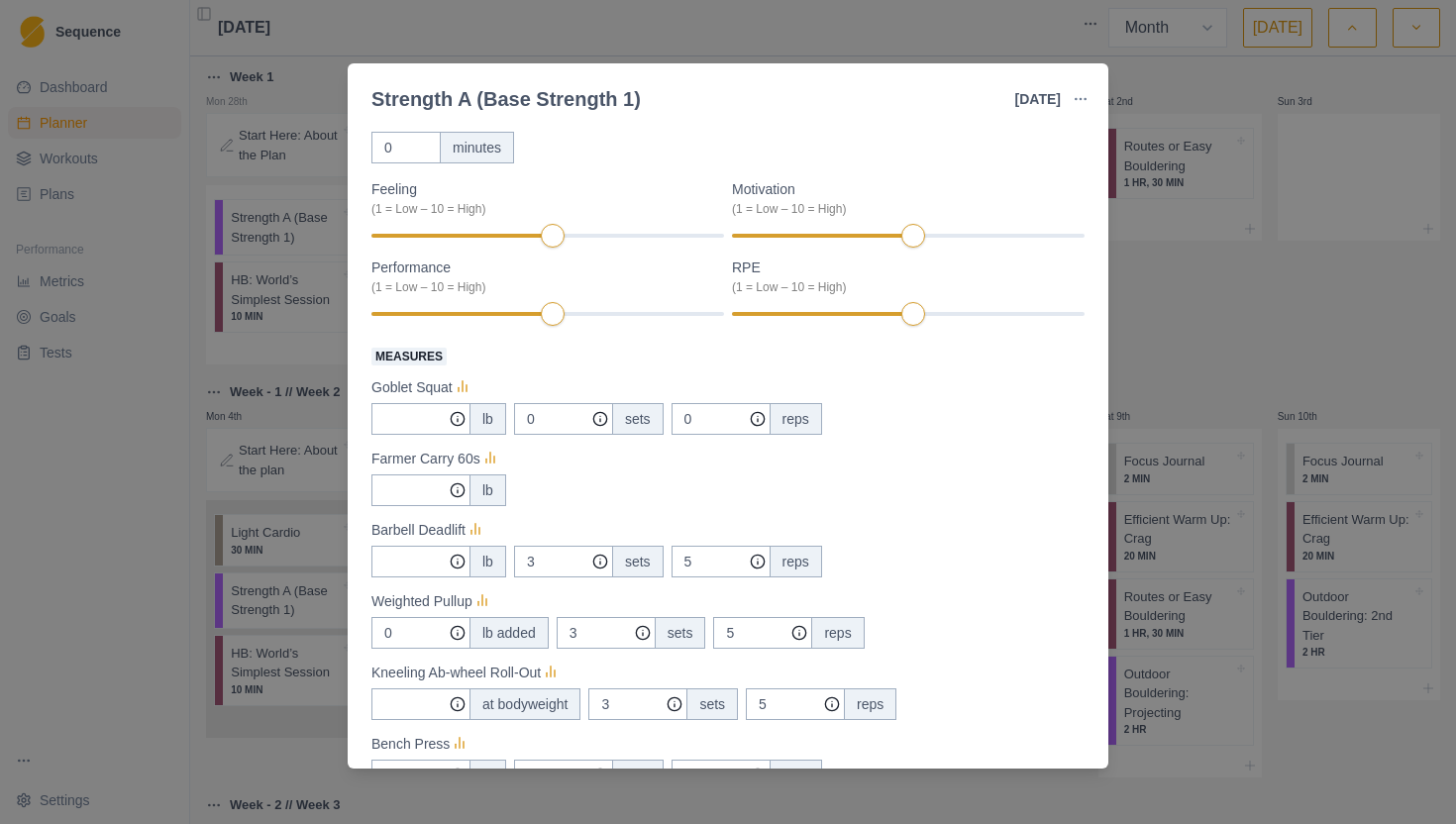 scroll, scrollTop: 0, scrollLeft: 0, axis: both 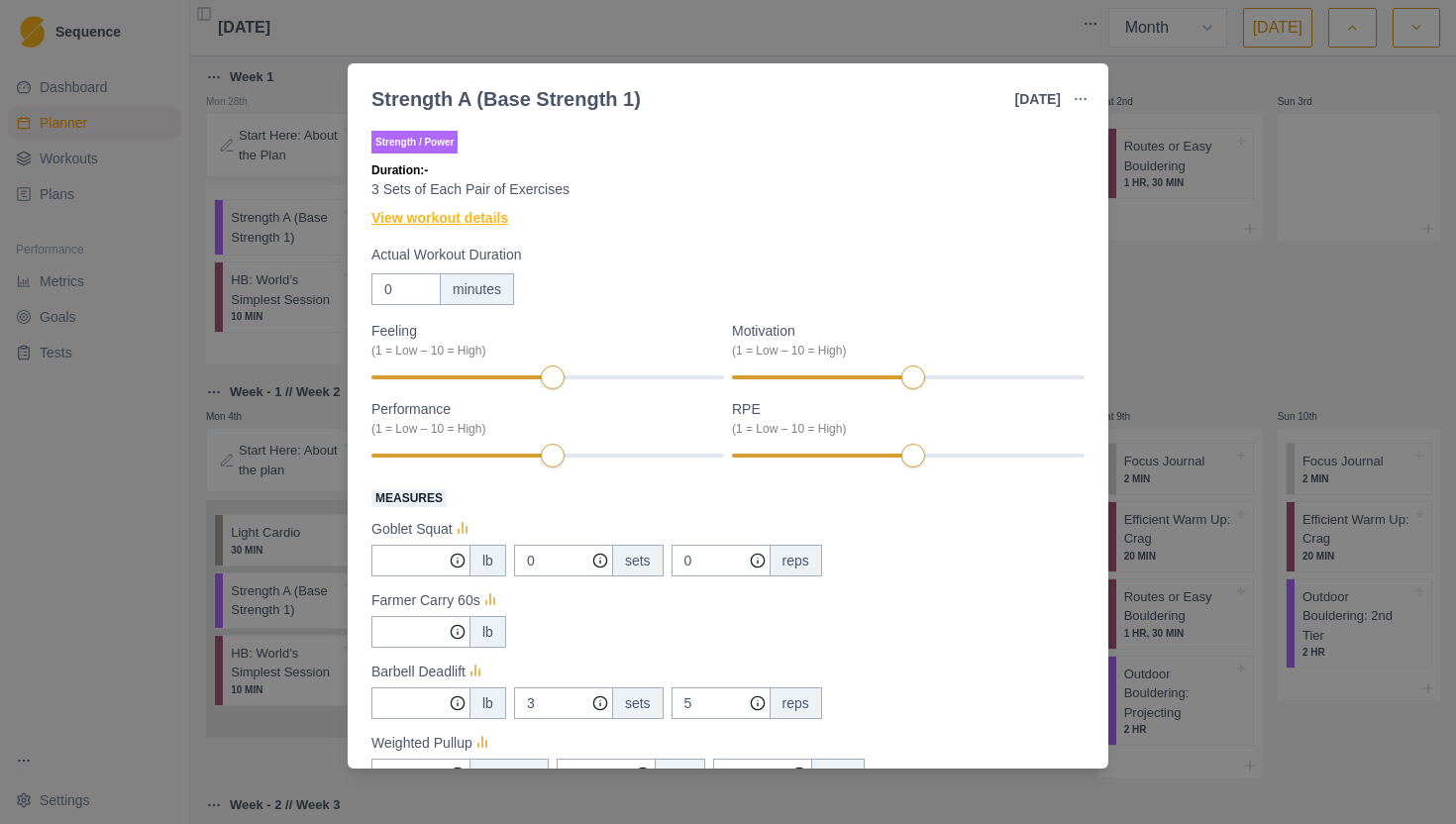 click on "View workout details" at bounding box center (440, 218) 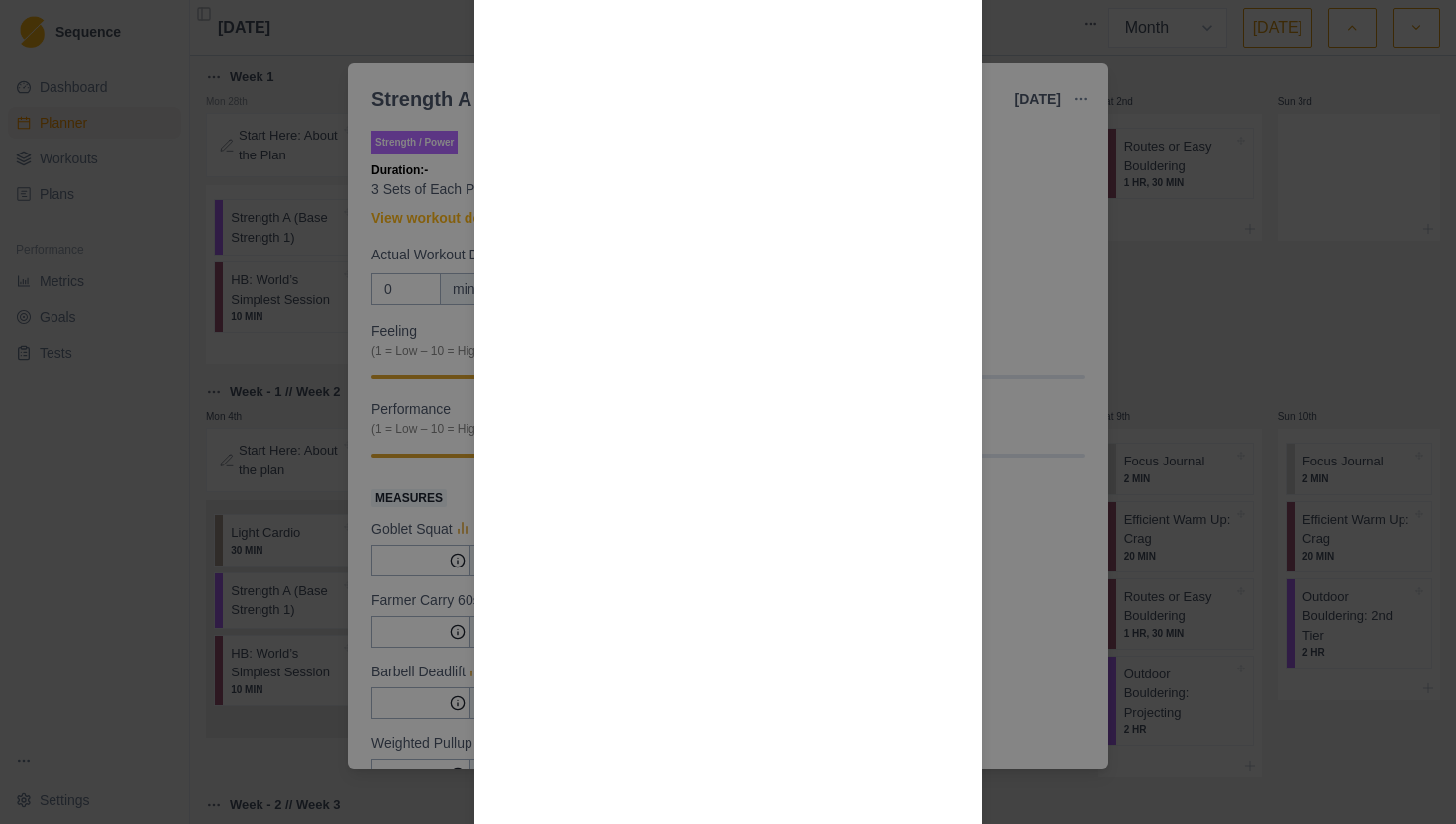 scroll, scrollTop: 1314, scrollLeft: 0, axis: vertical 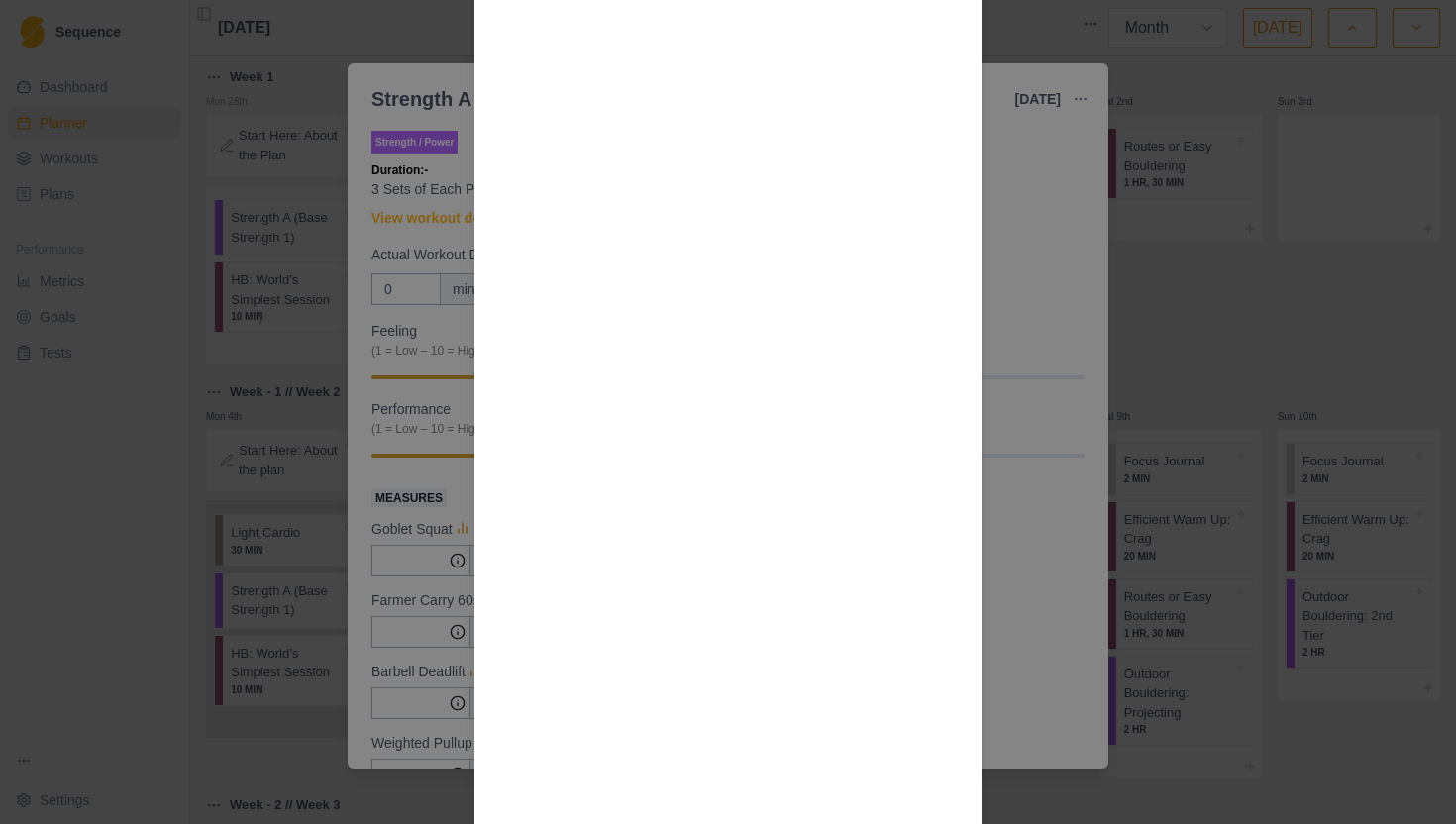 click on "Workout Details This workout is set up to do each pair of exercises as a “superset” - doing exercise one followed by exercise two with little rest. After exercise 2, rest 60-90 seconds (longer if needed!), then start in again for the prescribed number of sets.  The Rules: Warm up very well. Do the exercises right. Get help or substitute if you don't know the form. Never miss a rep. Lift heavy, but don't go to failure. It's better to start on the lighter side and progress over the sessions. 3 Sets of Each Pair. A1: Kneeling Ab-wheel Roll-Out X 5 A2: Farmer Carry X 60sec B1: Bench Press X 5 B2: Deadlift X 5 C1: Pull-Up X 5 C2: Goblet Squat X 5 These exercises are suggestions - substitute as necessary." at bounding box center [728, 412] 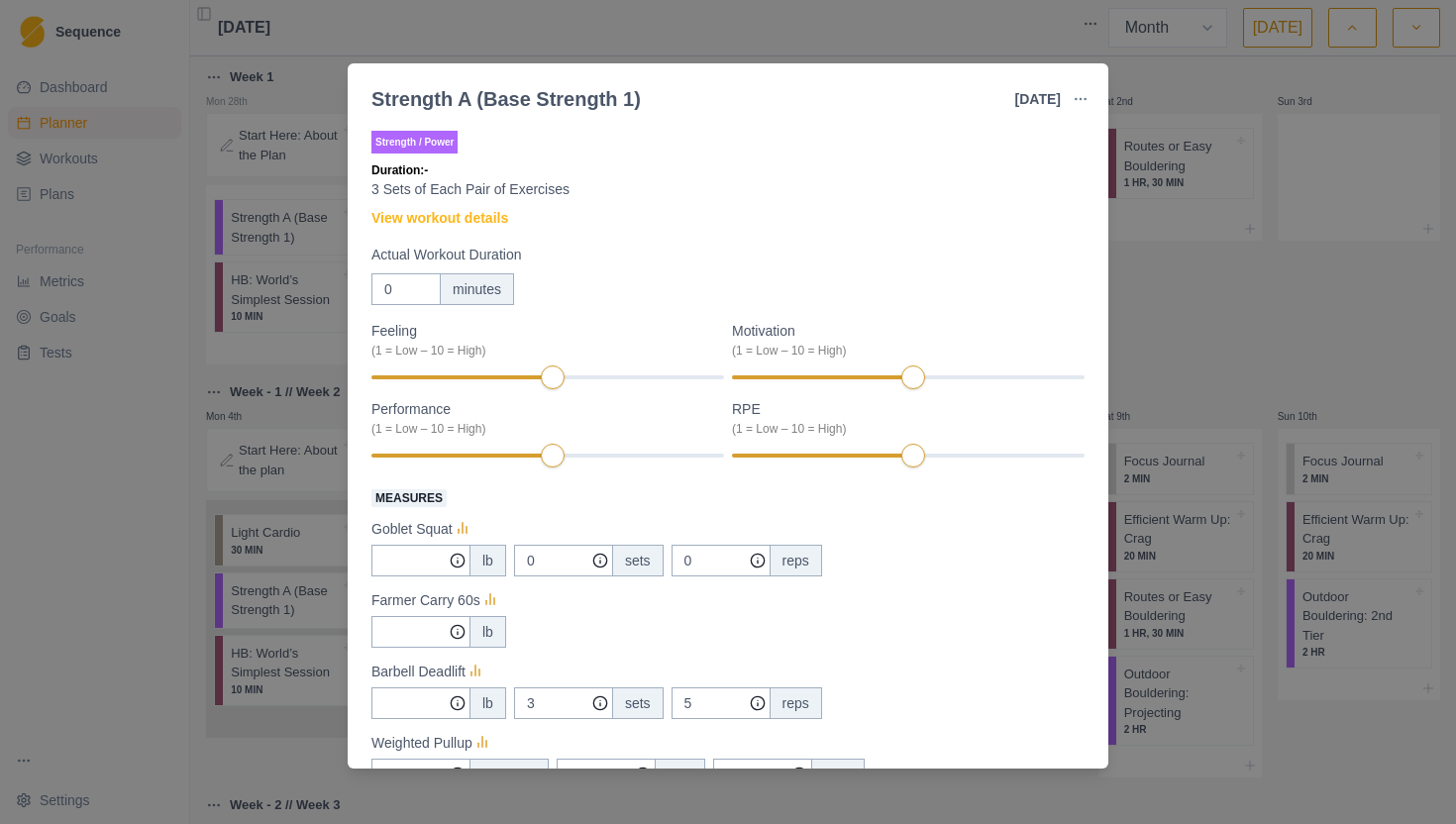 click on "Strength A (Base Strength 1) 28 Jul 2025 Link To Goal View Workout Metrics Edit Original Workout Reschedule Workout Remove From Schedule Strength / Power Duration:  - 3 Sets of Each Pair of Exercises View workout details Actual Workout Duration 0 minutes Feeling (1 = Low – 10 = High) Motivation (1 = Low – 10 = High) Performance (1 = Low – 10 = High) RPE (1 = Low – 10 = High) Measures Goblet Squat lb 0 sets 0 reps Farmer Carry 60s lb Barbell Deadlift lb 3 sets 5 reps Weighted Pullup 0 lb added 3 sets 5 reps Kneeling Ab-wheel  Roll-Out at bodyweight 3 sets 5 reps Bench Press 0 lb 3 sets 5 reps Training Notes View previous training notes Mark as Incomplete Complete Workout" at bounding box center (728, 412) 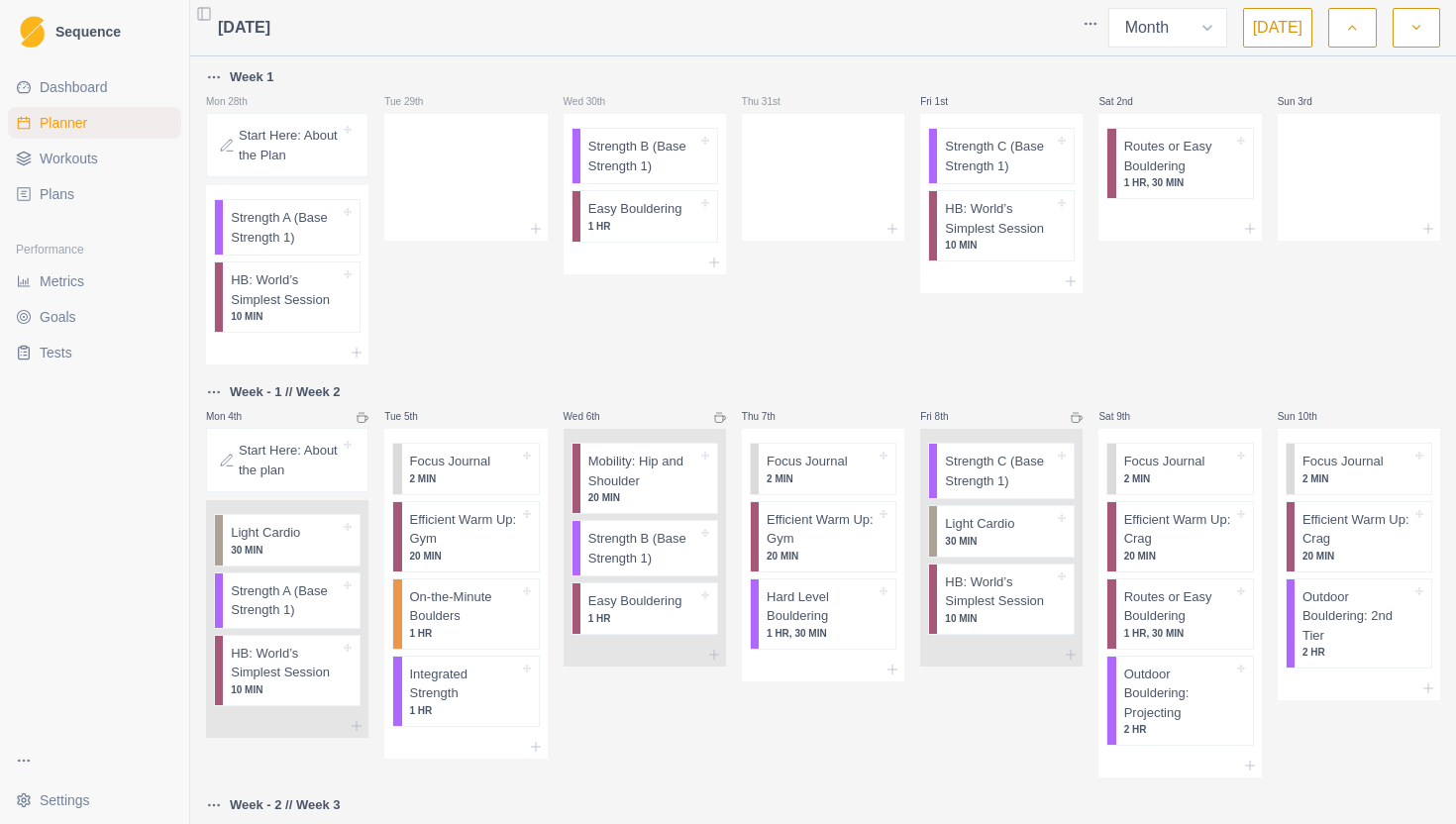 click on "Plans" at bounding box center [94, 194] 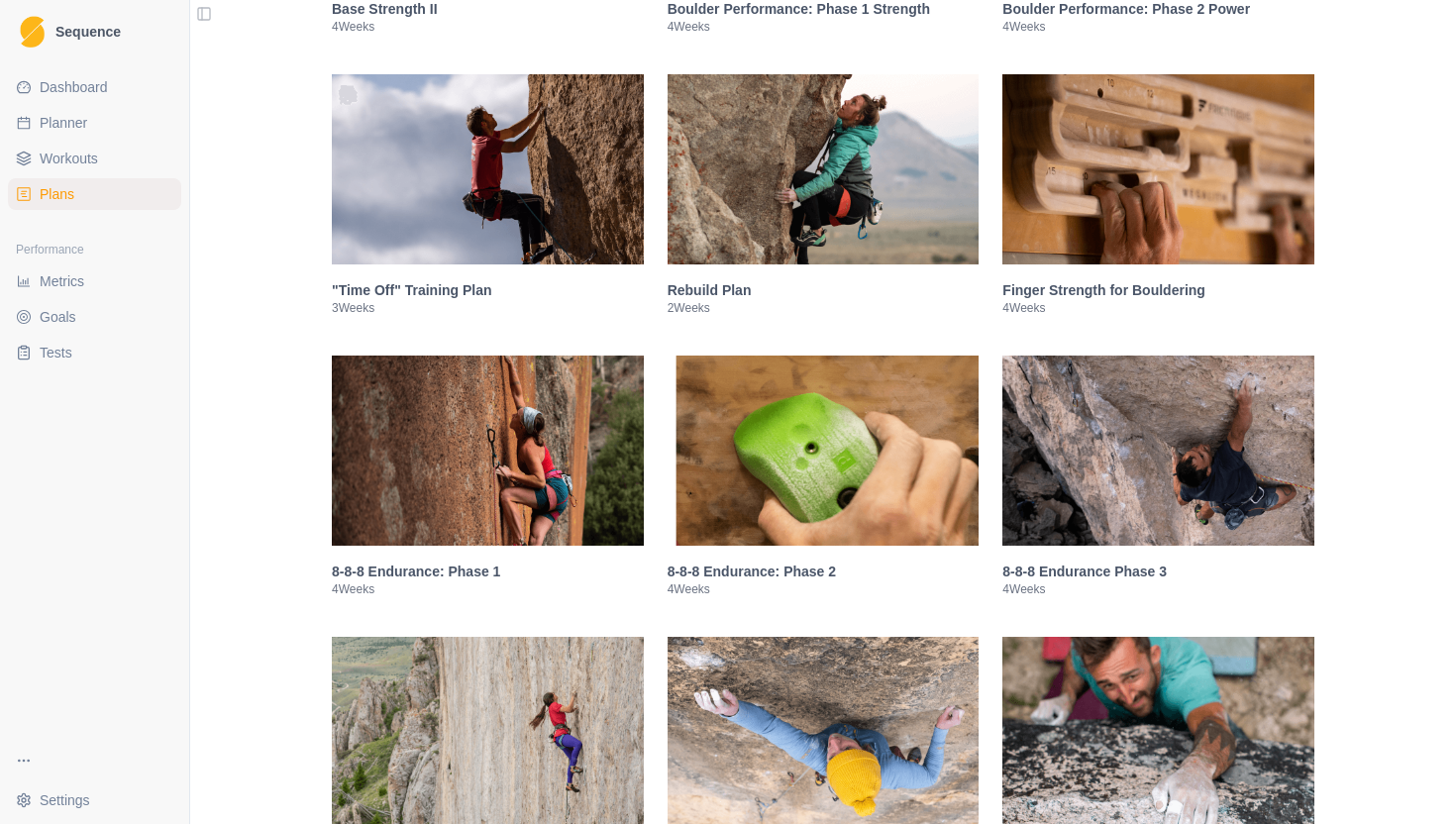 scroll, scrollTop: 916, scrollLeft: 0, axis: vertical 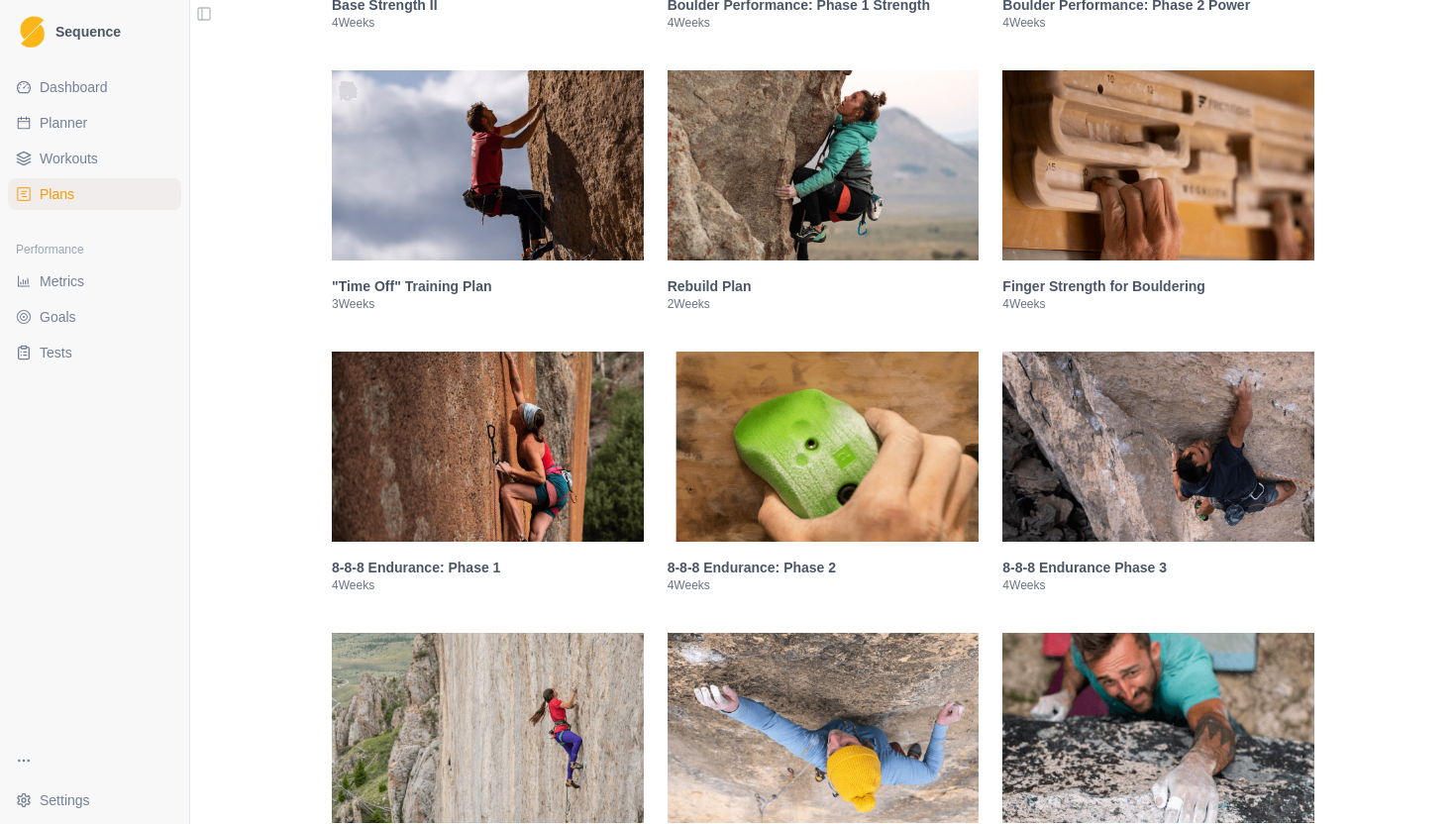 click on "Finger Strength for Bouldering" at bounding box center [1158, 286] 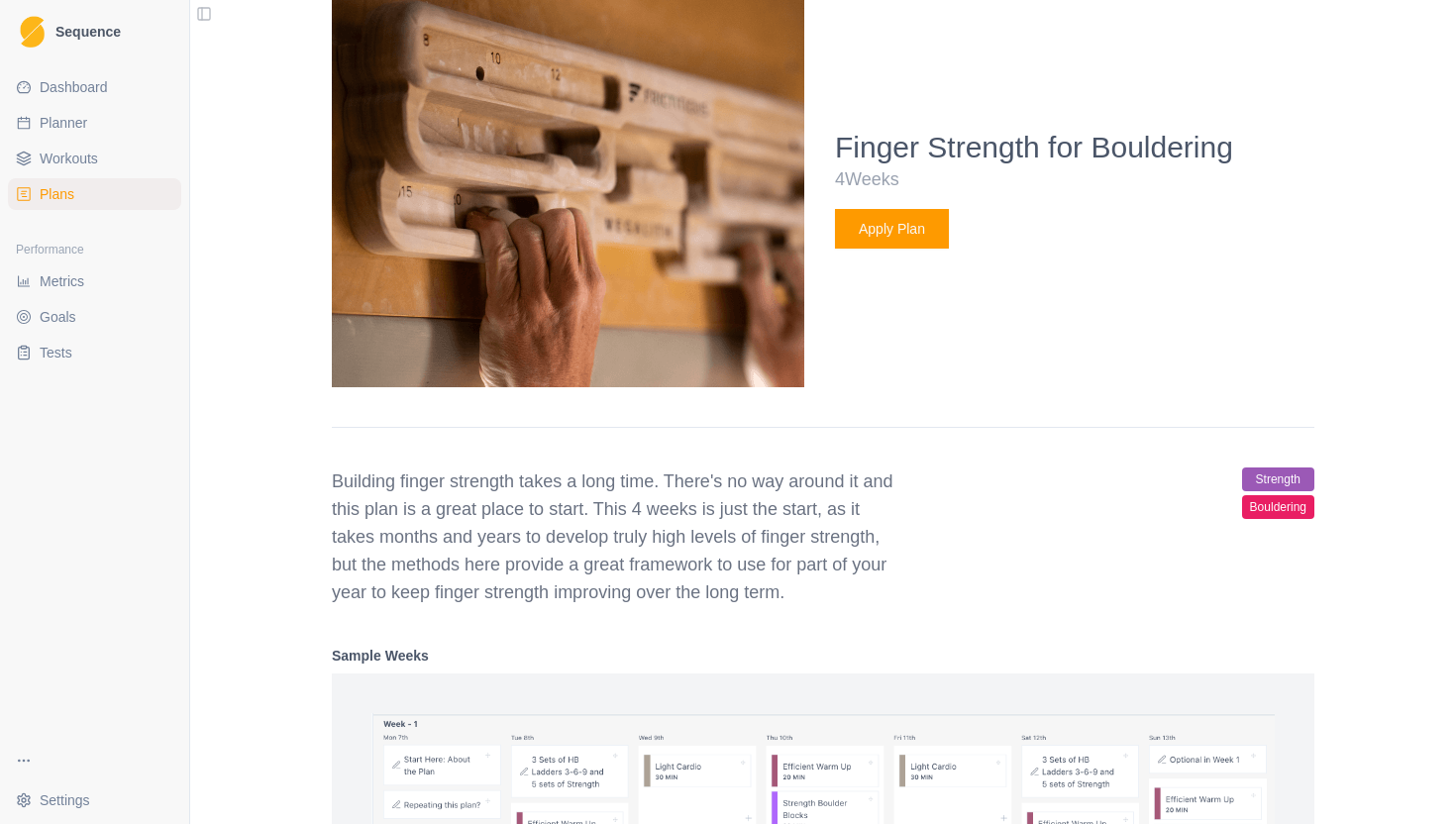 scroll, scrollTop: 1315, scrollLeft: 0, axis: vertical 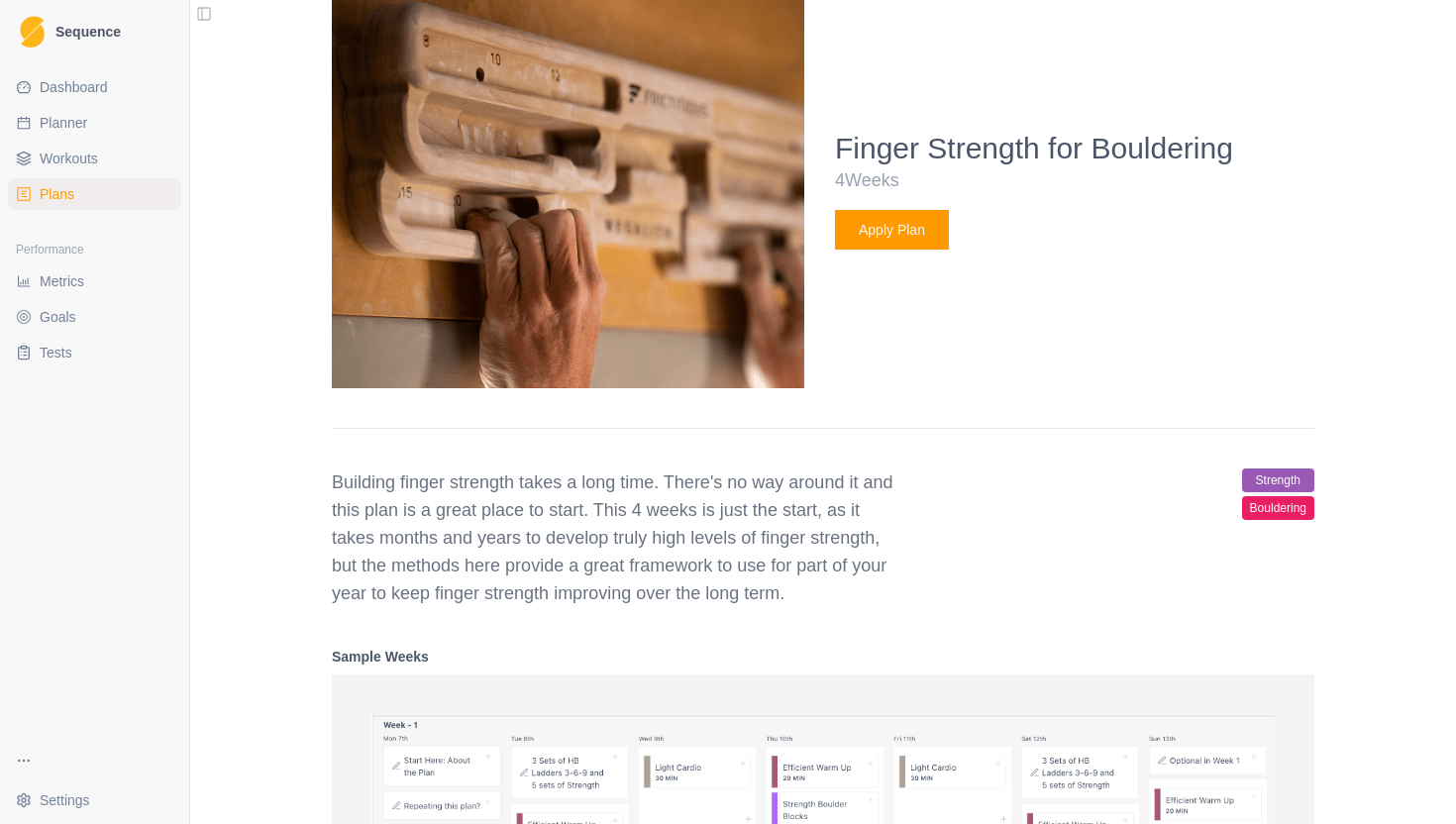 click on "Apply Plan" at bounding box center [891, 230] 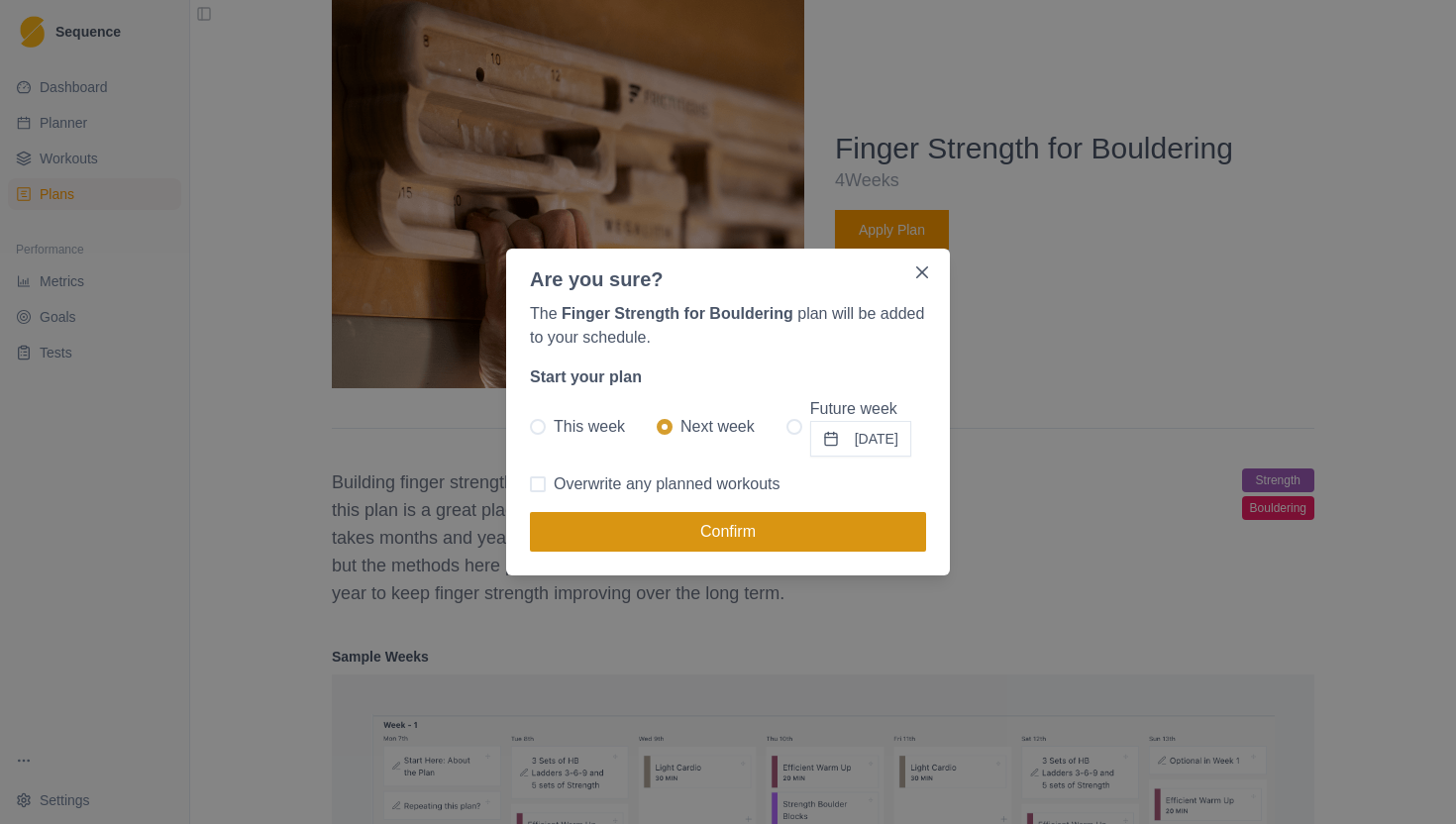 click on "Confirm" at bounding box center (728, 532) 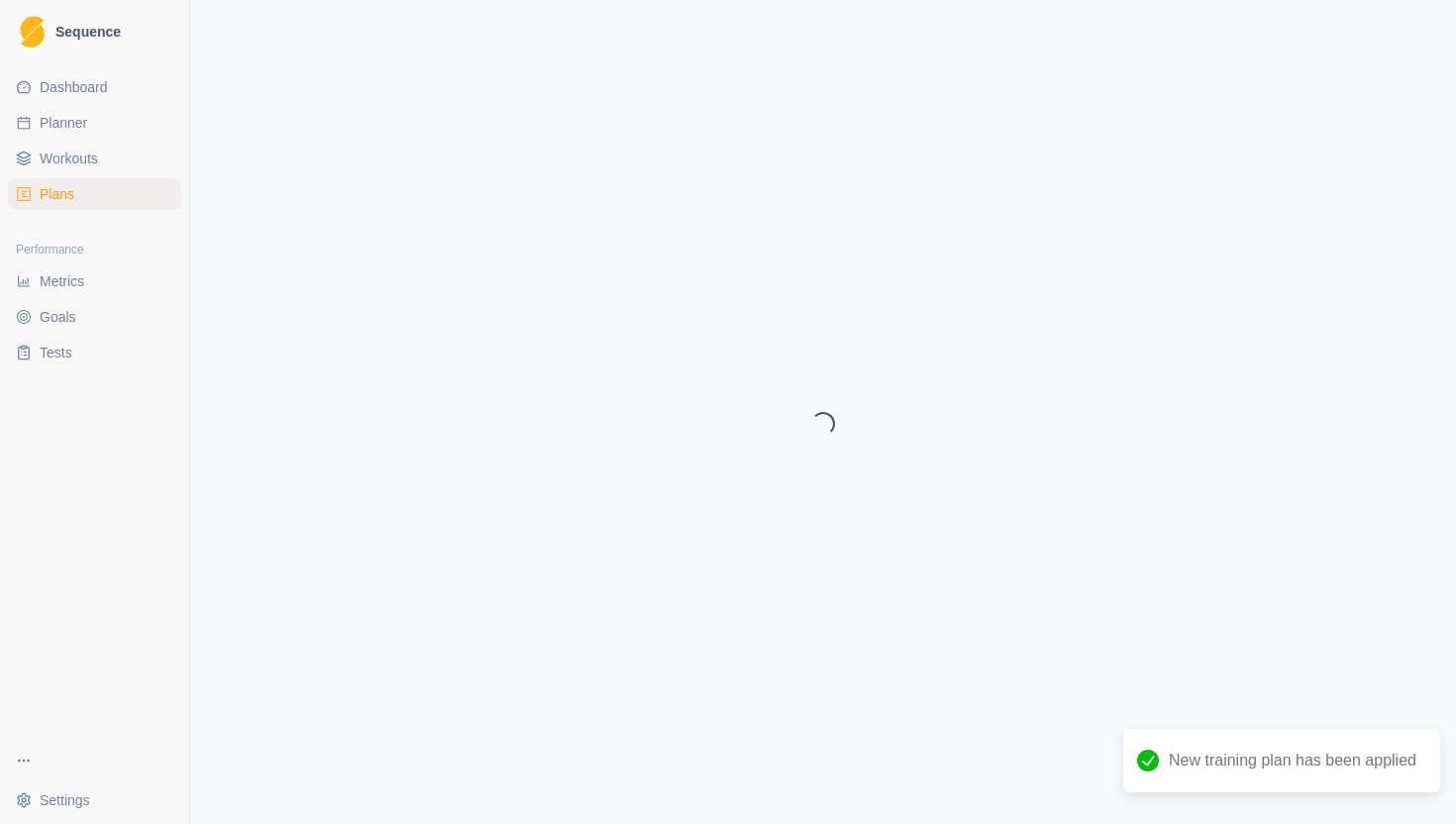 scroll, scrollTop: 0, scrollLeft: 0, axis: both 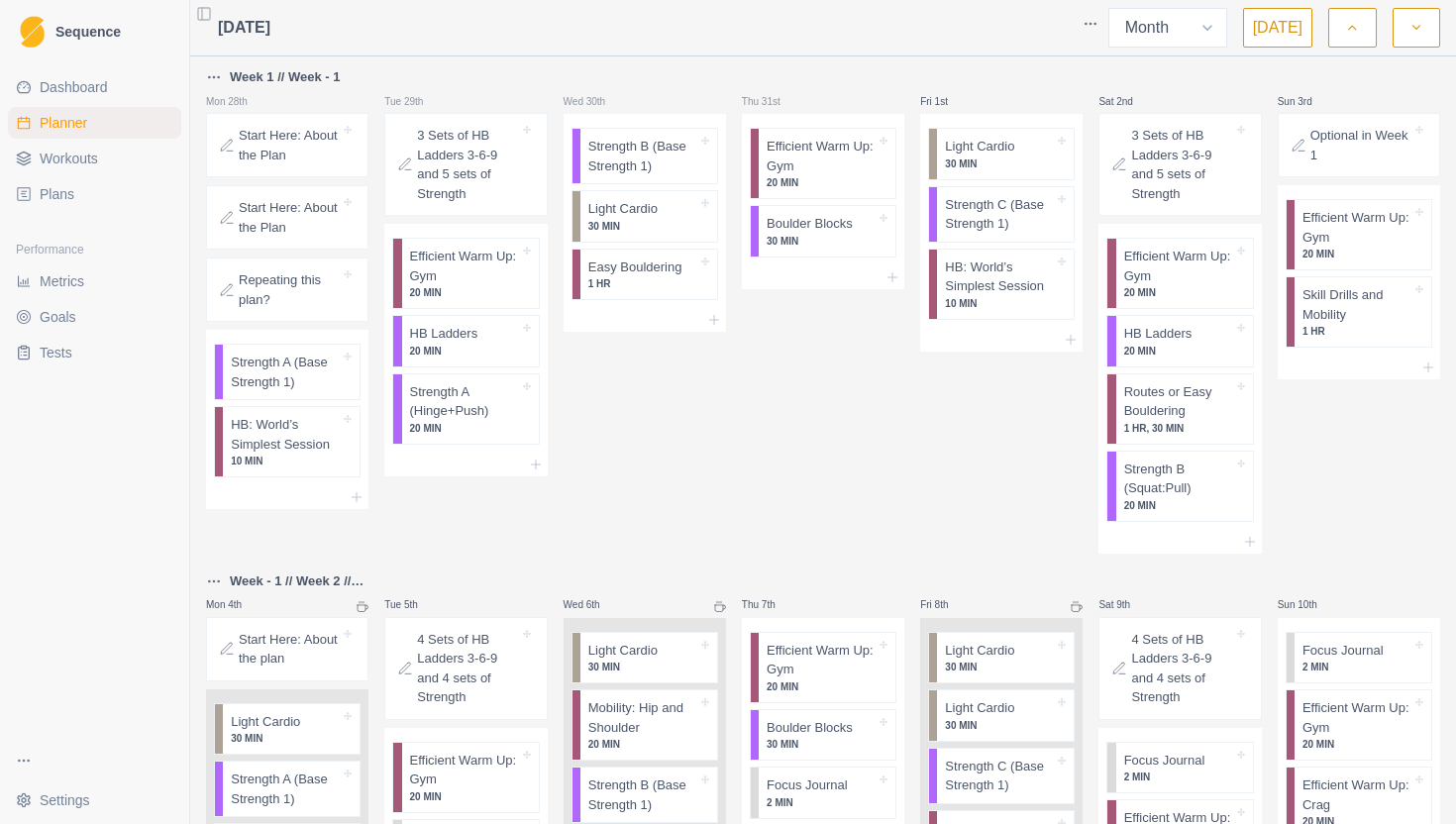 click on "Dashboard" at bounding box center [94, 87] 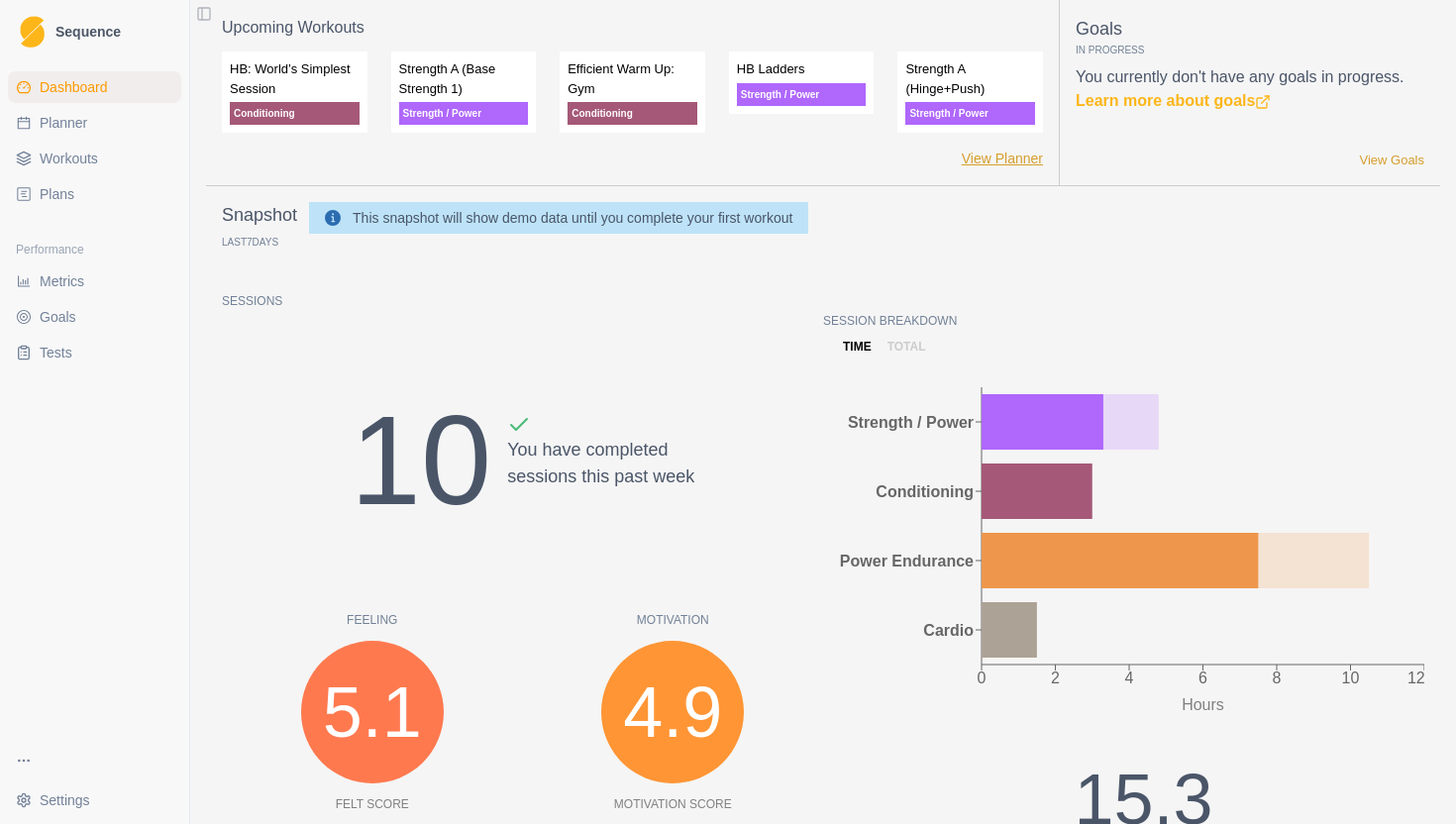 click on "View Planner" at bounding box center [1002, 158] 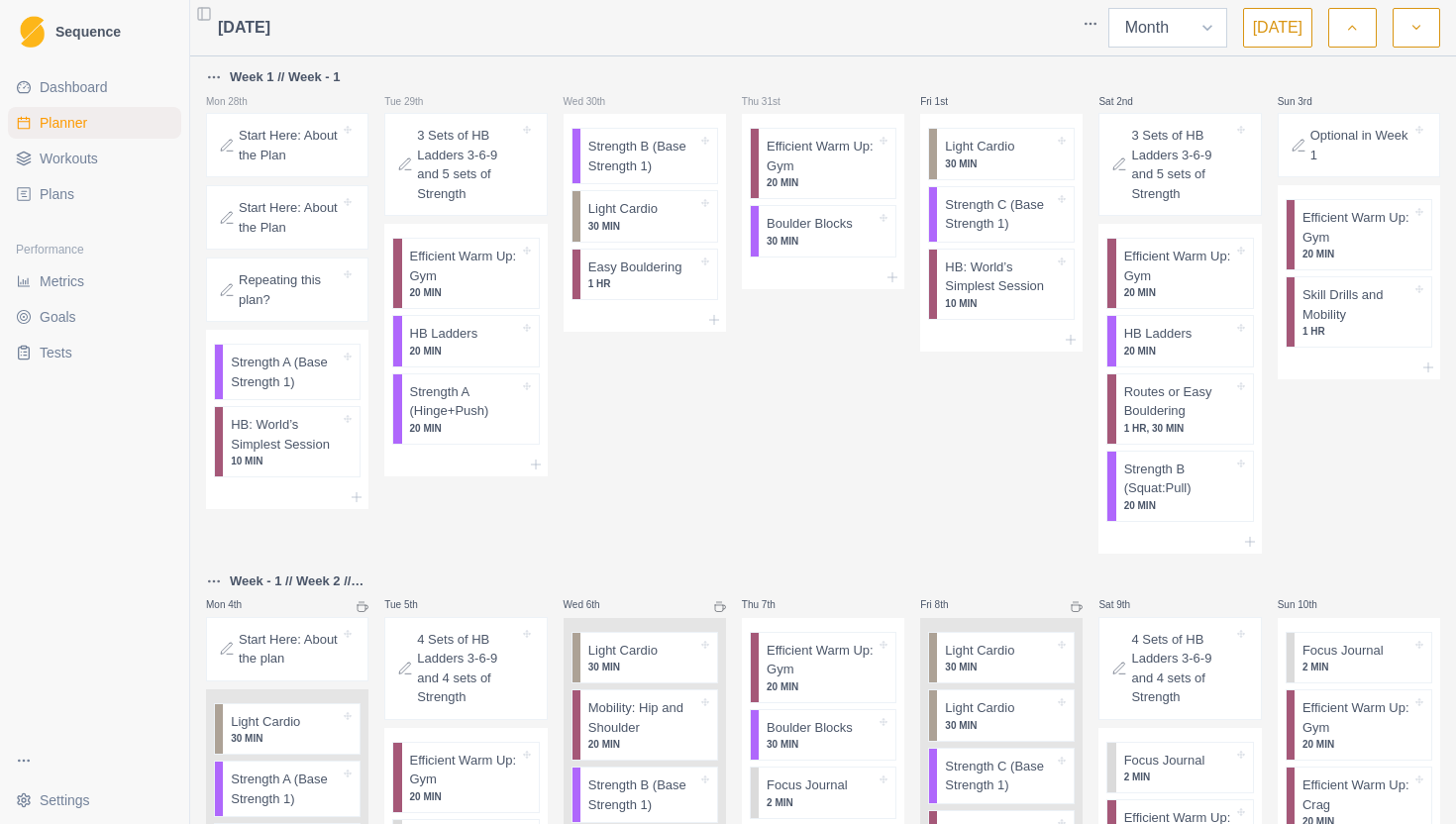 click on "Week Month" at bounding box center (1168, 28) 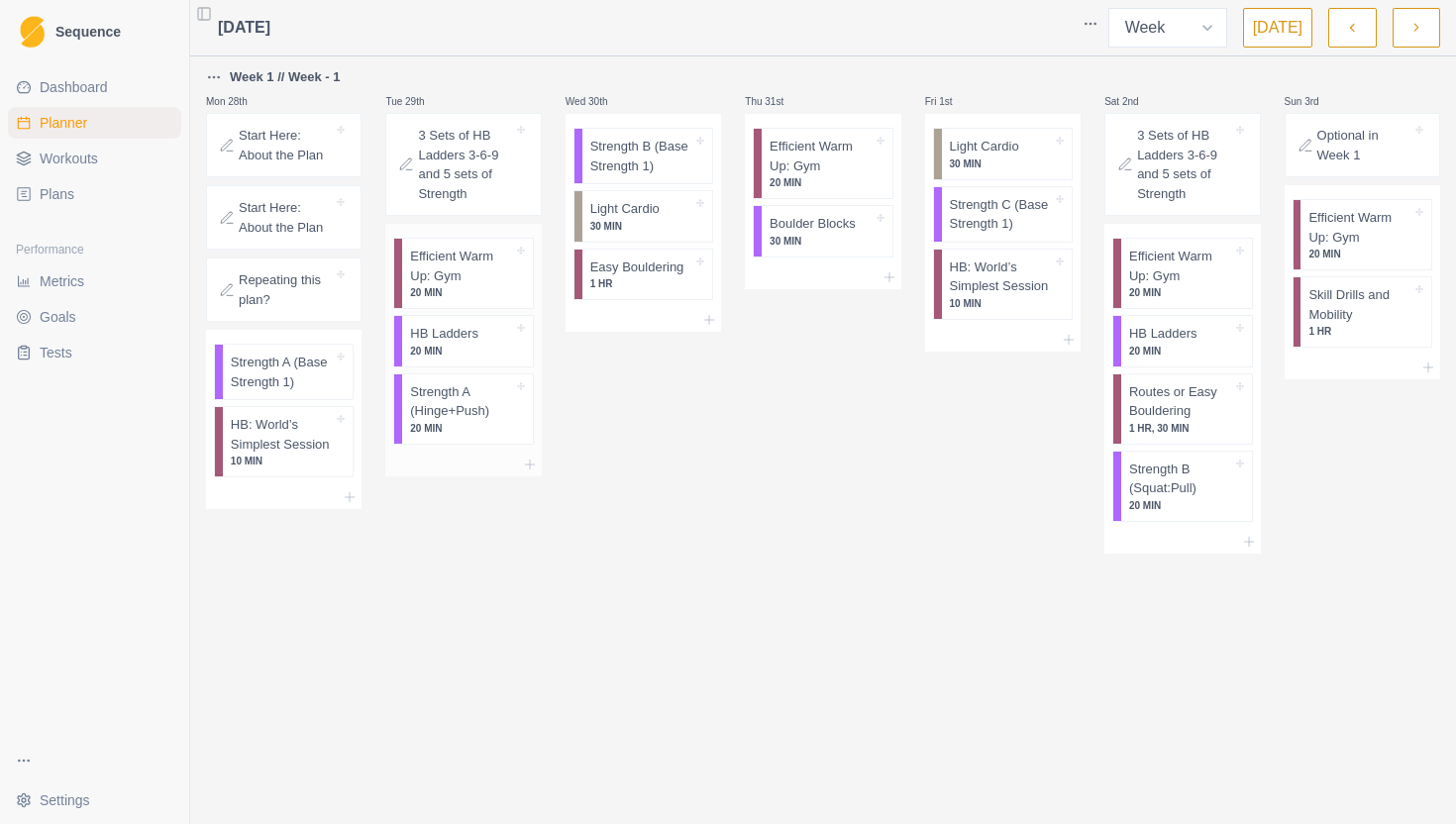 click on "20 MIN" at bounding box center (462, 351) 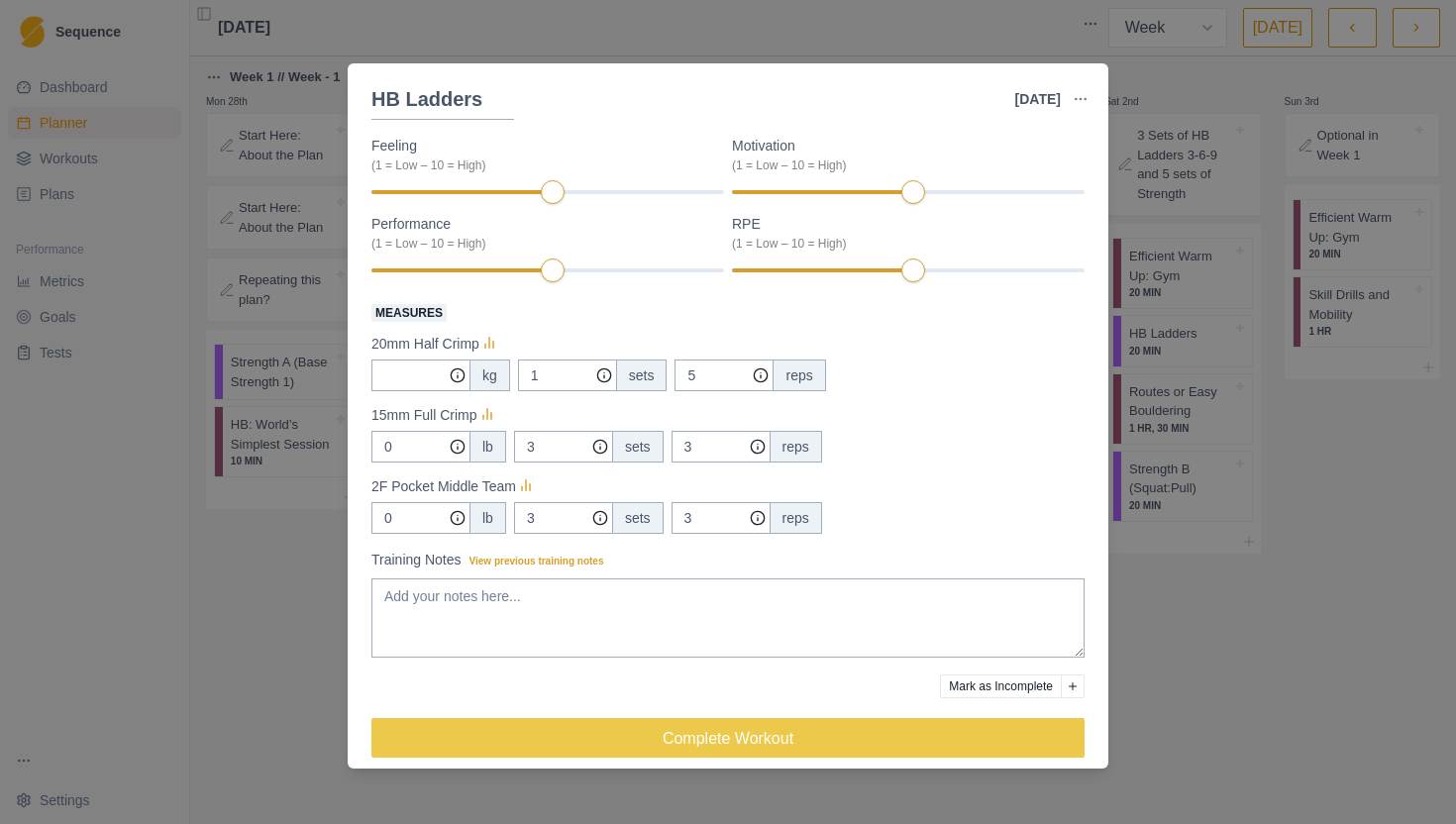 scroll, scrollTop: 223, scrollLeft: 0, axis: vertical 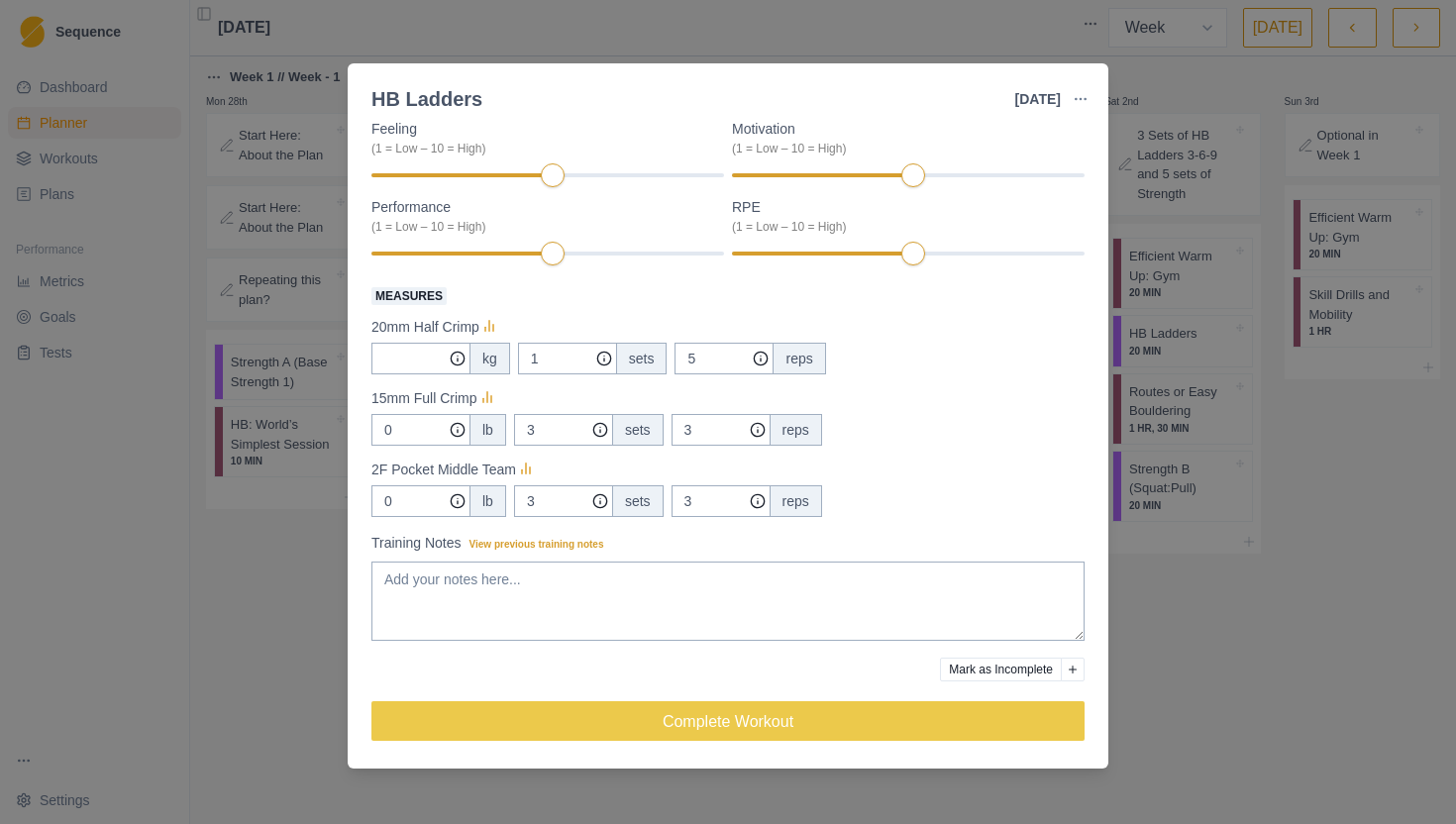 click on "HB Ladders 29 Jul 2025 Link To Goal View Workout Metrics Edit Original Workout Reschedule Workout Remove From Schedule Strength / Power Duration:  20 MIN 20-30 minute session of Hangboard Ladders with 3 different grip positions. Complete 3, 6, 9 seconds of one position before moving on to the next. View workout details Actual Workout Duration 20 minutes Feeling (1 = Low – 10 = High) Motivation (1 = Low – 10 = High) Performance (1 = Low – 10 = High) RPE (1 = Low – 10 = High) Measures 20mm Half Crimp kg 1 sets 5 reps 15mm Full Crimp 0 lb 3 sets 3 reps 2F Pocket Middle Team 0 lb 3 sets 3 reps Training Notes View previous training notes Mark as Incomplete Complete Workout" at bounding box center [728, 412] 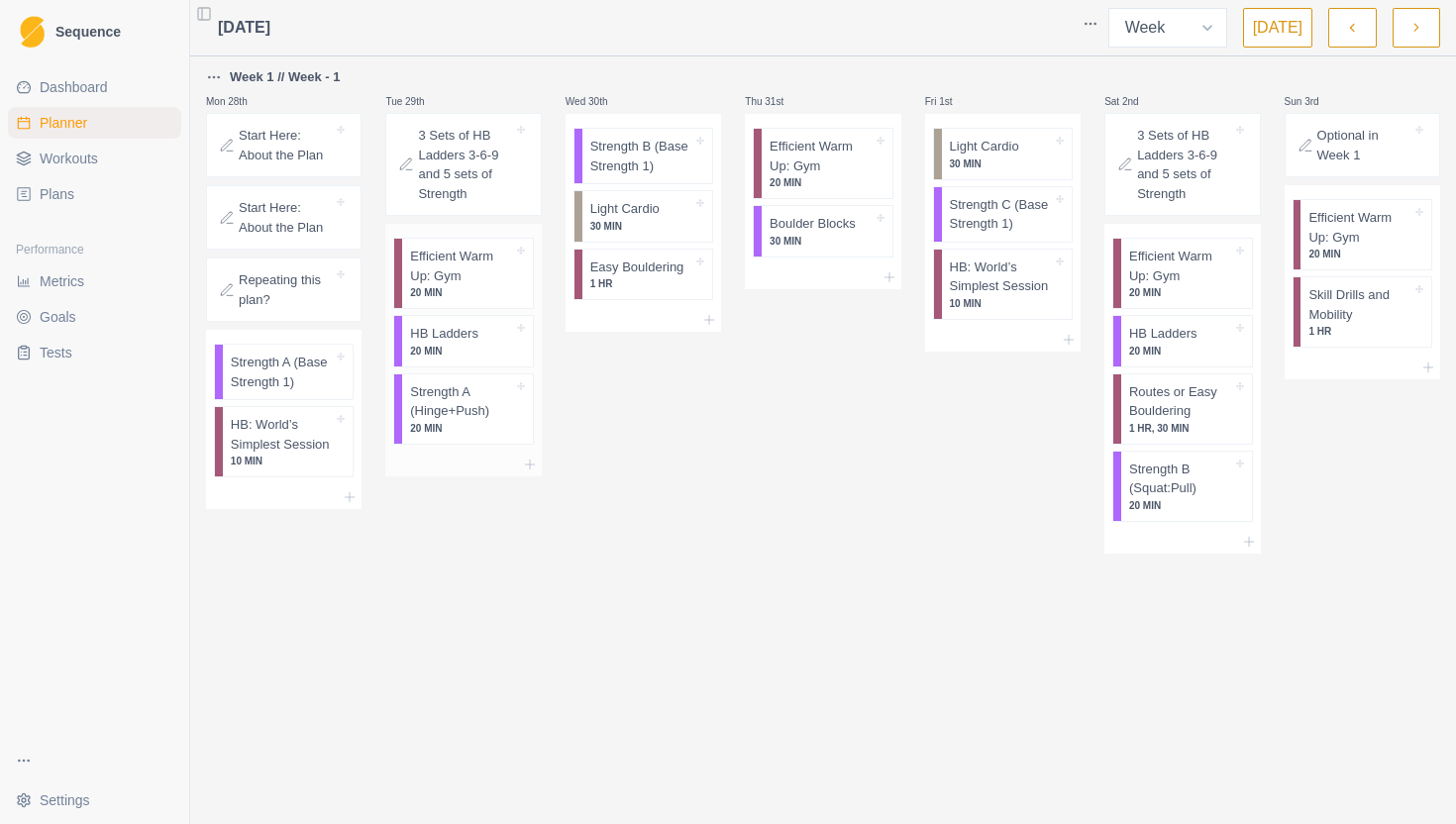 click on "Strength A (Hinge+Push)" at bounding box center [462, 401] 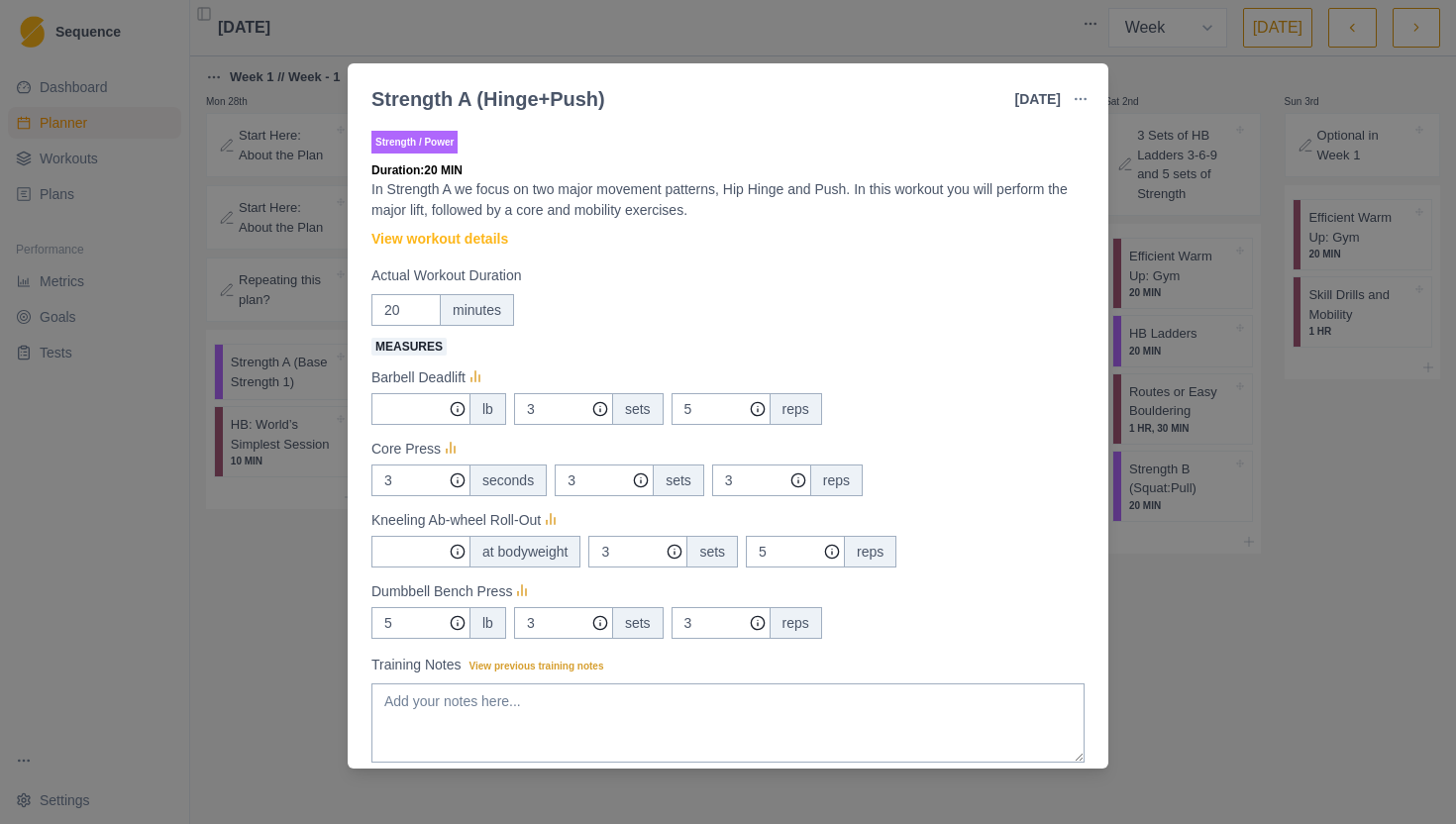 click on "Strength A (Hinge+Push) 29 Jul 2025 Link To Goal View Workout Metrics Edit Original Workout Reschedule Workout Remove From Schedule Strength / Power Duration:  20 MIN In Strength A we focus on two major movement patterns, Hip Hinge and Push. In this workout you will perform the major lift, followed by a core and mobility exercises.
View workout details Actual Workout Duration 20 minutes Measures Barbell Deadlift lb 3 sets 5 reps Core Press 3 seconds 3 sets 3 reps Kneeling Ab-wheel  Roll-Out at bodyweight 3 sets 5 reps Dumbbell Bench Press 5 lb 3 sets 3 reps Training Notes View previous training notes Mark as Incomplete Complete Workout" at bounding box center [728, 412] 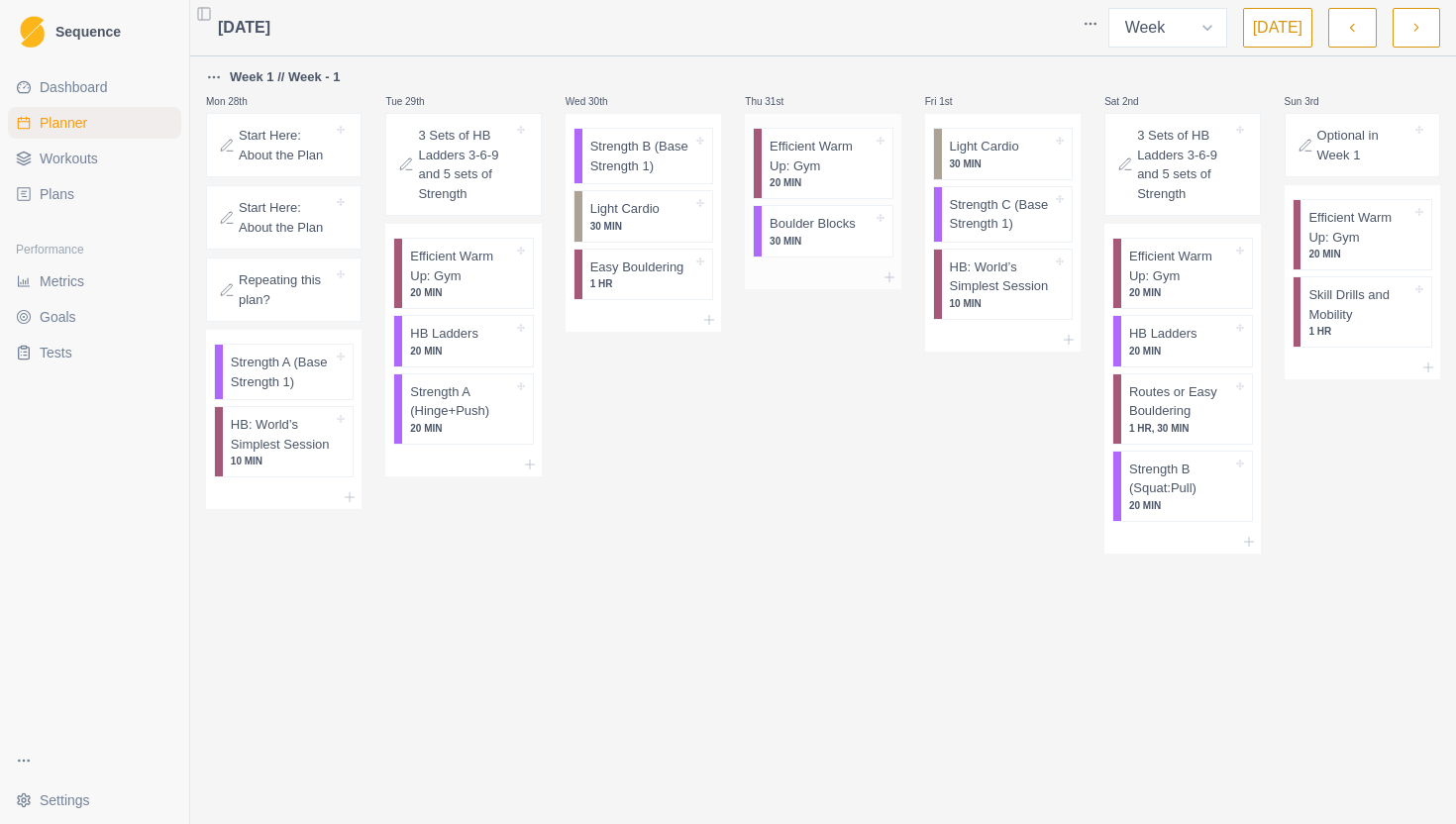click on "Boulder Blocks" at bounding box center (812, 224) 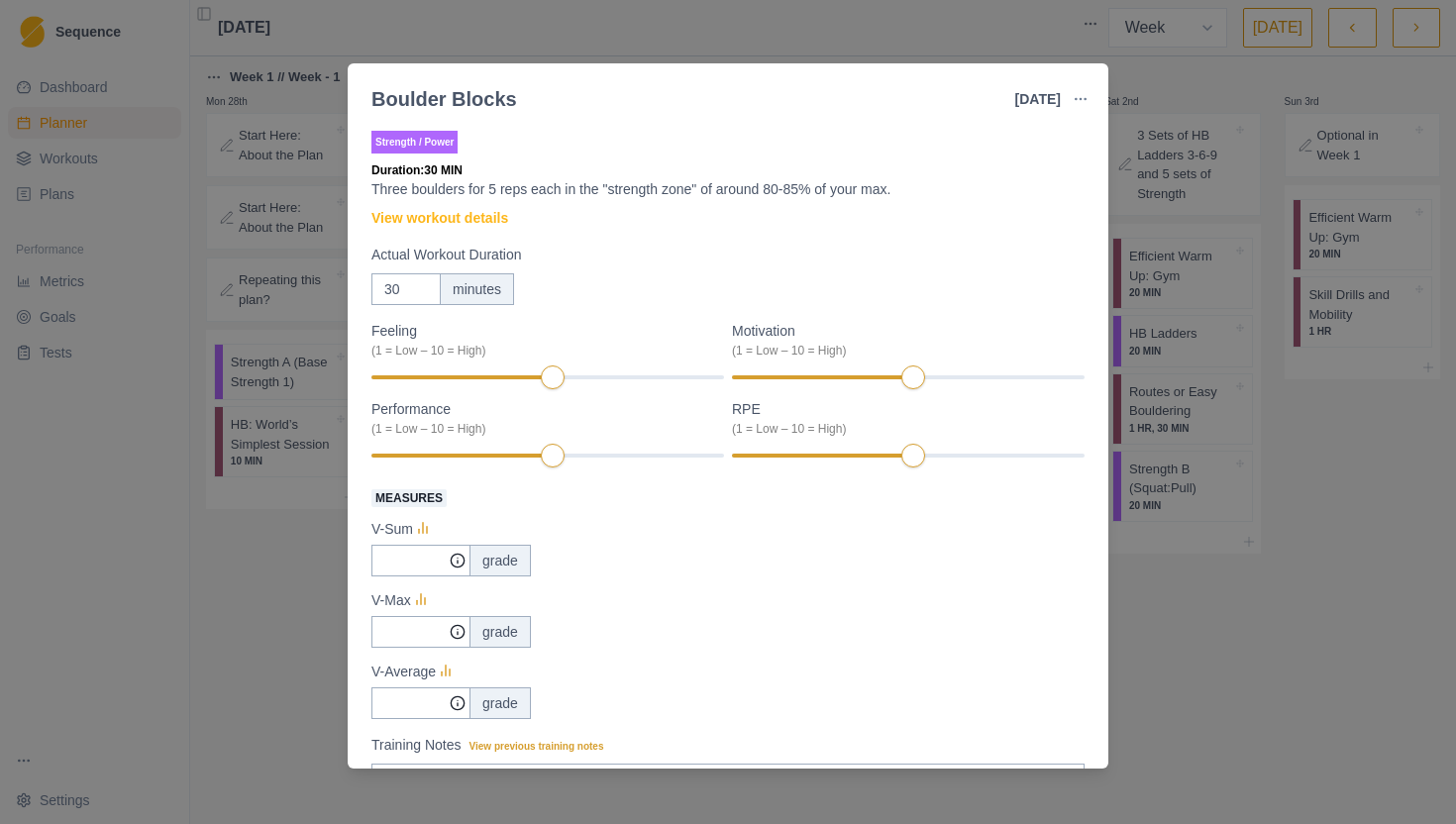 click on "Boulder Blocks 31 Jul 2025 Link To Goal View Workout Metrics Edit Original Workout Reschedule Workout Remove From Schedule Strength / Power Duration:  30 MIN Three boulders for 5 reps each in the "strength zone" of around 80-85% of your max. View workout details Actual Workout Duration 30 minutes Feeling (1 = Low – 10 = High) Motivation (1 = Low – 10 = High) Performance (1 = Low – 10 = High) RPE (1 = Low – 10 = High) Measures V-Sum grade V-Max  grade V-Average grade Training Notes View previous training notes Mark as Incomplete Complete Workout" at bounding box center (728, 412) 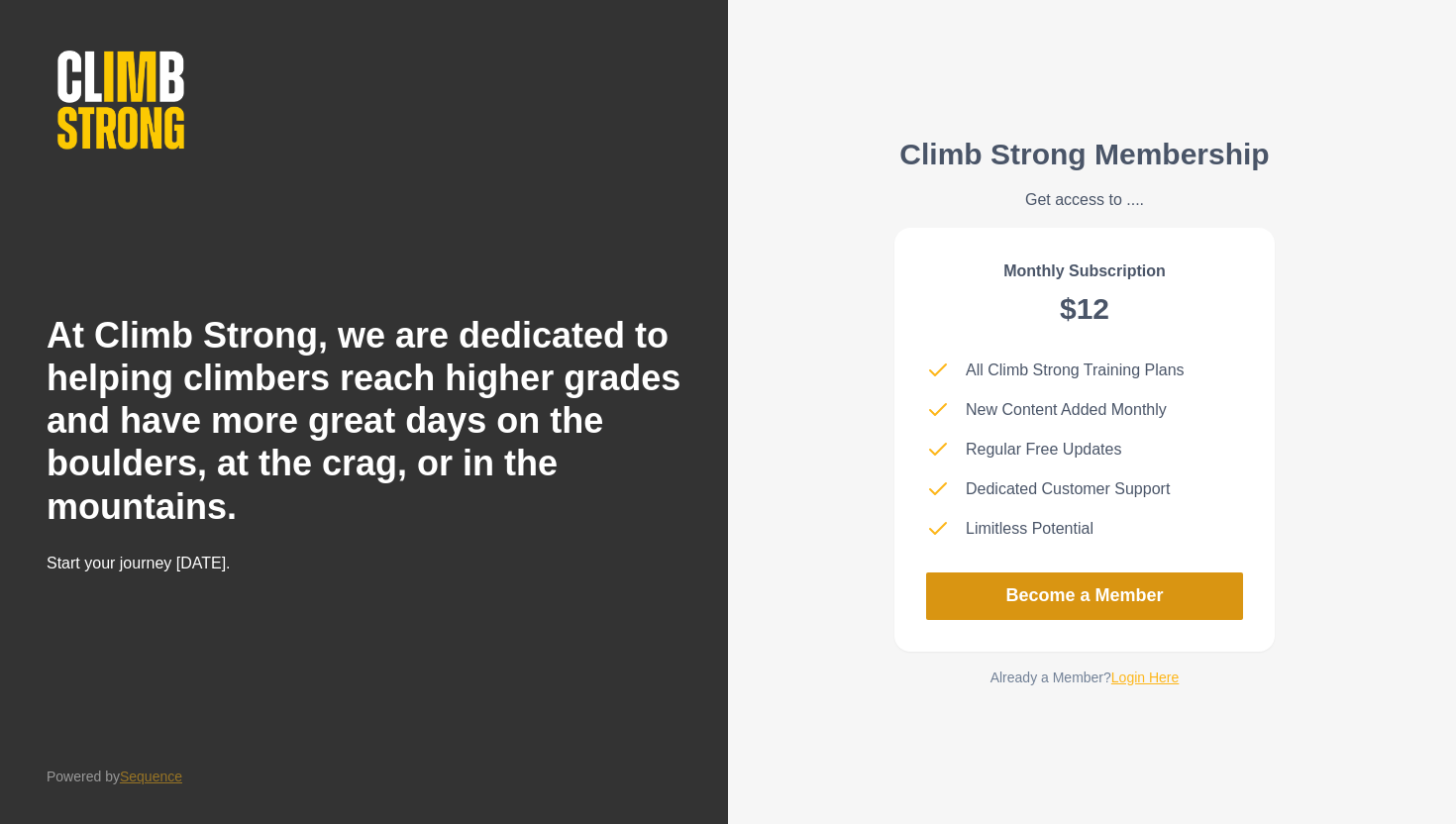 scroll, scrollTop: 0, scrollLeft: 0, axis: both 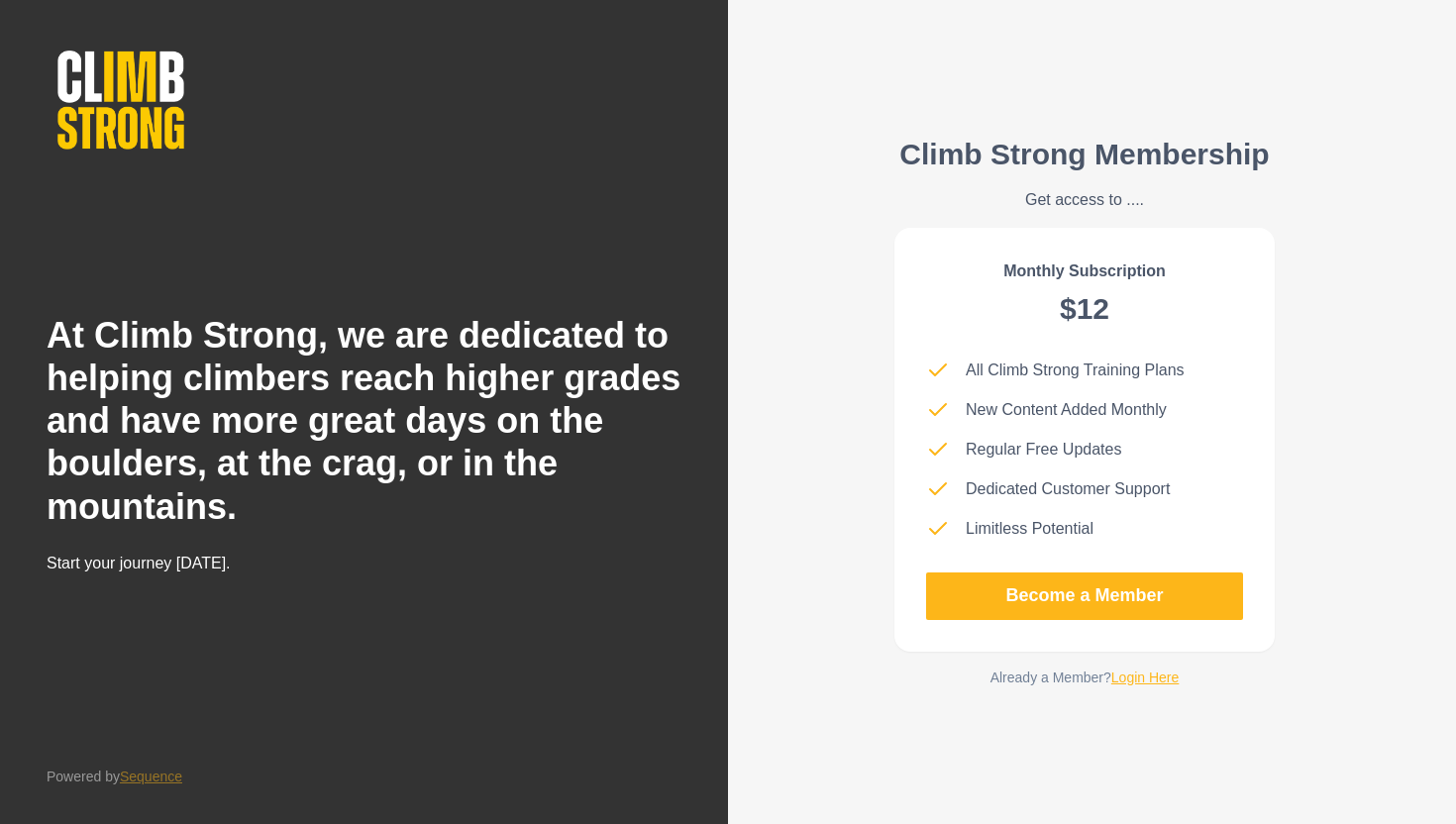 click on "Login Here" at bounding box center [1145, 677] 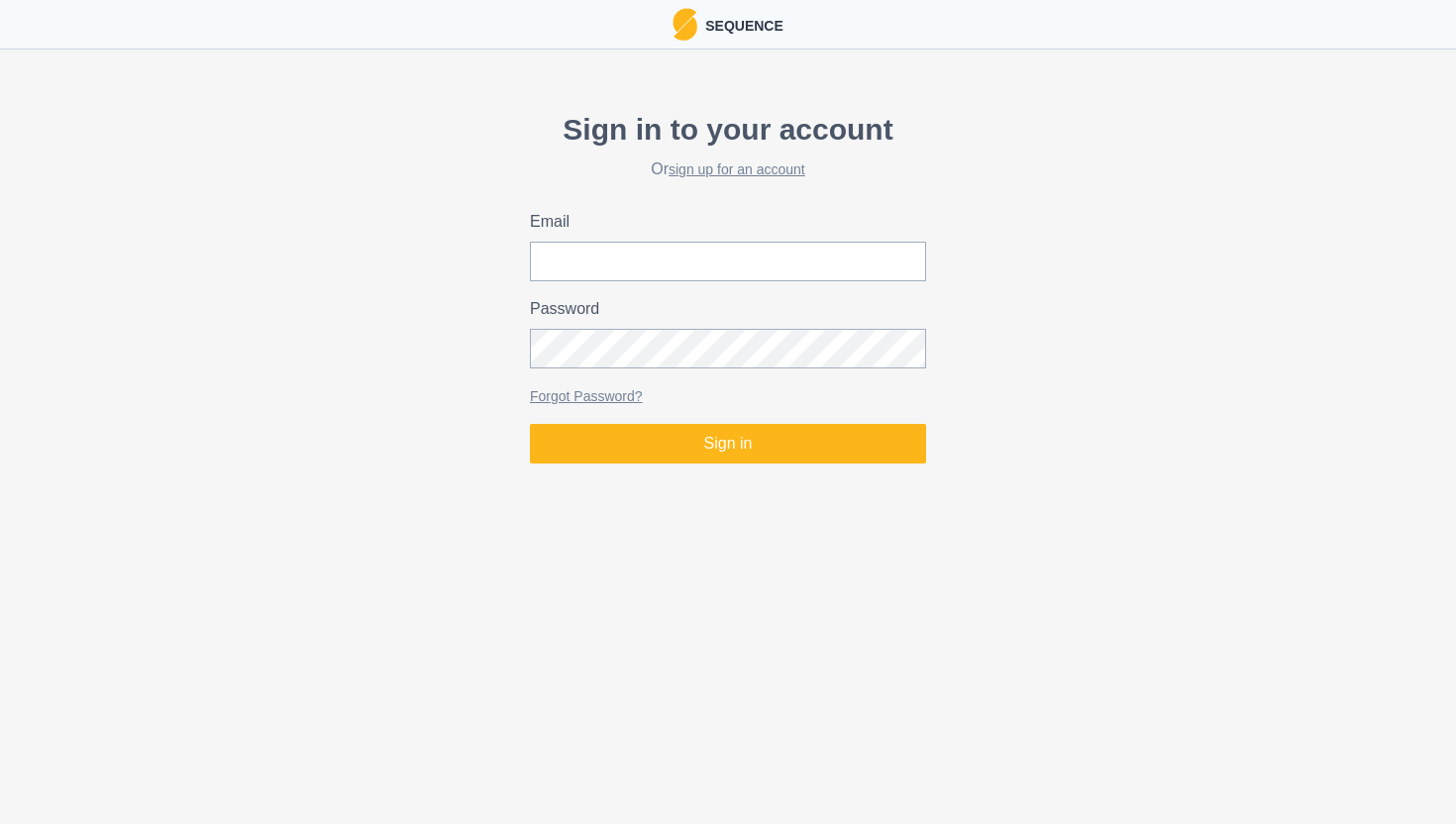 click on "Email" at bounding box center [728, 246] 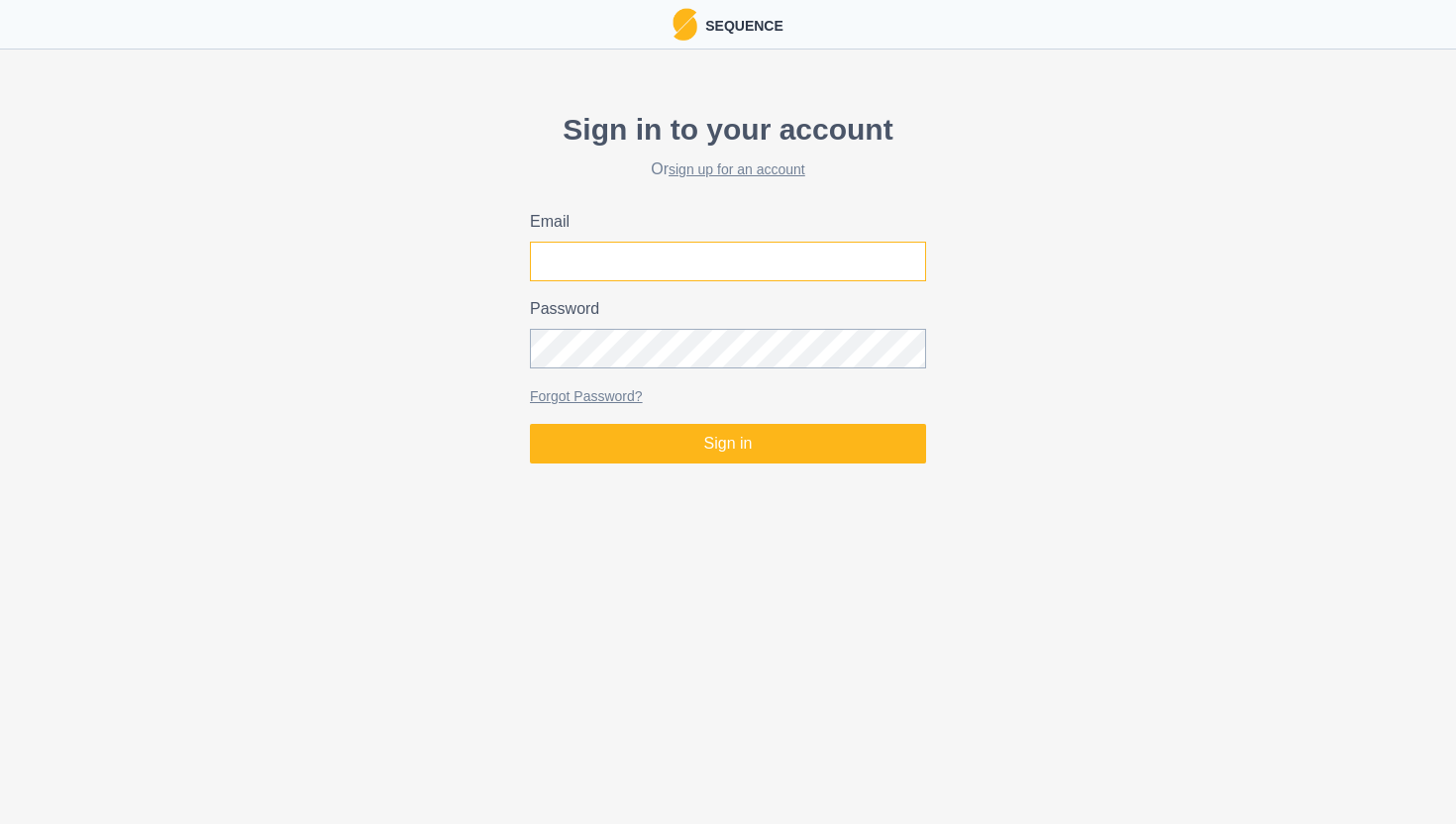 click on "Email" at bounding box center [728, 261] 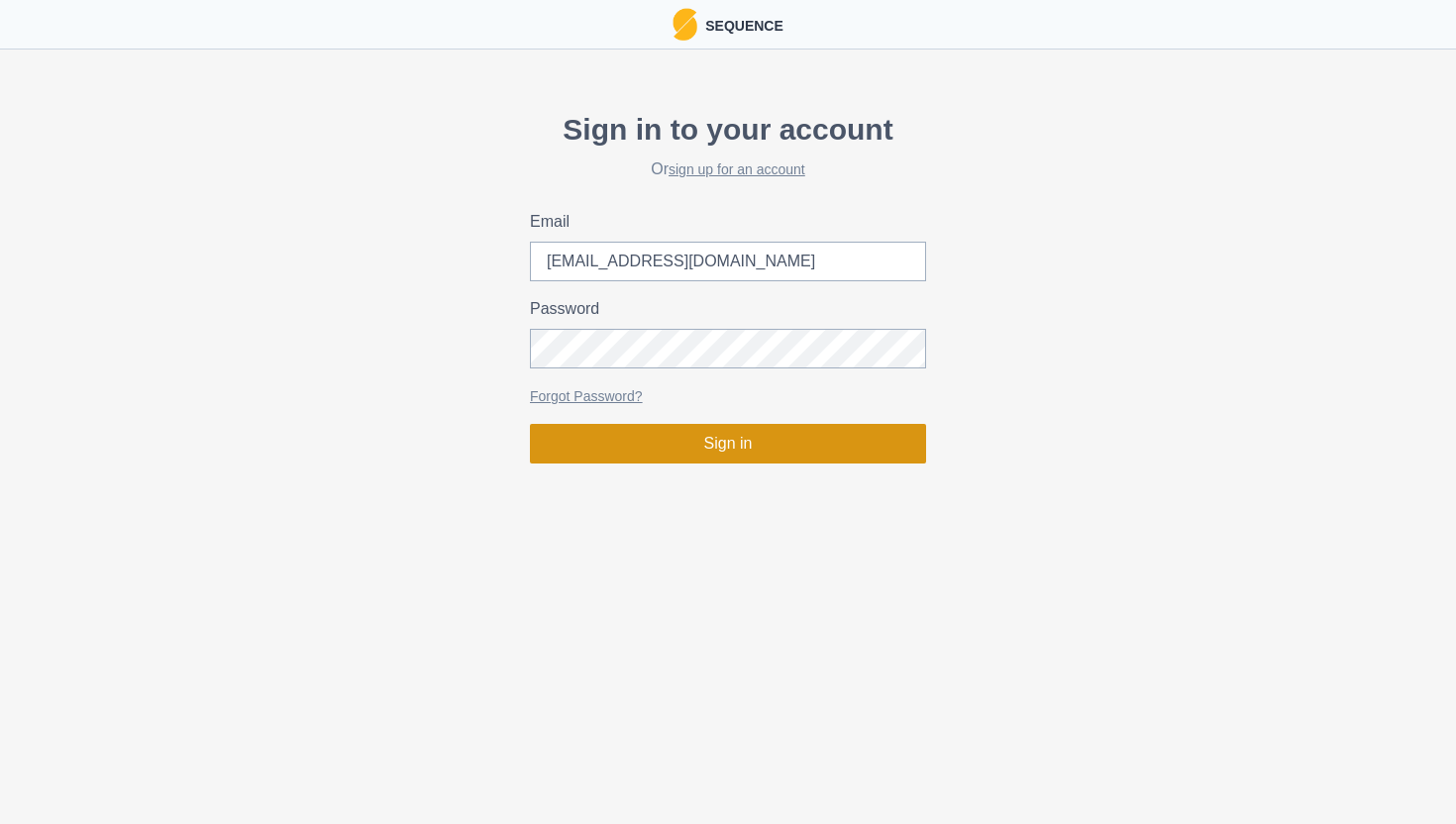 click on "Sign in" at bounding box center (728, 444) 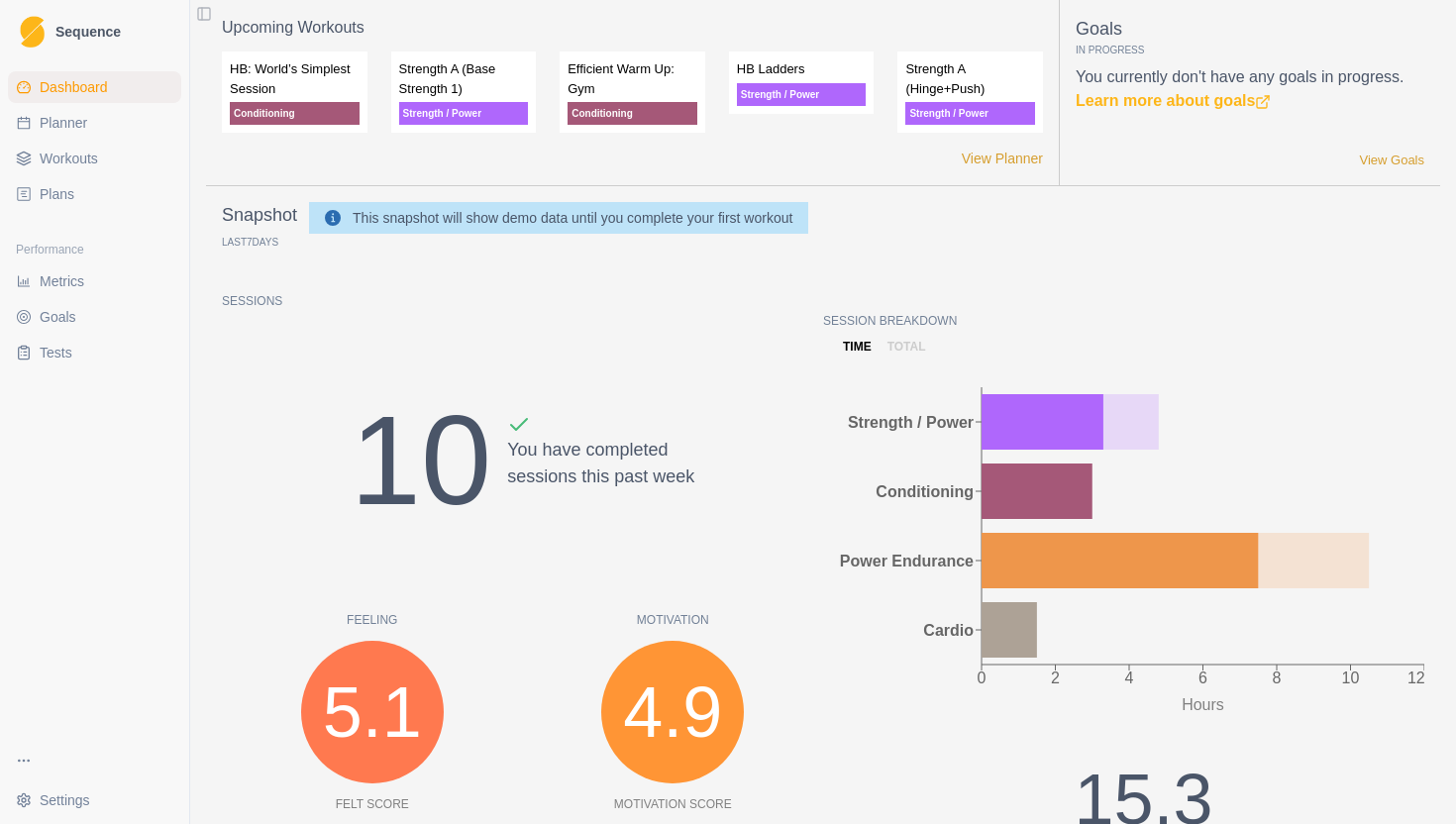 click on "Plans" at bounding box center (56, 194) 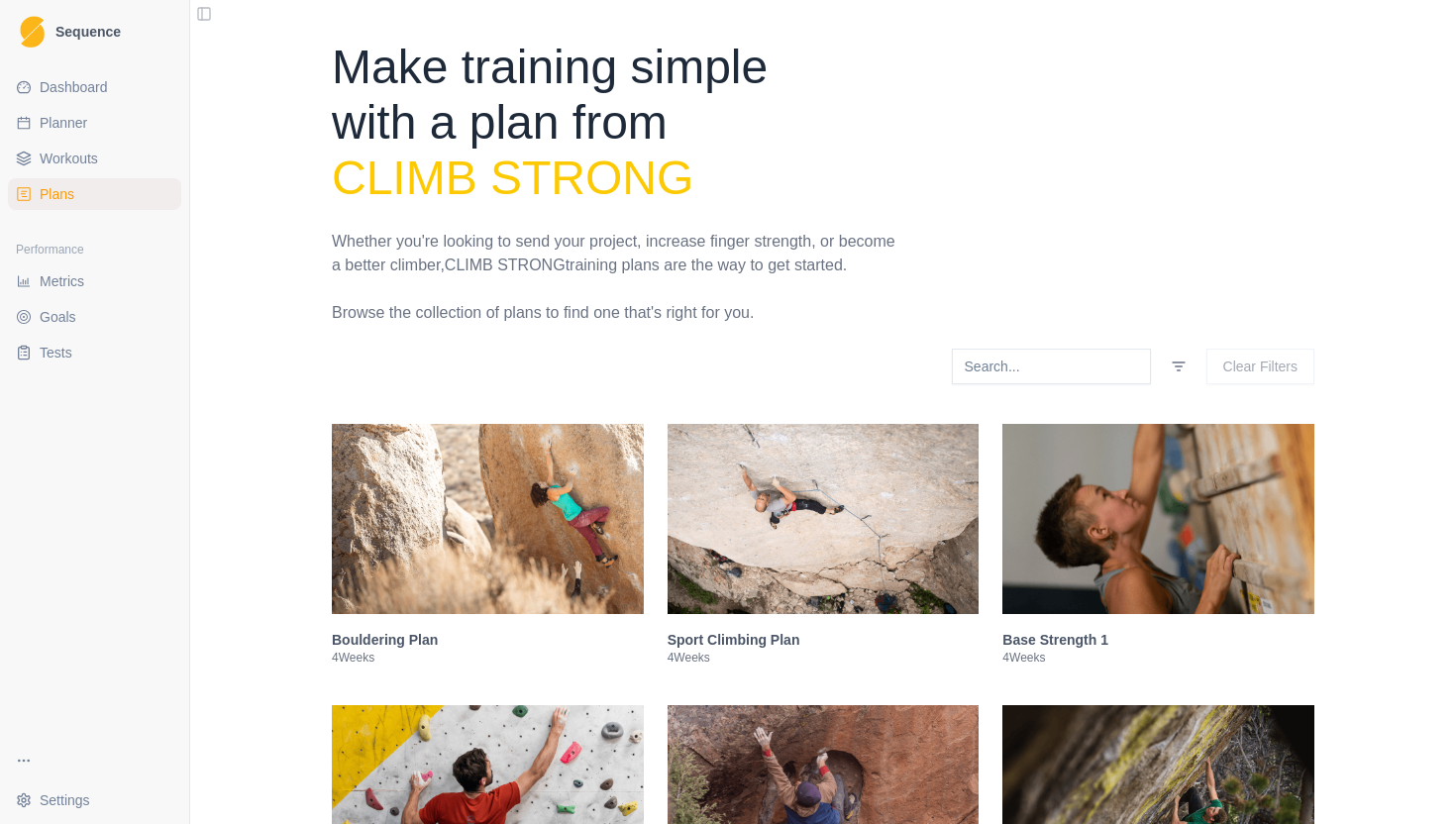 click on "Dashboard Planner Workouts Plans" at bounding box center [94, 141] 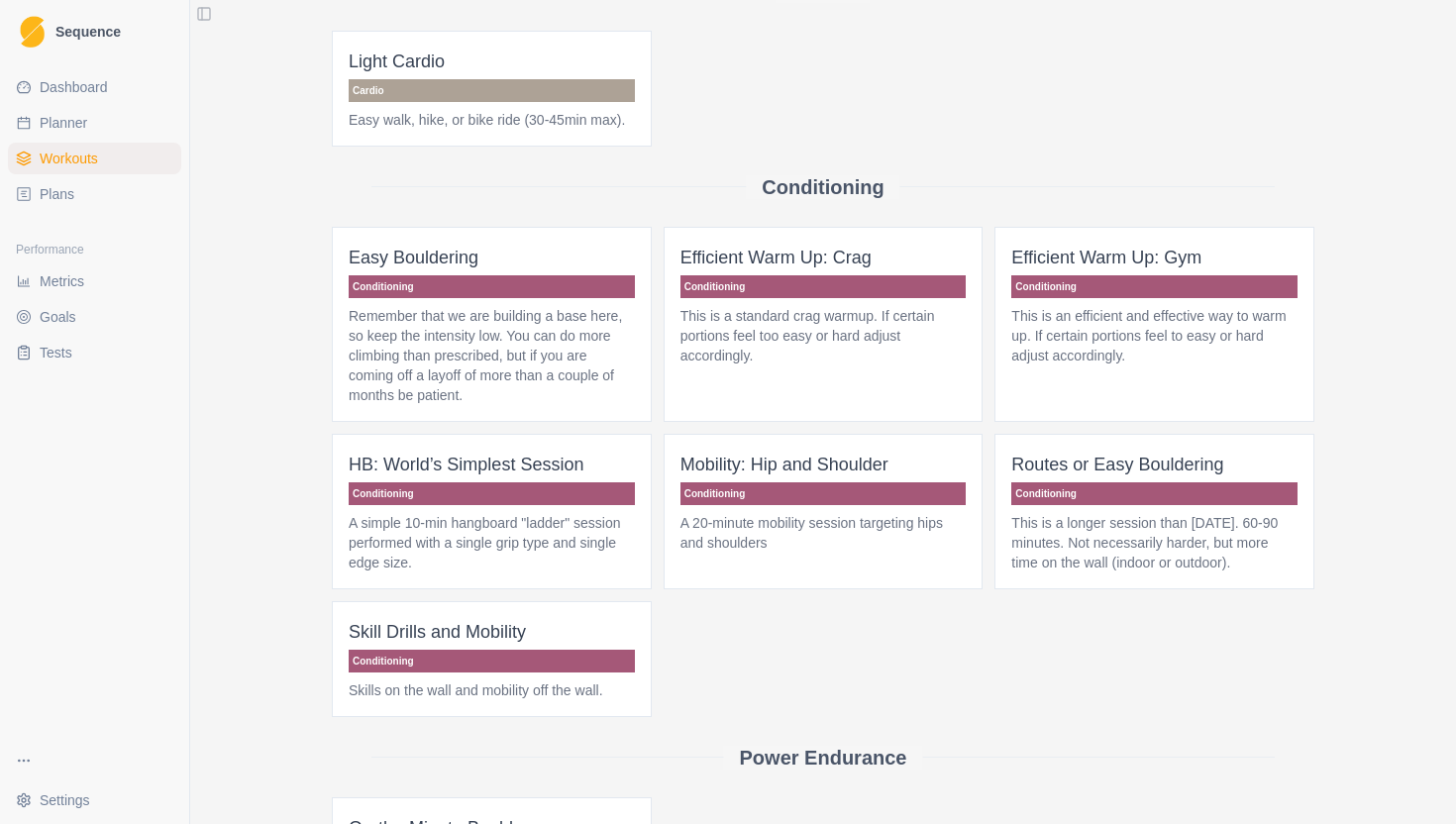 scroll, scrollTop: 129, scrollLeft: 0, axis: vertical 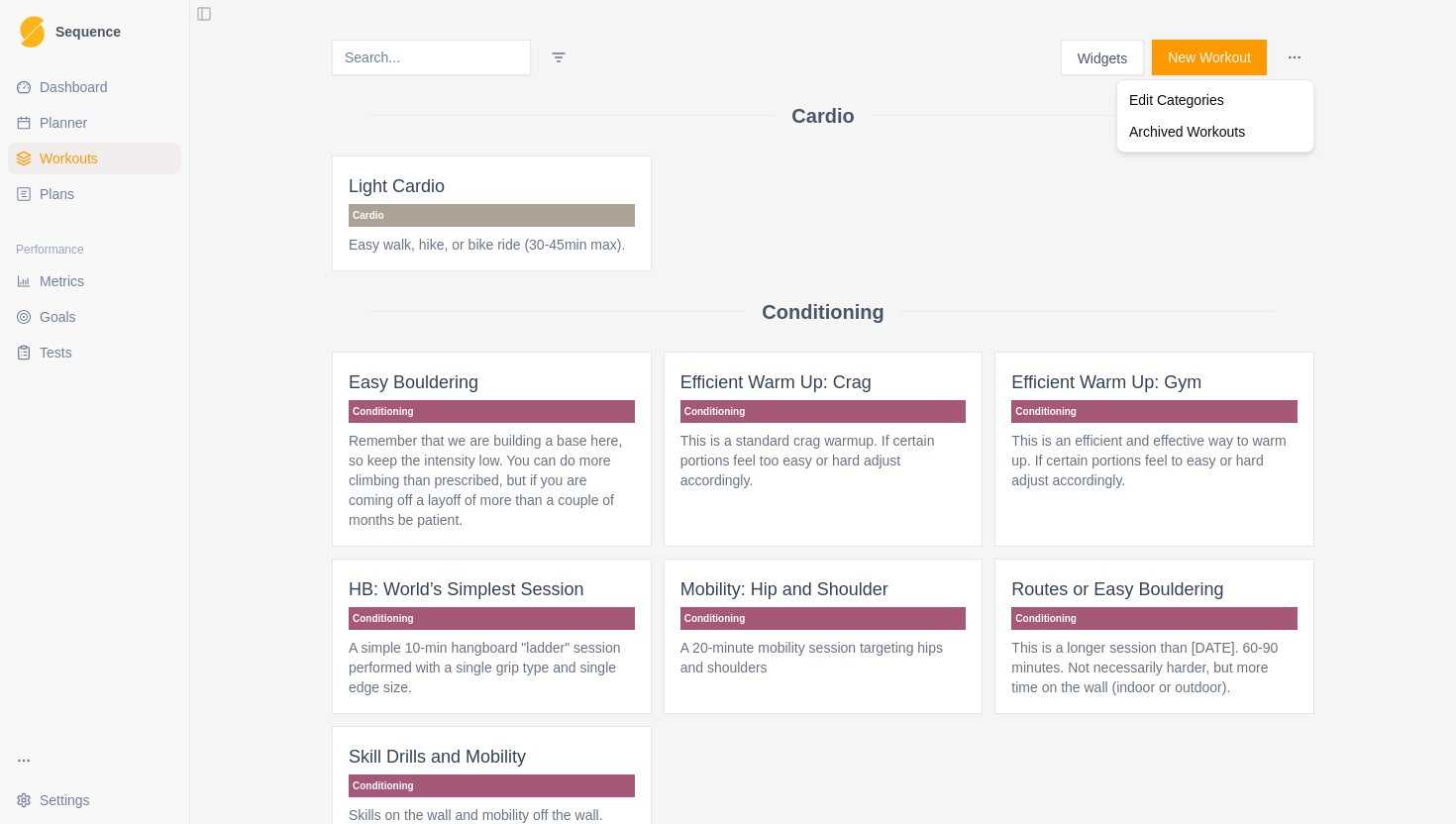 click on "Sequence Dashboard Planner Workouts Plans Performance Metrics Goals Tests Settings Toggle Sidebar Widgets New Workout Cardio Light Cardio Cardio Easy walk, hike, or bike ride (30-45min max).
Conditioning Easy Bouldering Conditioning Remember that we are building a base here, so keep the intensity low. You can do more climbing than prescribed, but if you are coming off a layoff of more than a couple of months be patient.  Efficient Warm Up: Crag Conditioning This is a standard crag warmup. If certain portions feel too easy or hard adjust accordingly. Efficient Warm Up: Gym Conditioning This is an efficient and effective way to warm up. If certain portions feel to easy or hard adjust accordingly. HB: World’s Simplest Session Conditioning A simple 10-min hangboard "ladder" session performed with a single grip type and single edge size. Mobility: Hip and Shoulder Conditioning A 20-minute mobility session targeting hips and shoulders Routes or Easy Bouldering Conditioning Conditioning HB Ladders" at bounding box center (728, 412) 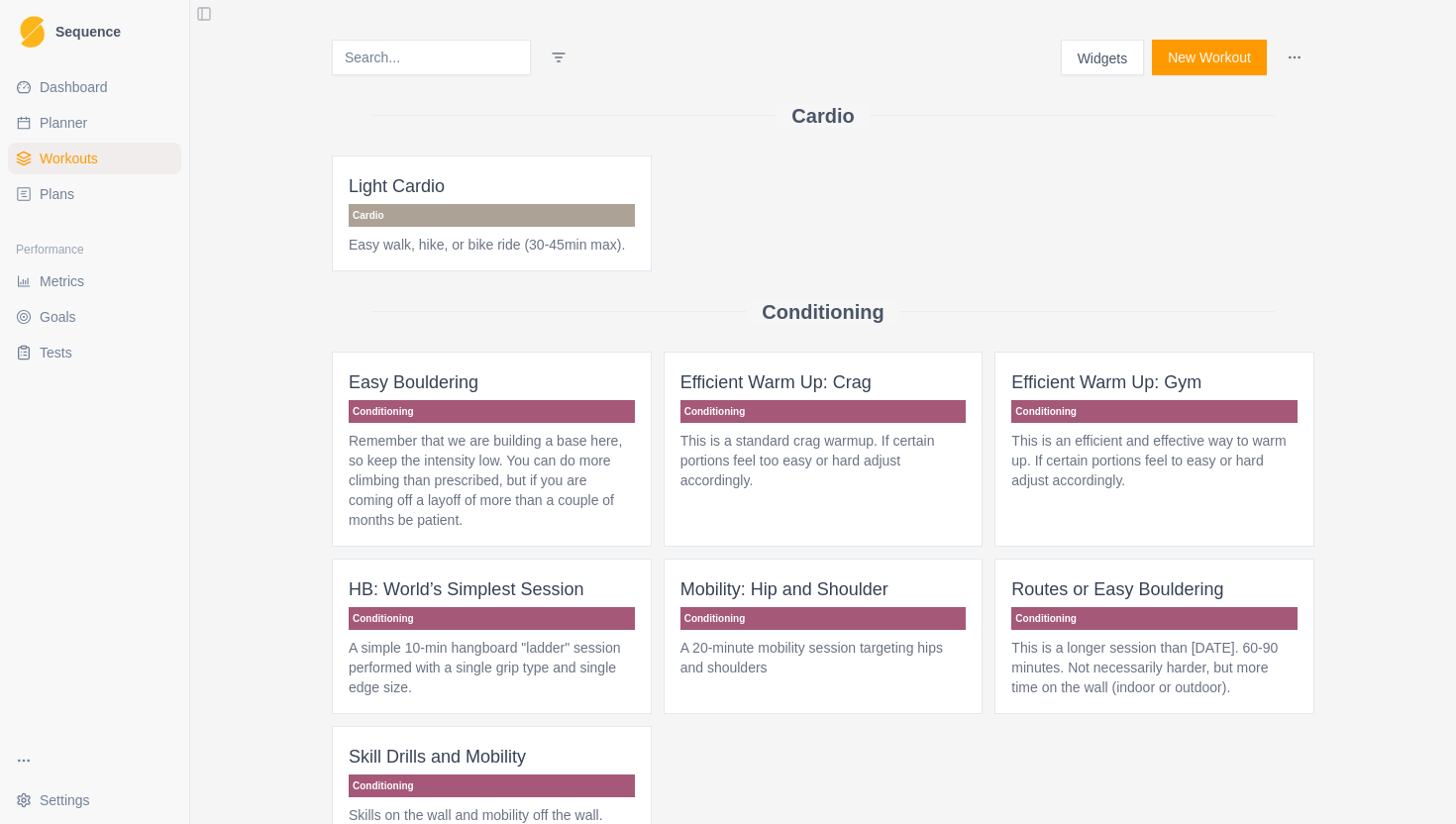 click on "Sequence Dashboard Planner Workouts Plans Performance Metrics Goals Tests Settings Toggle Sidebar Widgets New Workout Cardio Light Cardio Cardio Easy walk, hike, or bike ride (30-45min max).
Conditioning Easy Bouldering Conditioning Remember that we are building a base here, so keep the intensity low. You can do more climbing than prescribed, but if you are coming off a layoff of more than a couple of months be patient.  Efficient Warm Up: Crag Conditioning This is a standard crag warmup. If certain portions feel too easy or hard adjust accordingly. Efficient Warm Up: Gym Conditioning This is an efficient and effective way to warm up. If certain portions feel to easy or hard adjust accordingly. HB: World’s Simplest Session Conditioning A simple 10-min hangboard "ladder" session performed with a single grip type and single edge size. Mobility: Hip and Shoulder Conditioning A 20-minute mobility session targeting hips and shoulders Routes or Easy Bouldering Conditioning Conditioning HB Ladders" at bounding box center [728, 412] 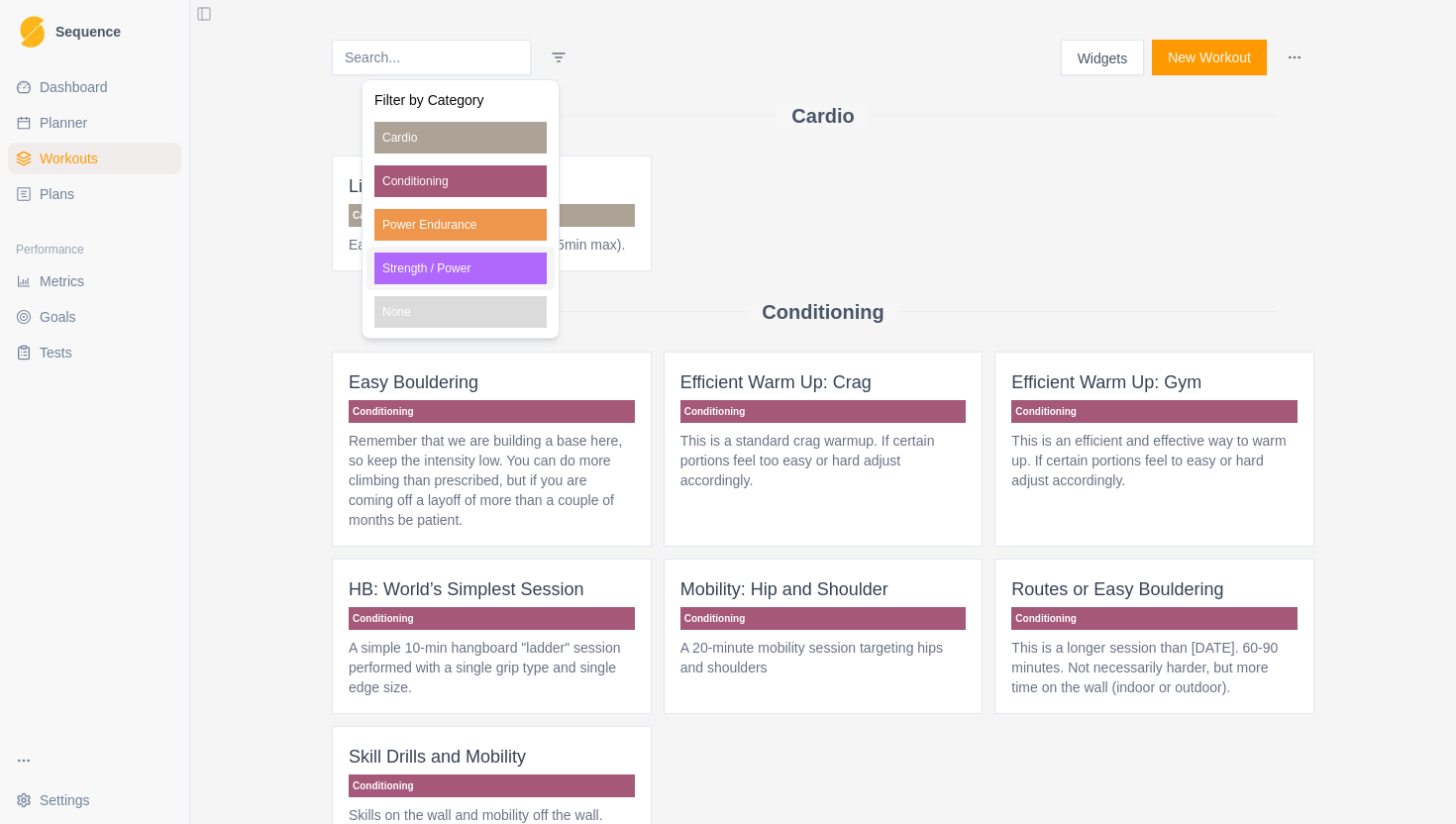 click on "Strength / Power" at bounding box center [461, 268] 